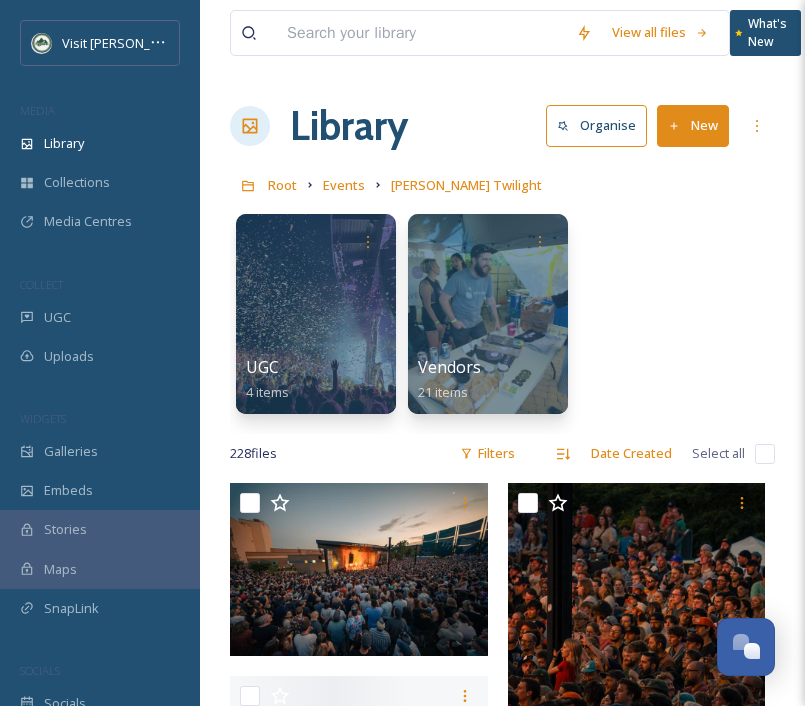 scroll, scrollTop: 7338, scrollLeft: 0, axis: vertical 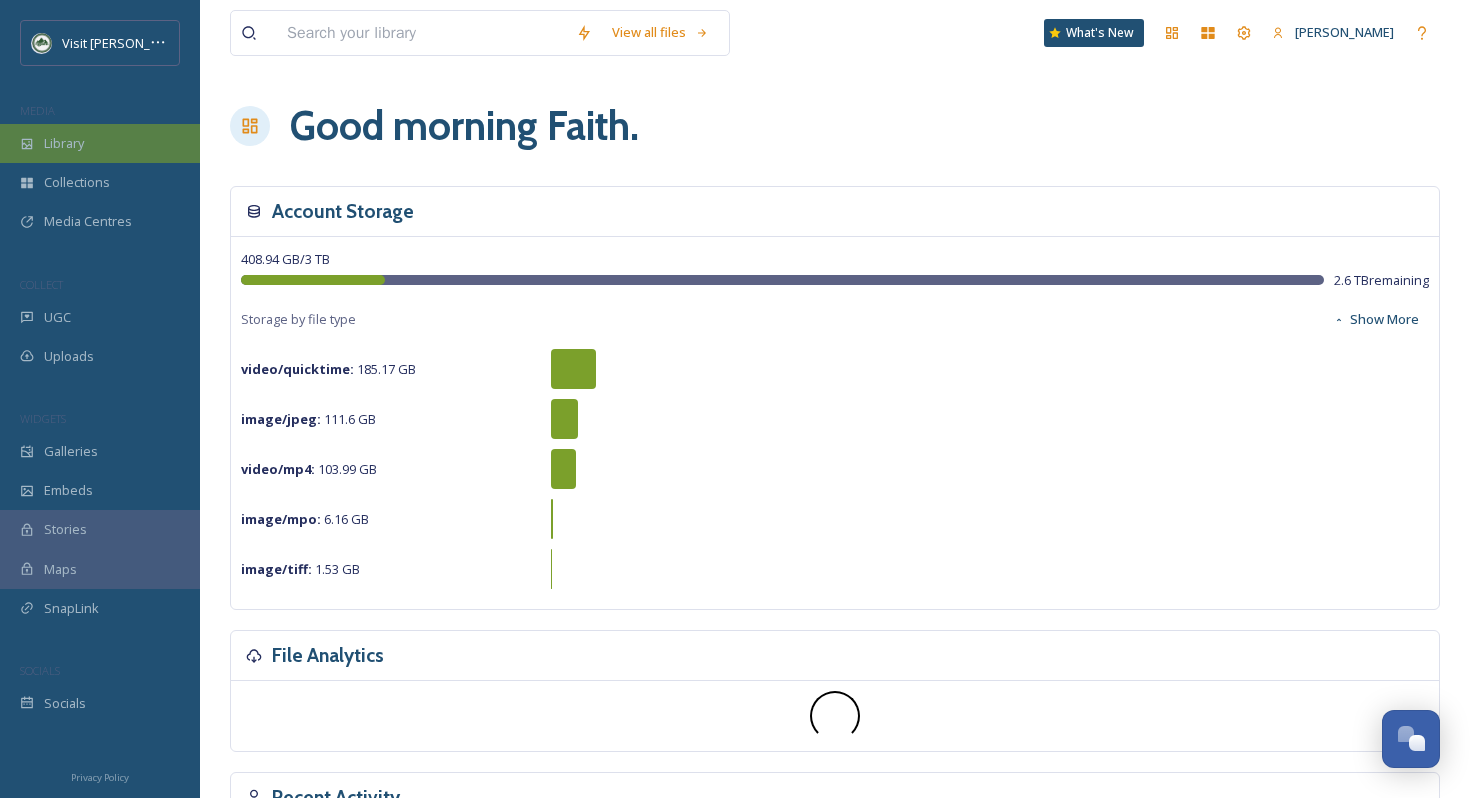click on "Library" at bounding box center (100, 143) 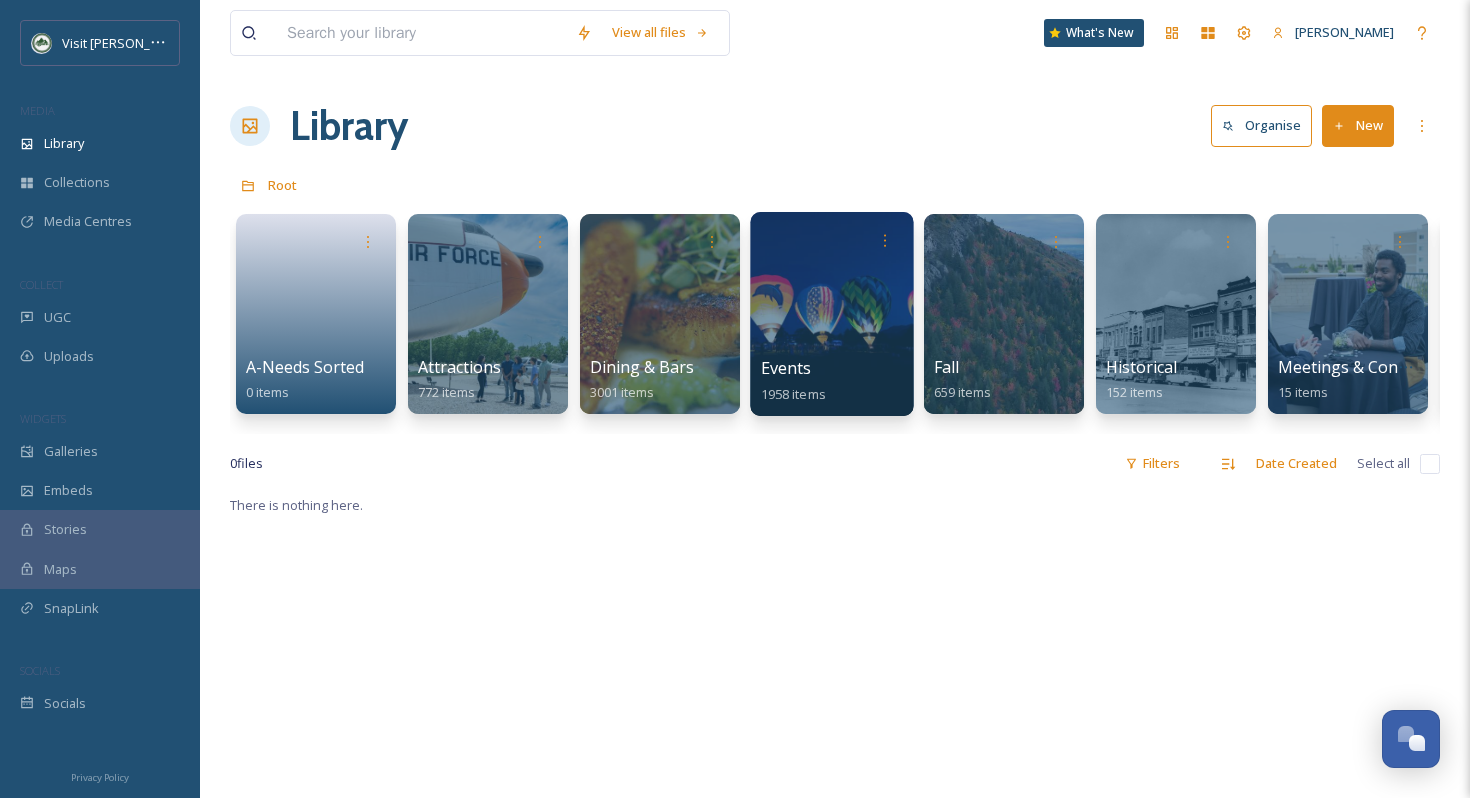 click on "Events 1958   items" at bounding box center (832, 381) 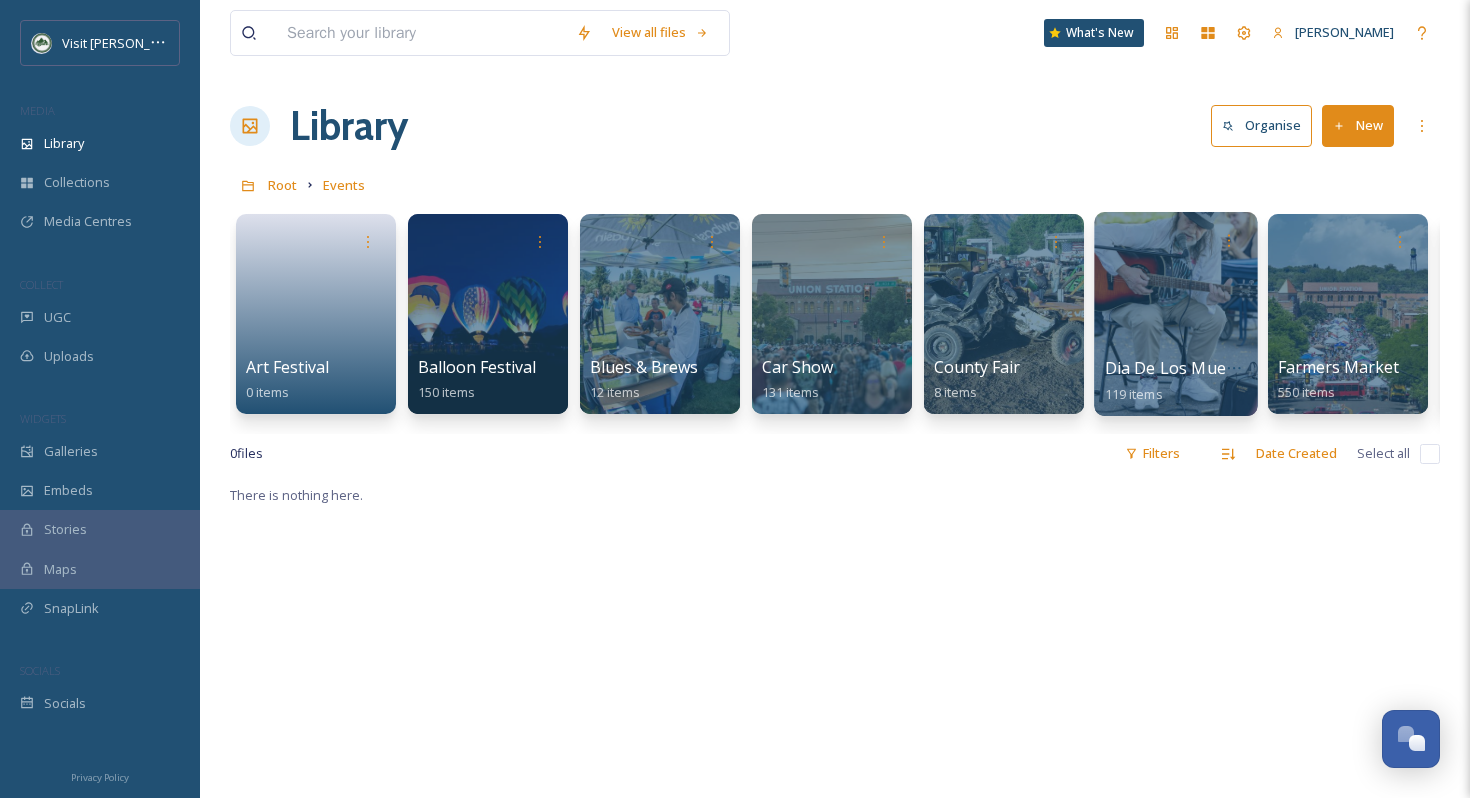 scroll, scrollTop: 2, scrollLeft: 0, axis: vertical 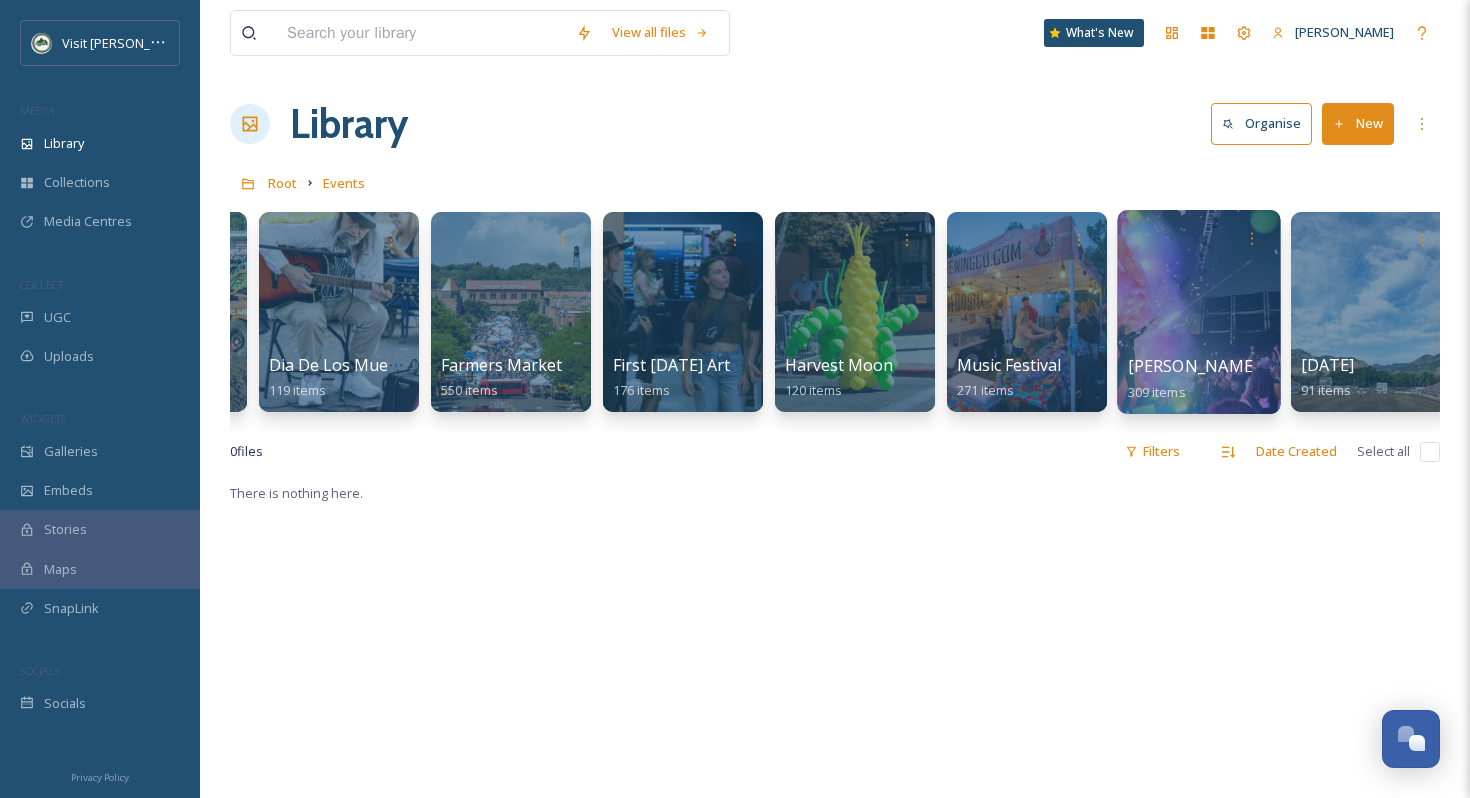 click at bounding box center [1198, 312] 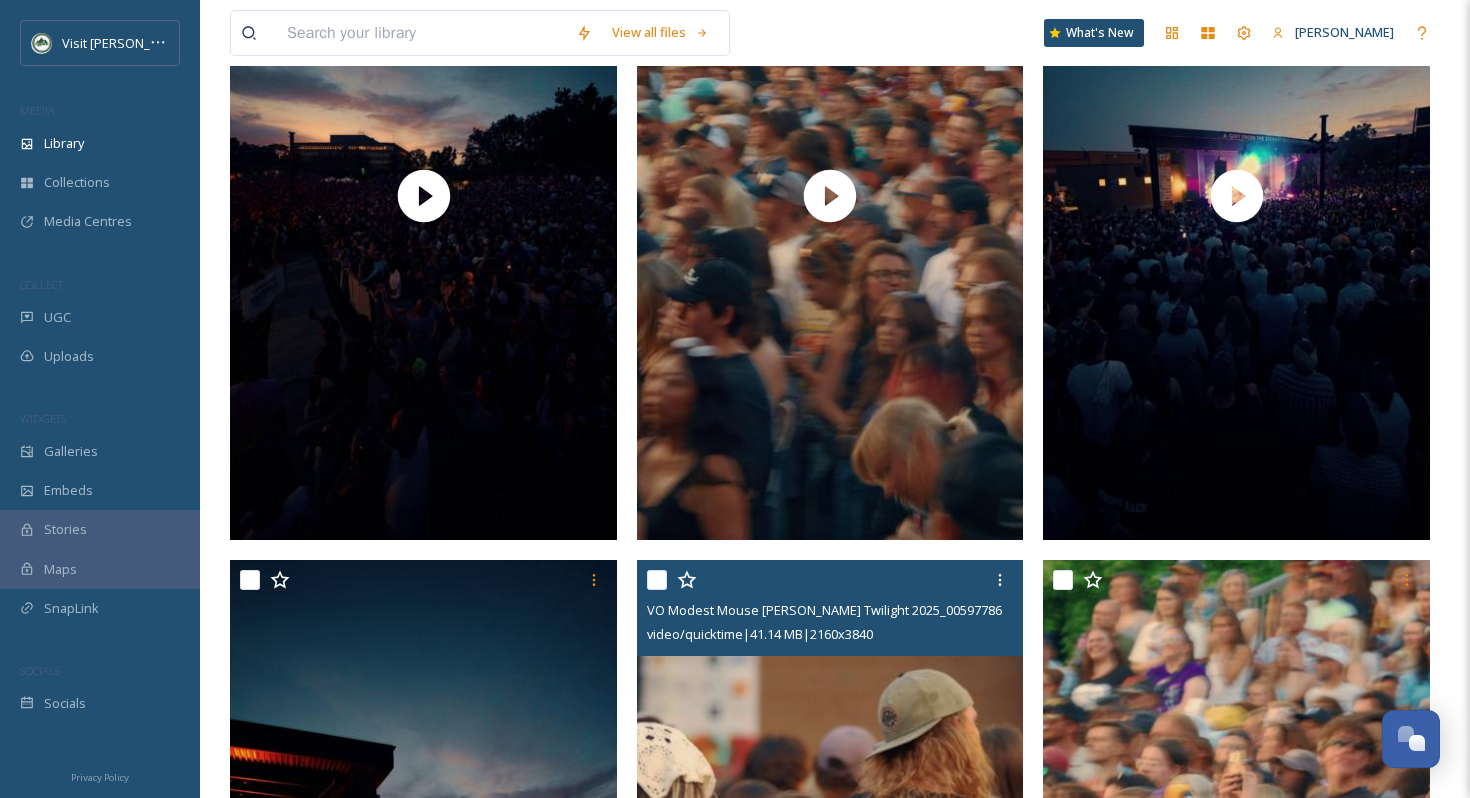 scroll, scrollTop: 0, scrollLeft: 0, axis: both 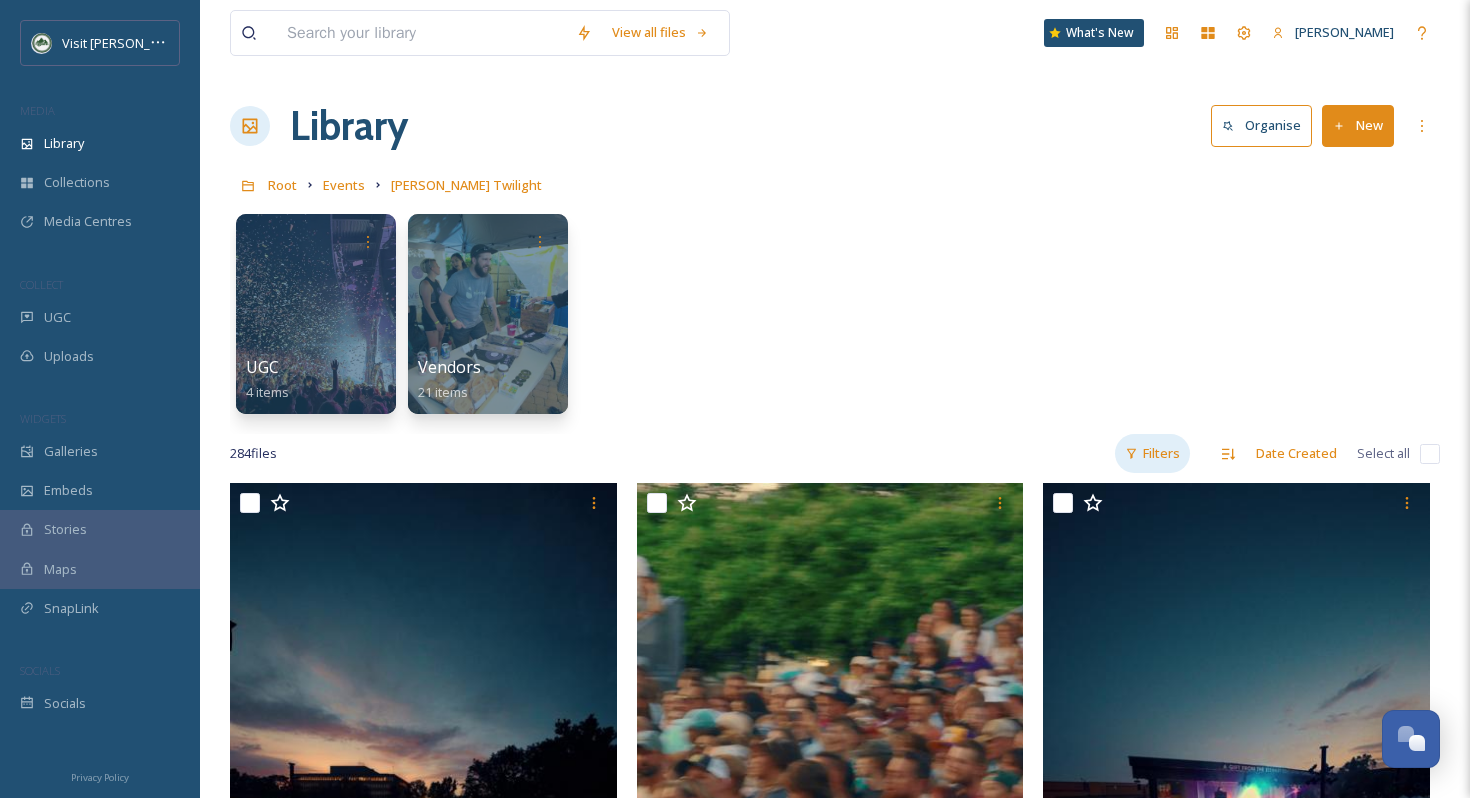 click on "Filters" at bounding box center (1152, 453) 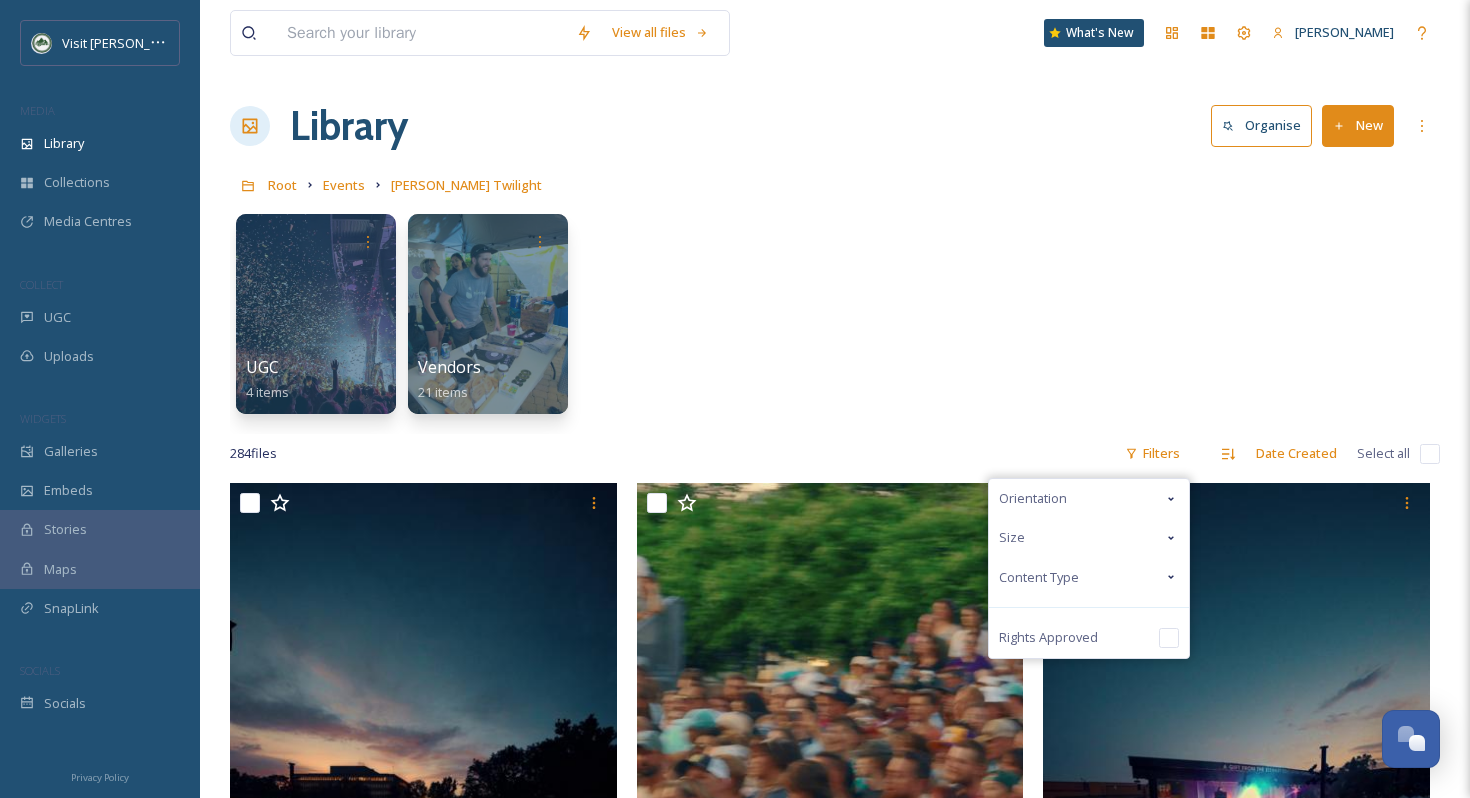 click on "Content Type" at bounding box center (1089, 577) 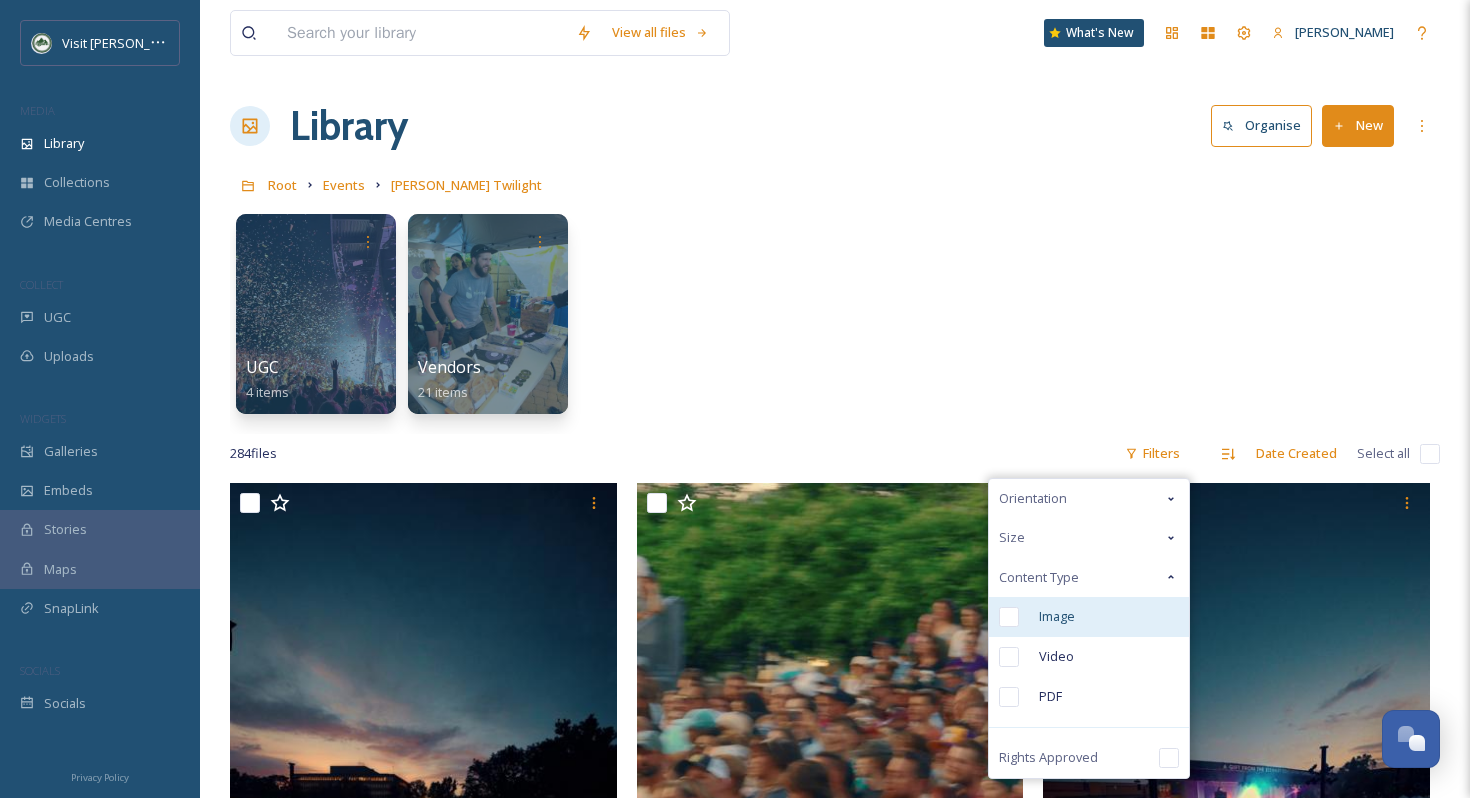 click on "Image" at bounding box center (1089, 617) 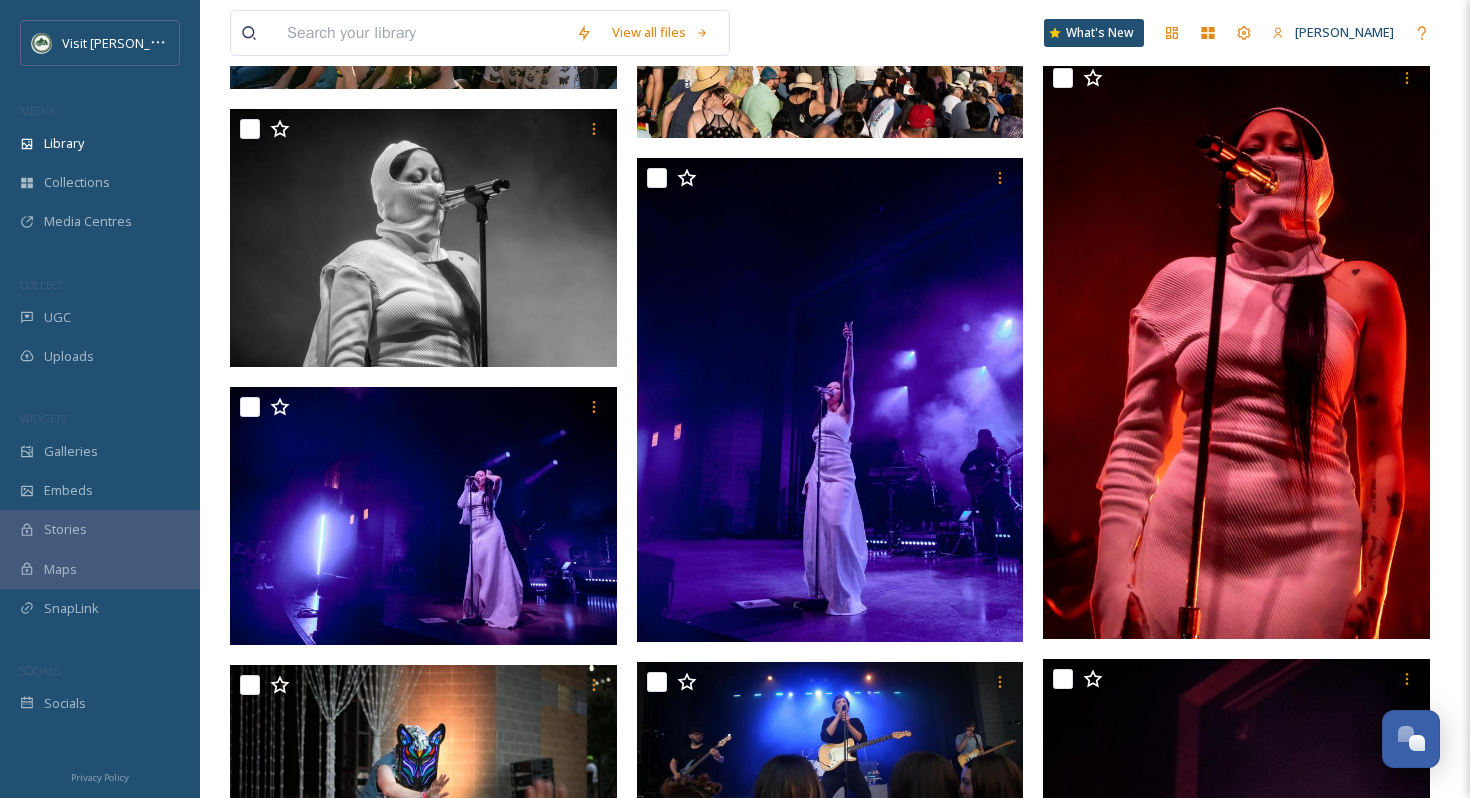 scroll, scrollTop: 13584, scrollLeft: 0, axis: vertical 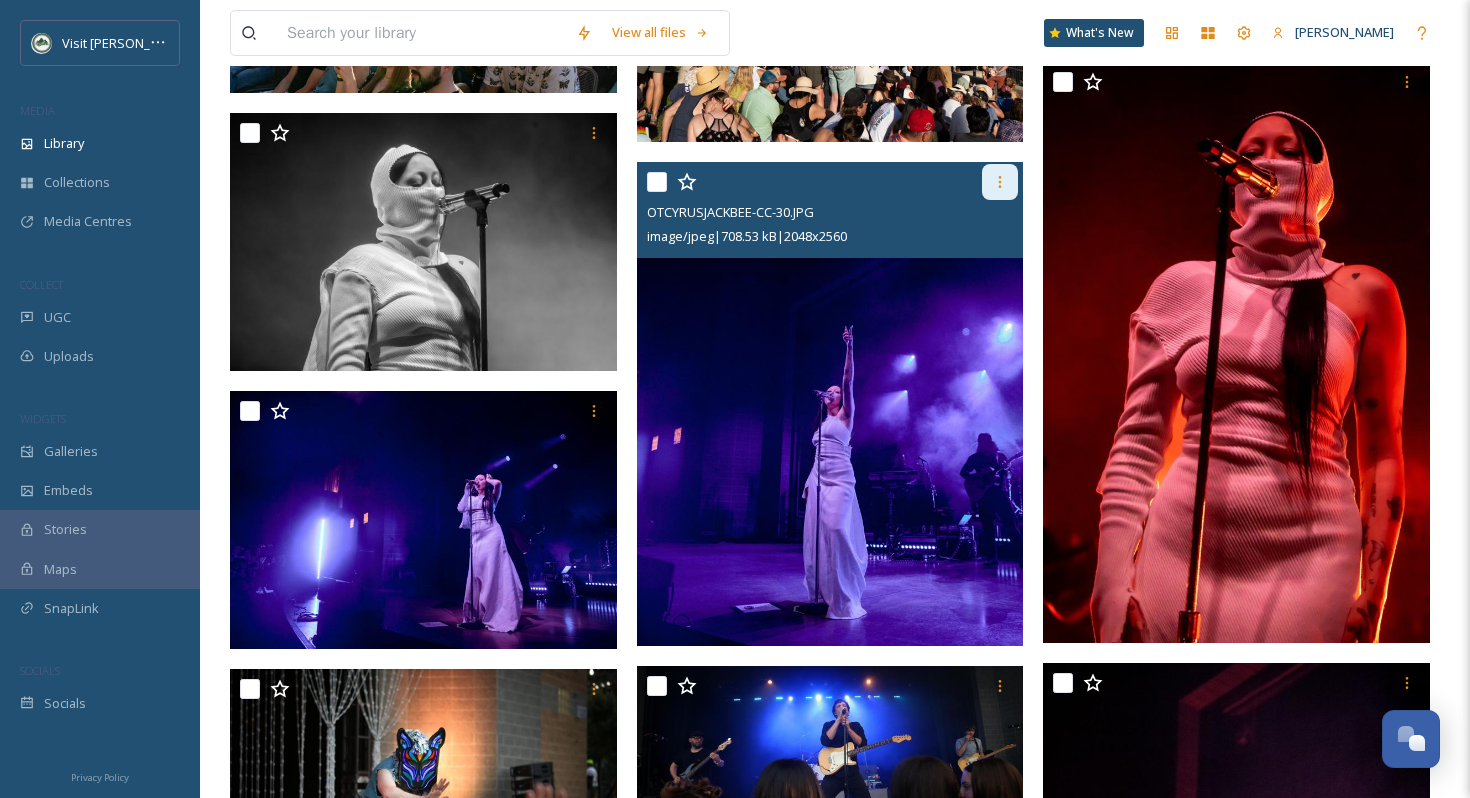 click 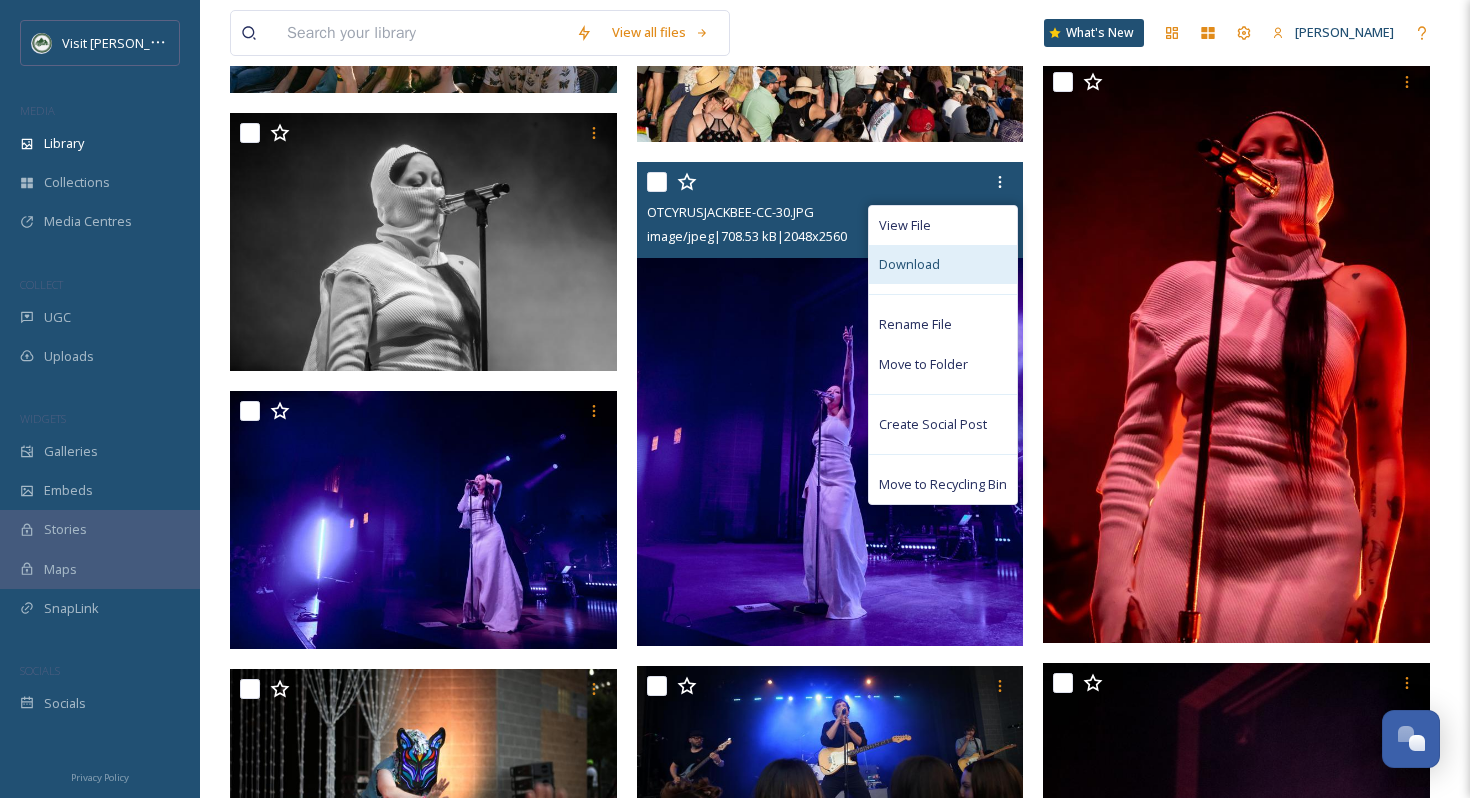click on "Download" at bounding box center [909, 264] 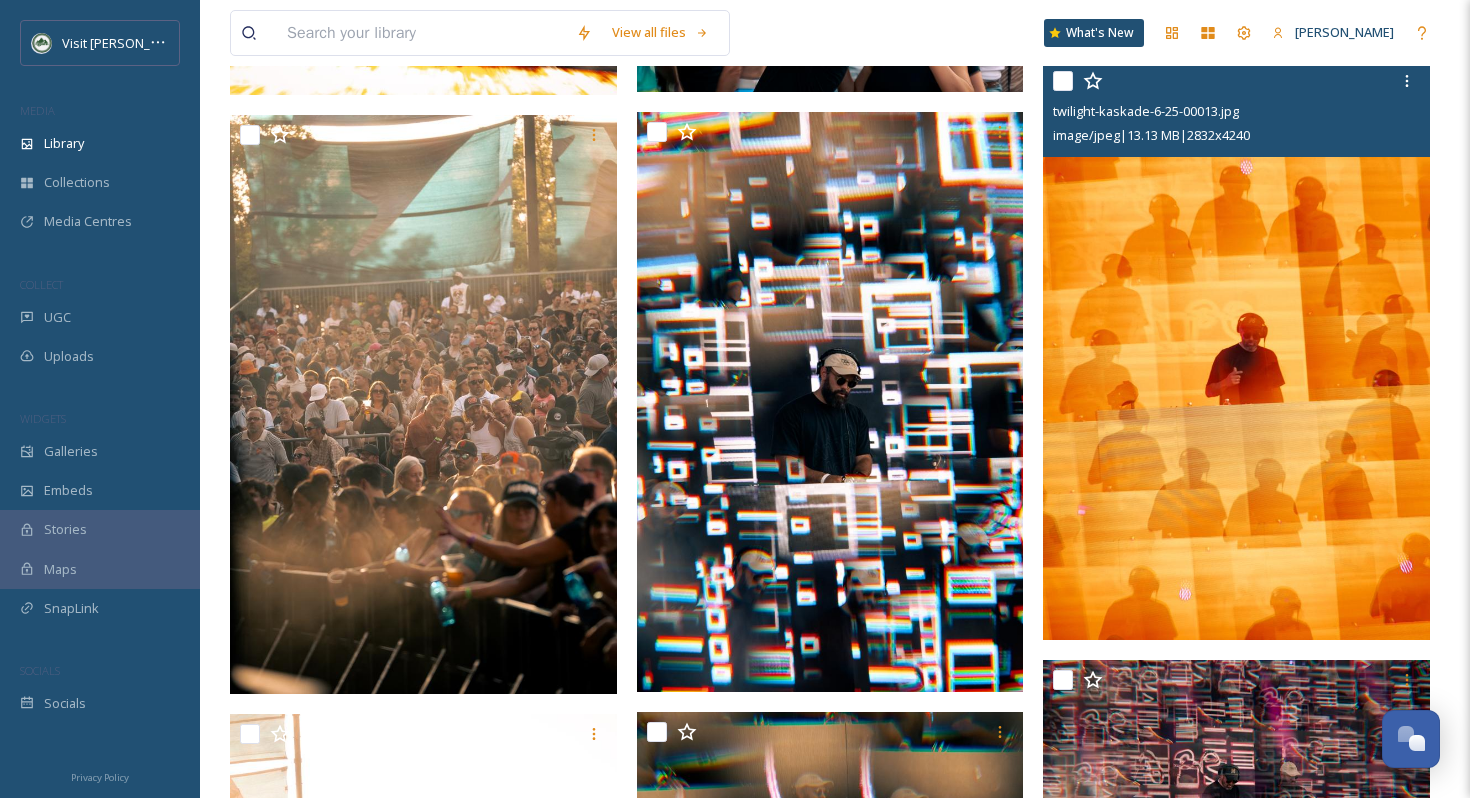 scroll, scrollTop: 6515, scrollLeft: 0, axis: vertical 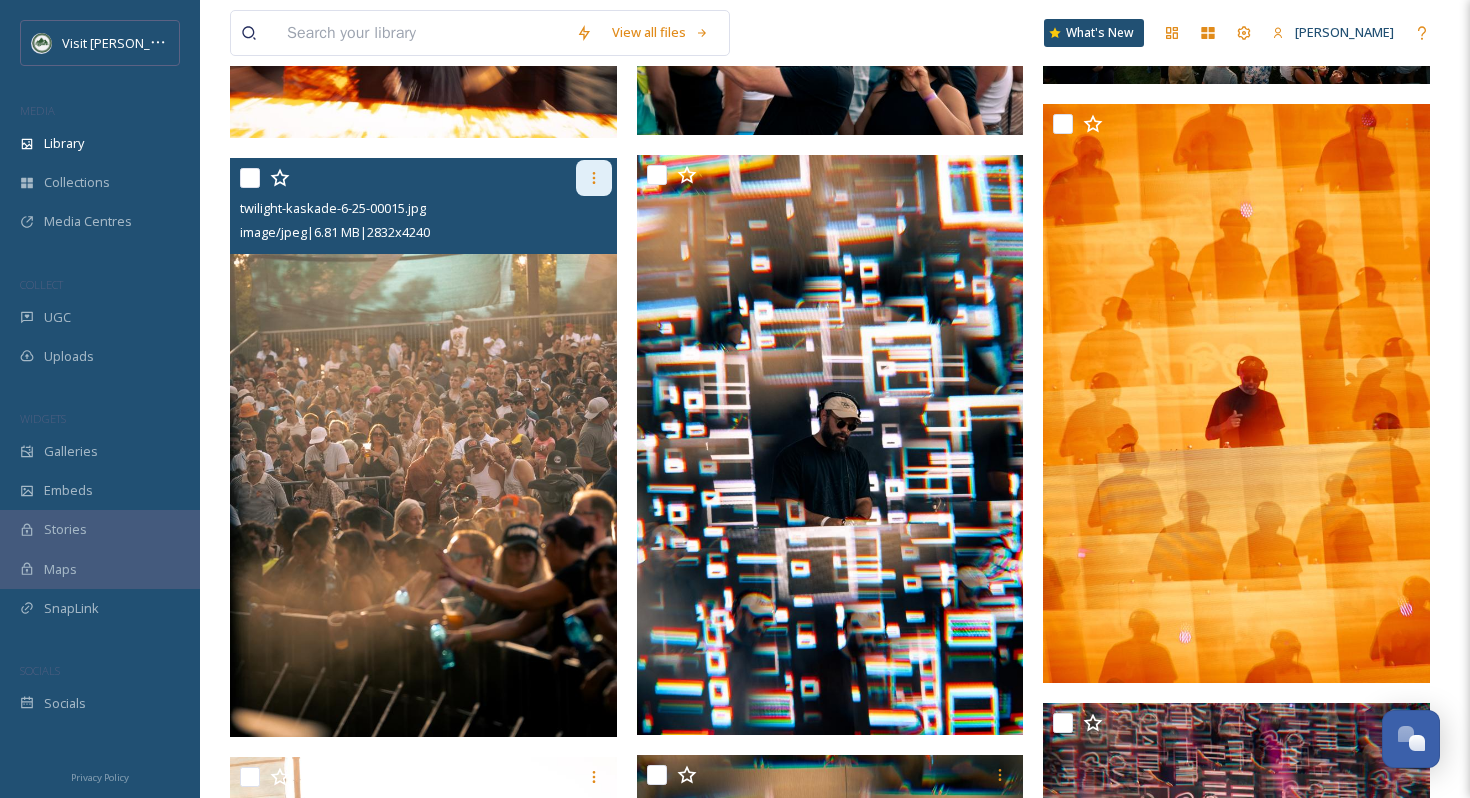 click 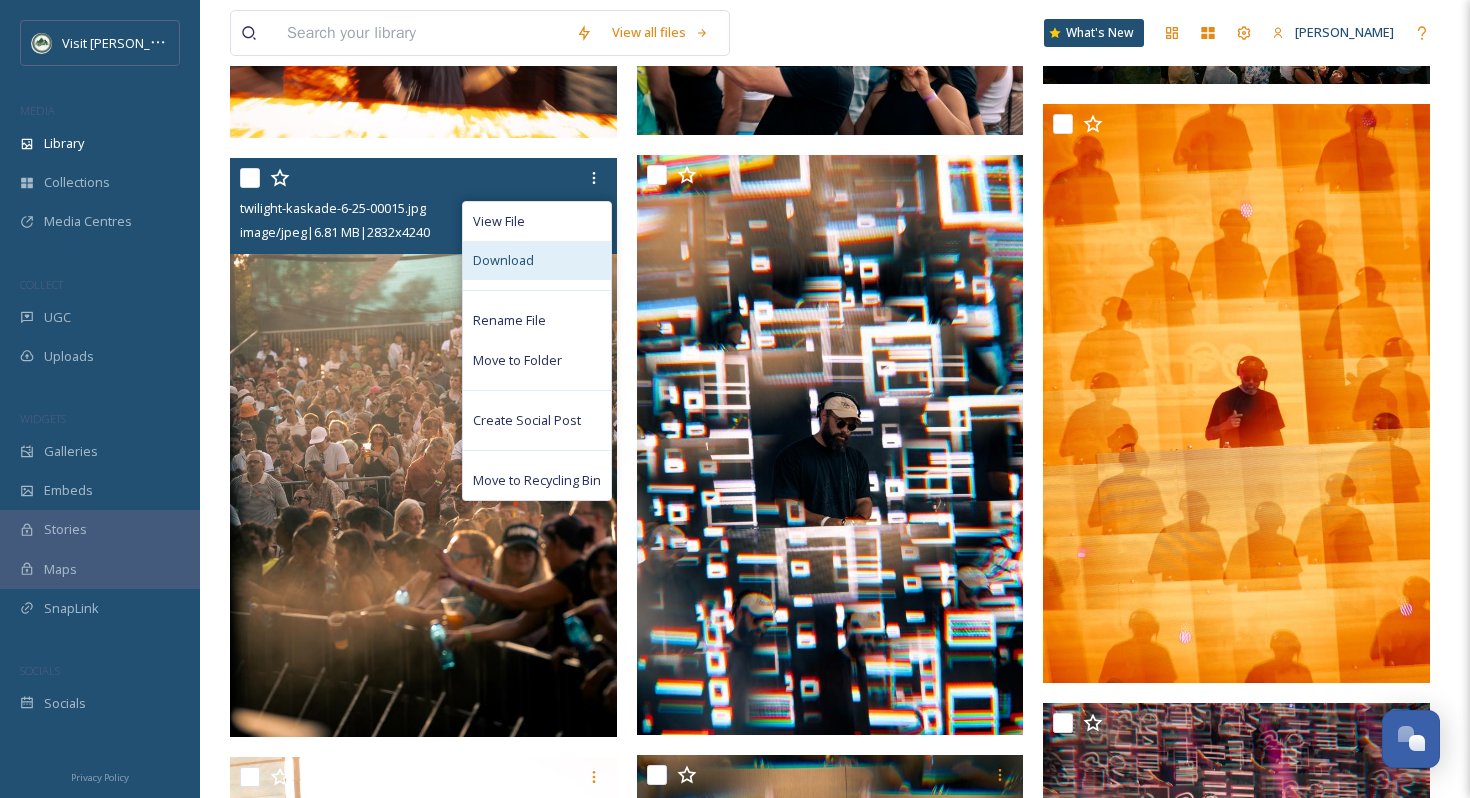 click on "Download" at bounding box center (537, 260) 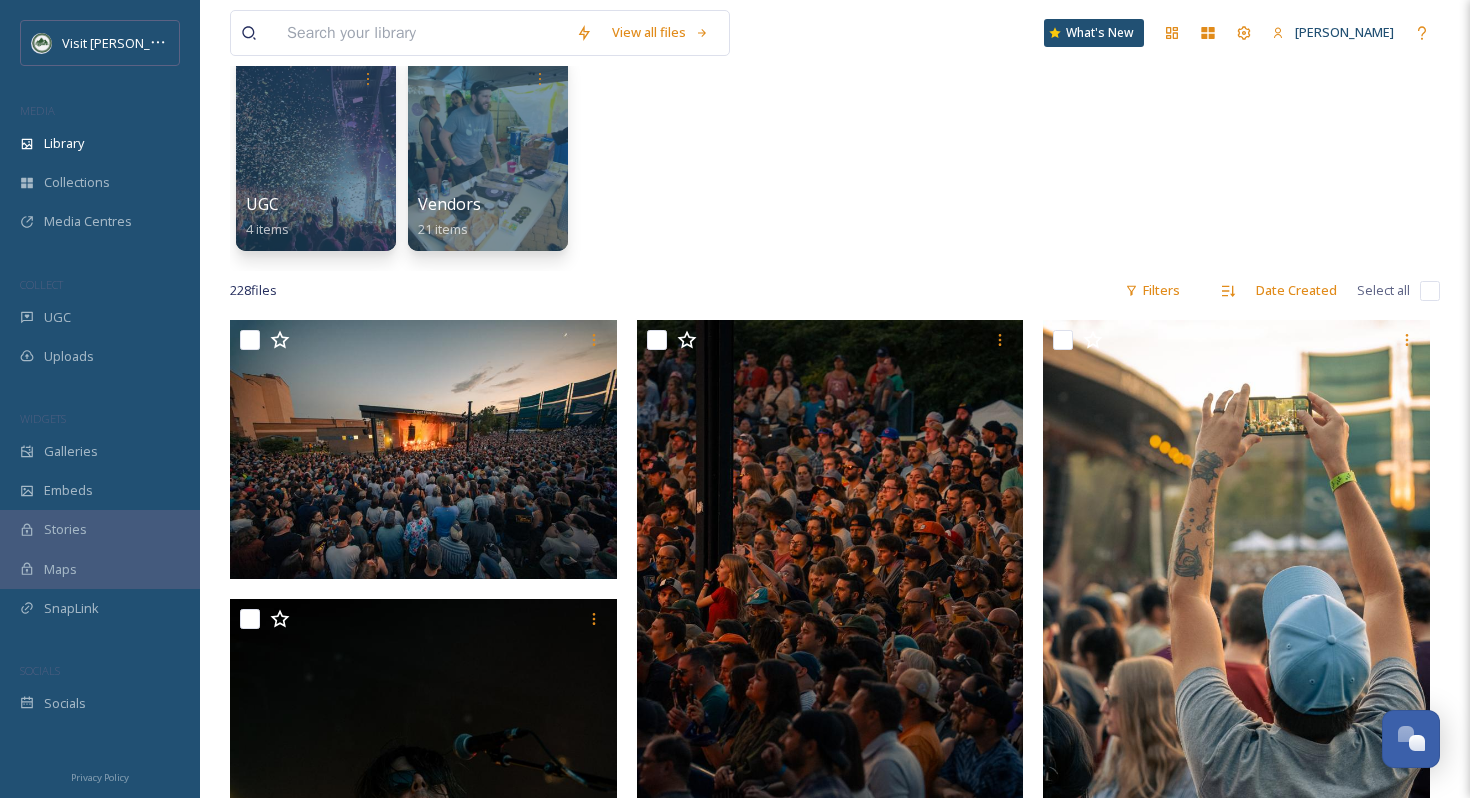 scroll, scrollTop: 0, scrollLeft: 0, axis: both 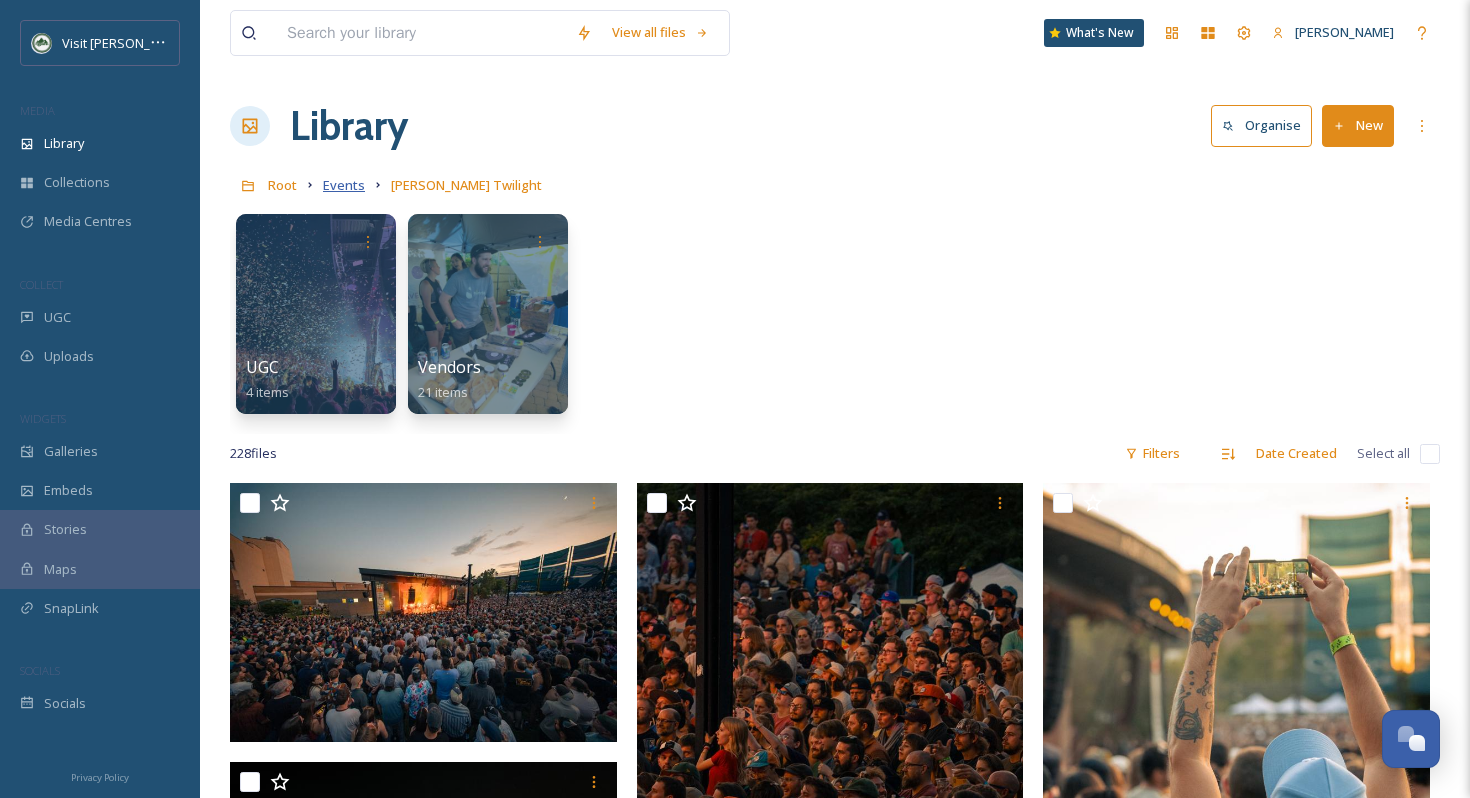click on "Events" at bounding box center [344, 185] 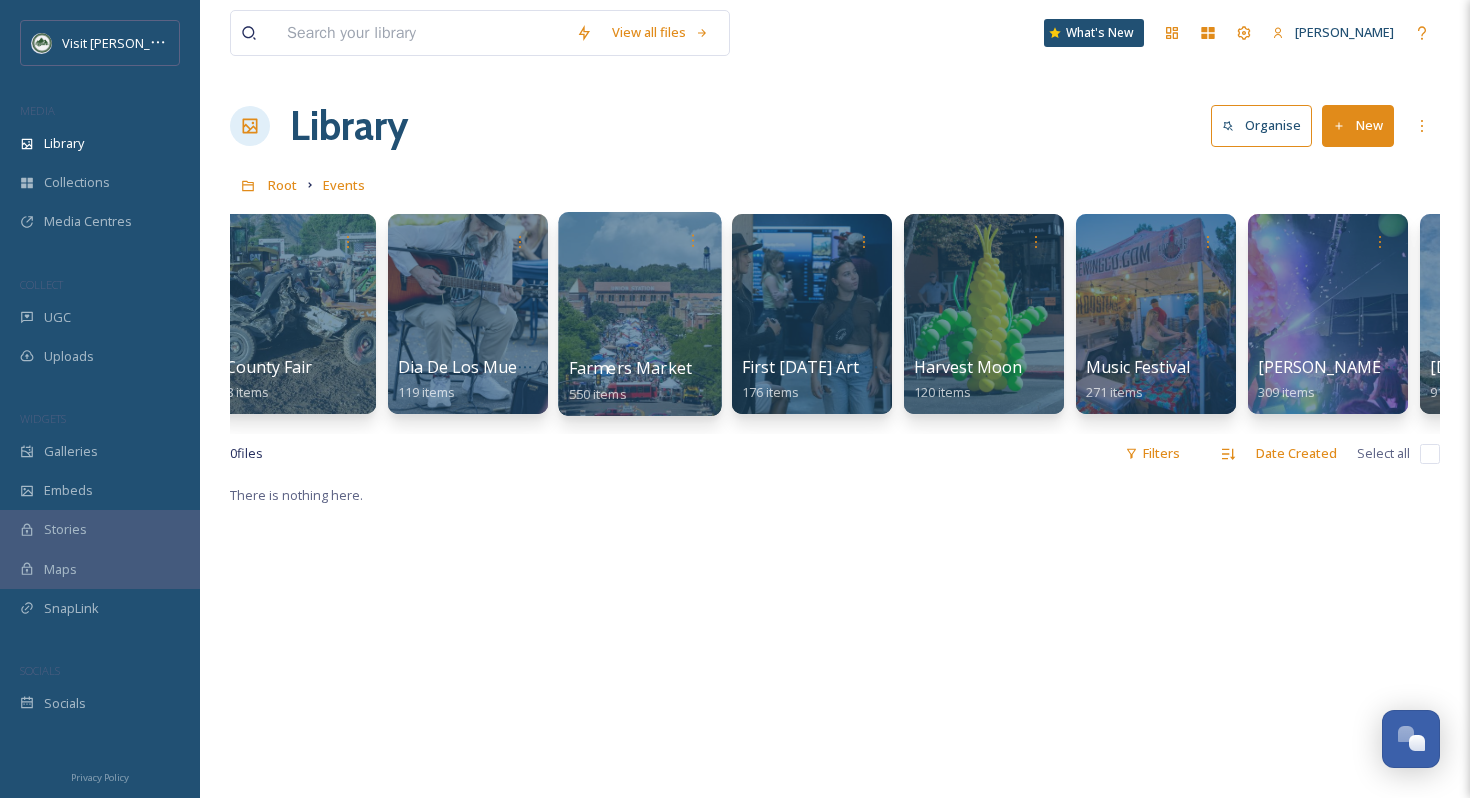 scroll, scrollTop: 0, scrollLeft: 750, axis: horizontal 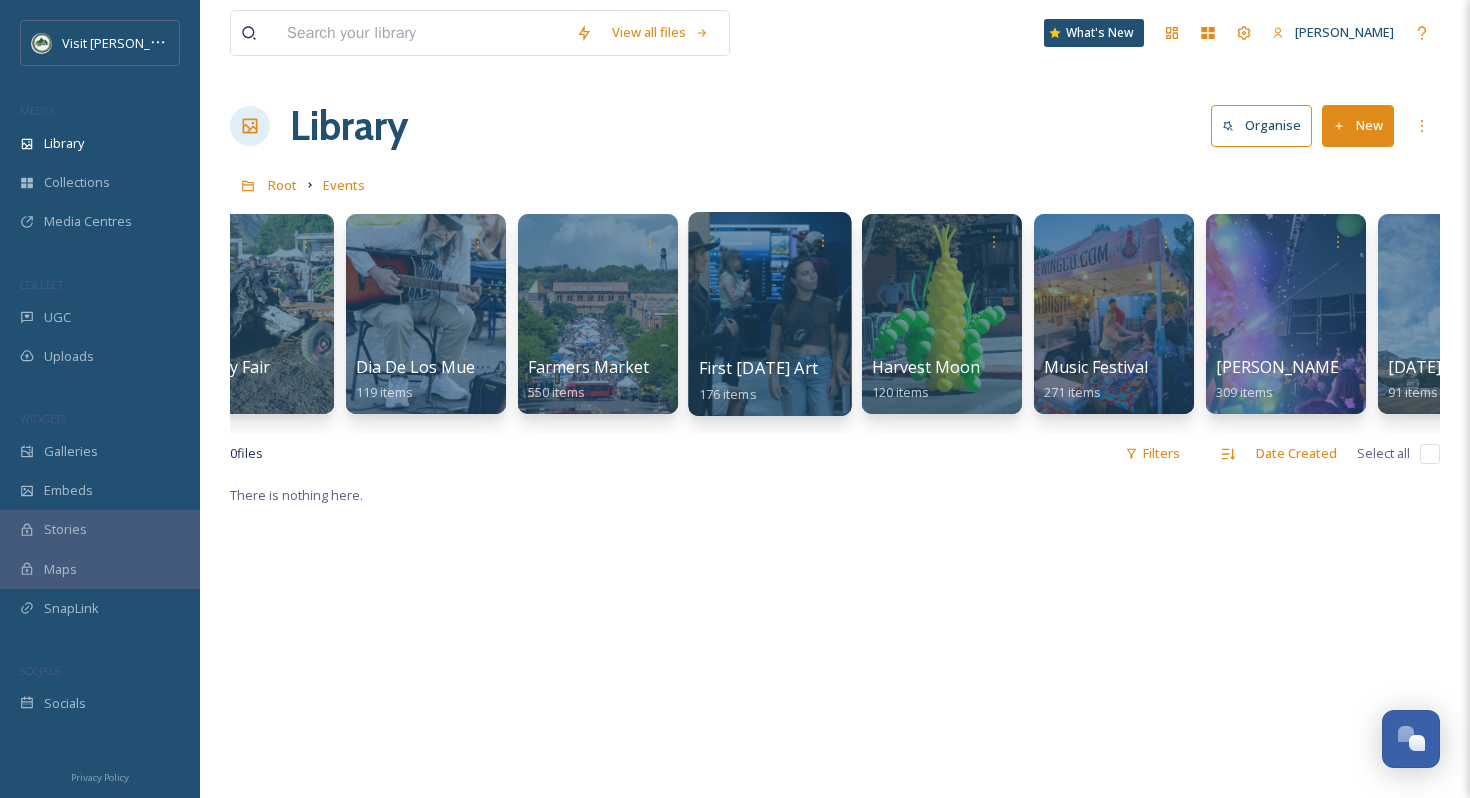 click at bounding box center (769, 314) 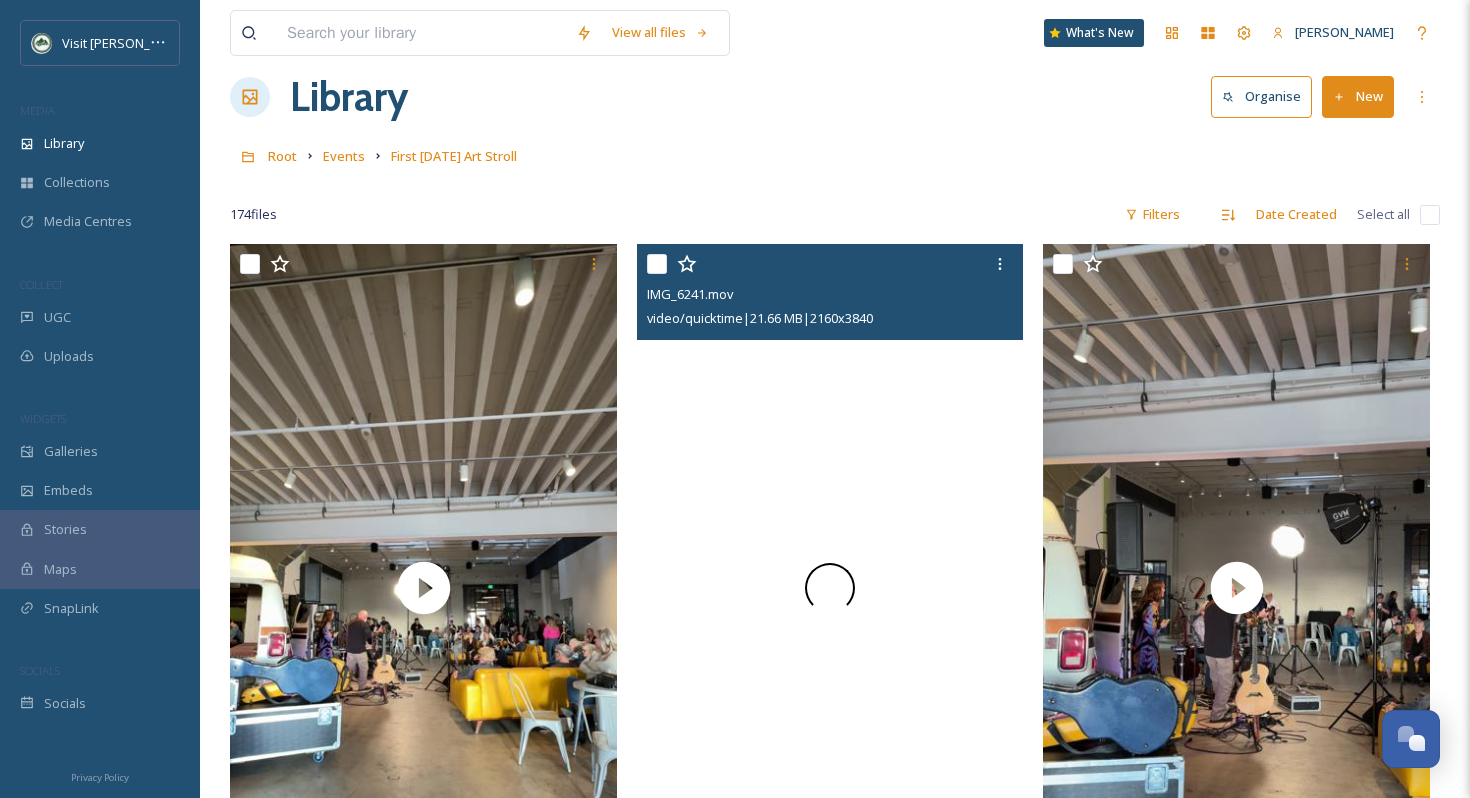 scroll, scrollTop: 35, scrollLeft: 0, axis: vertical 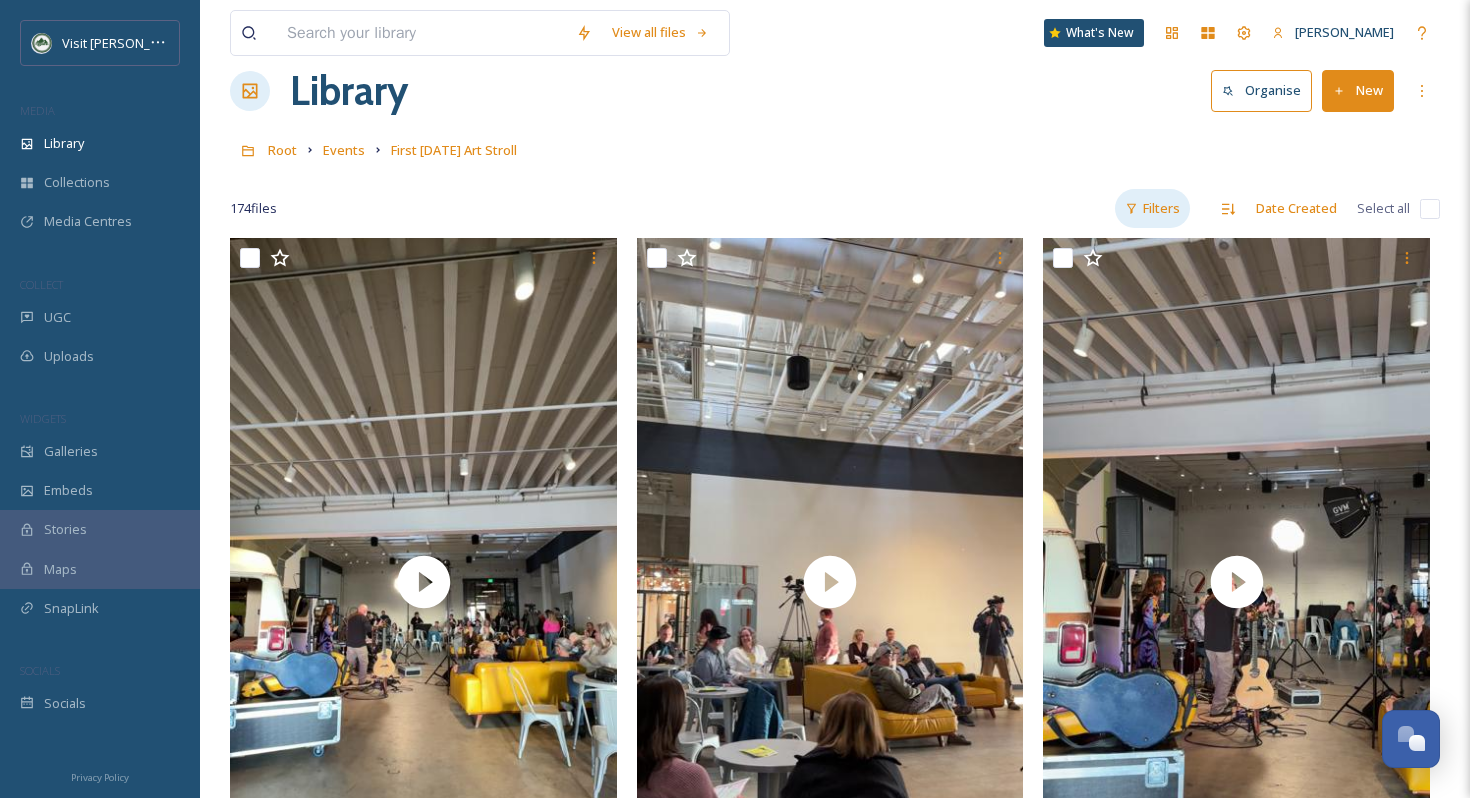 click on "Filters" at bounding box center [1152, 208] 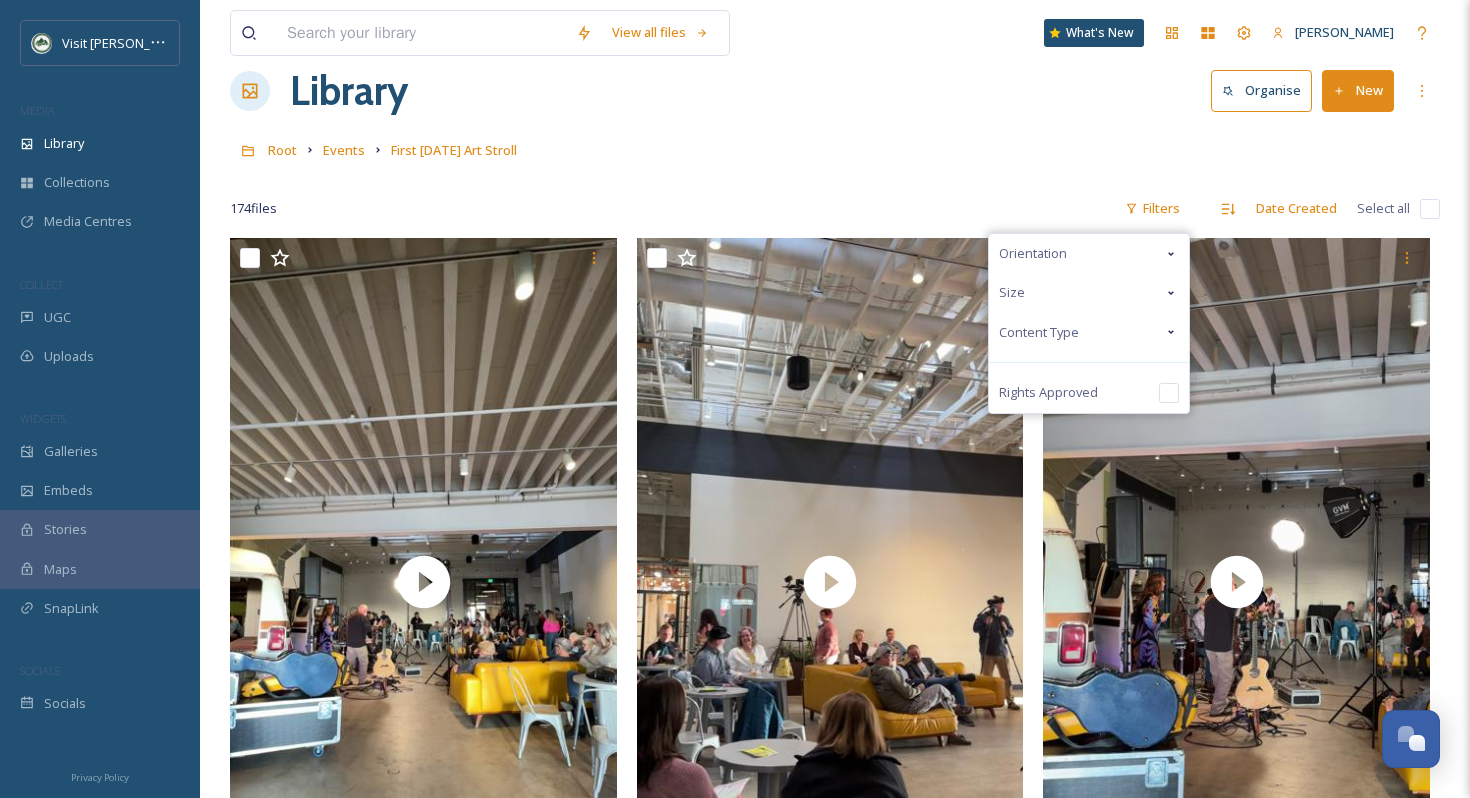 click on "Content Type" at bounding box center [1089, 332] 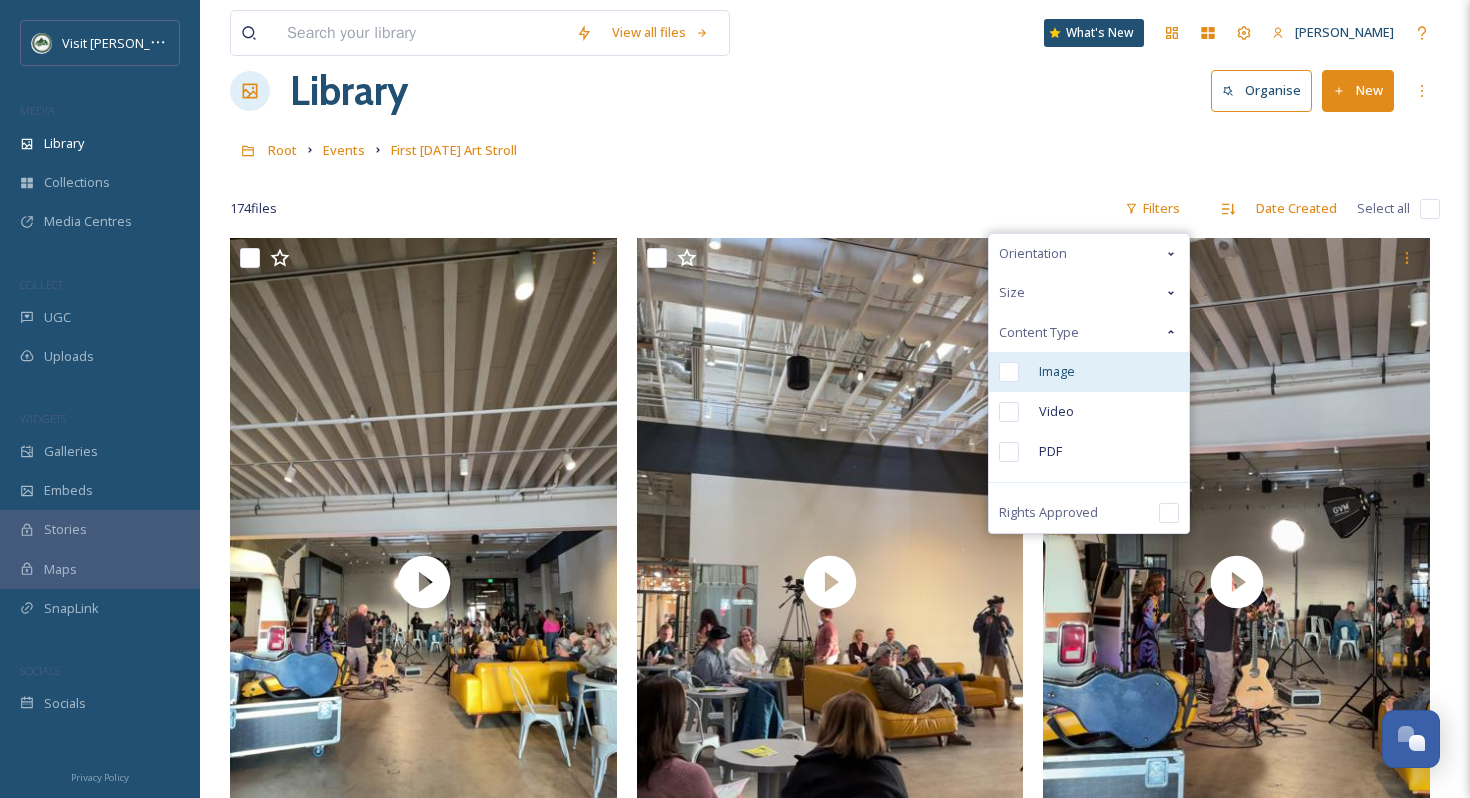 click on "Image" at bounding box center [1057, 371] 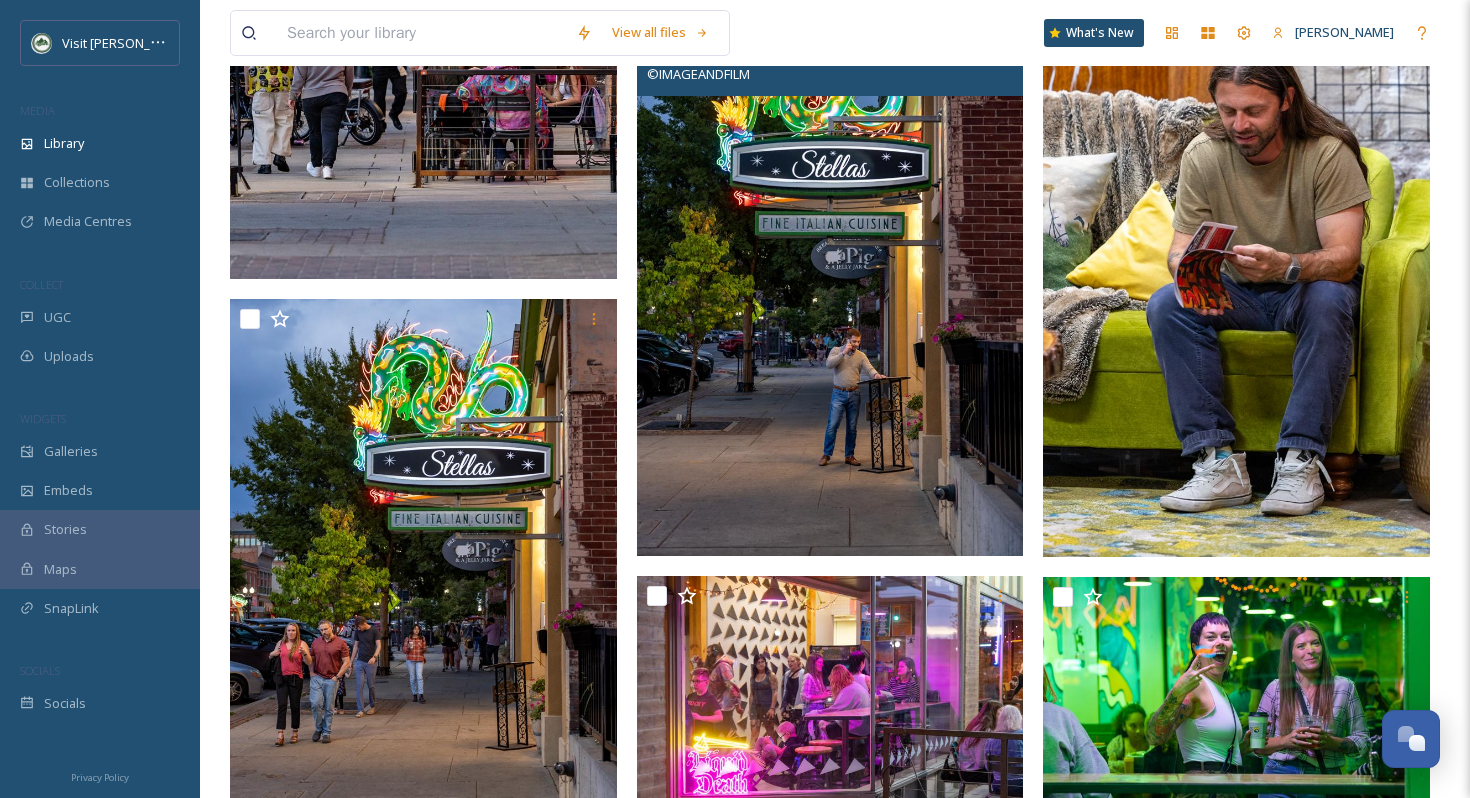 scroll, scrollTop: 2335, scrollLeft: 0, axis: vertical 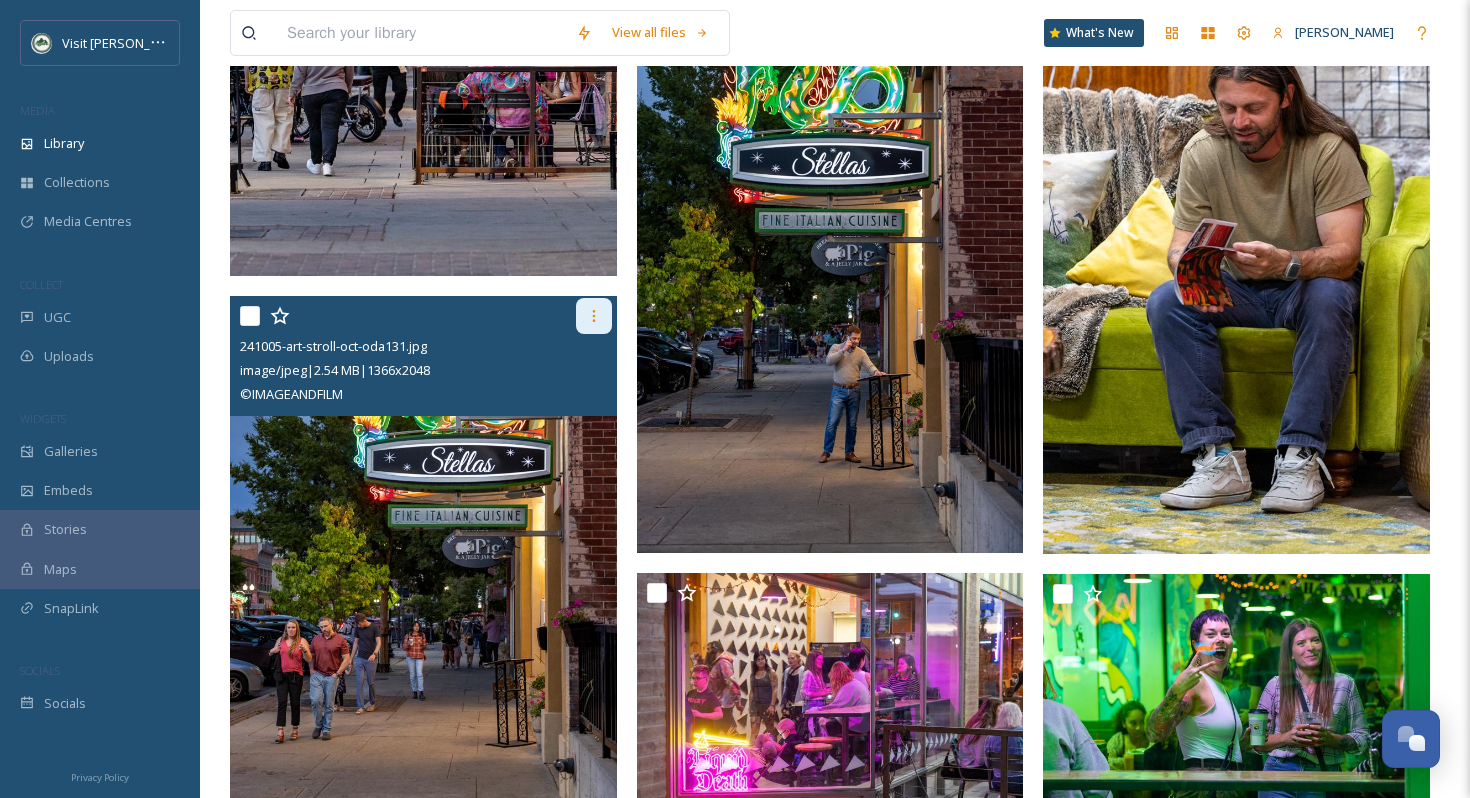 click at bounding box center (594, 316) 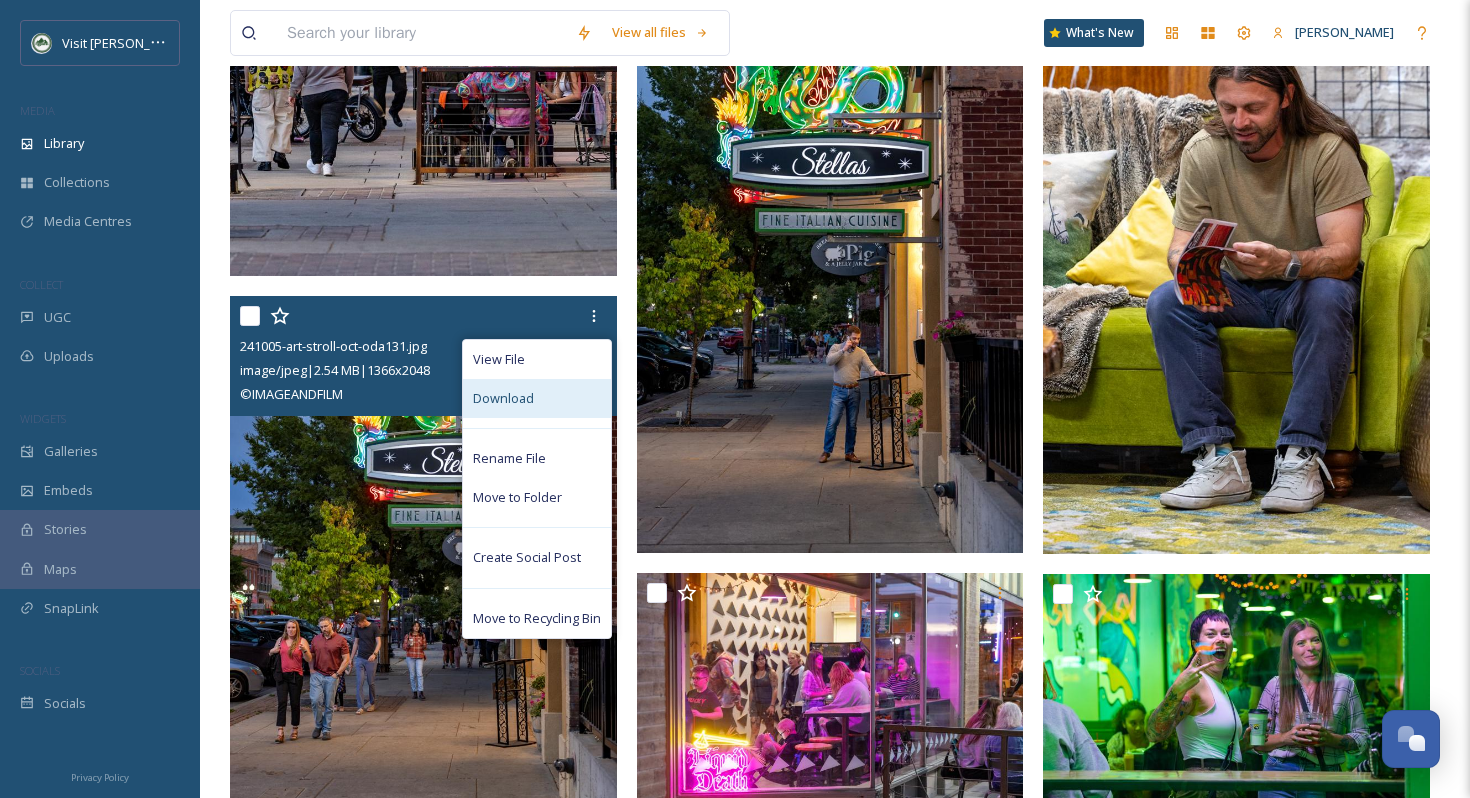 click on "Download" at bounding box center [537, 398] 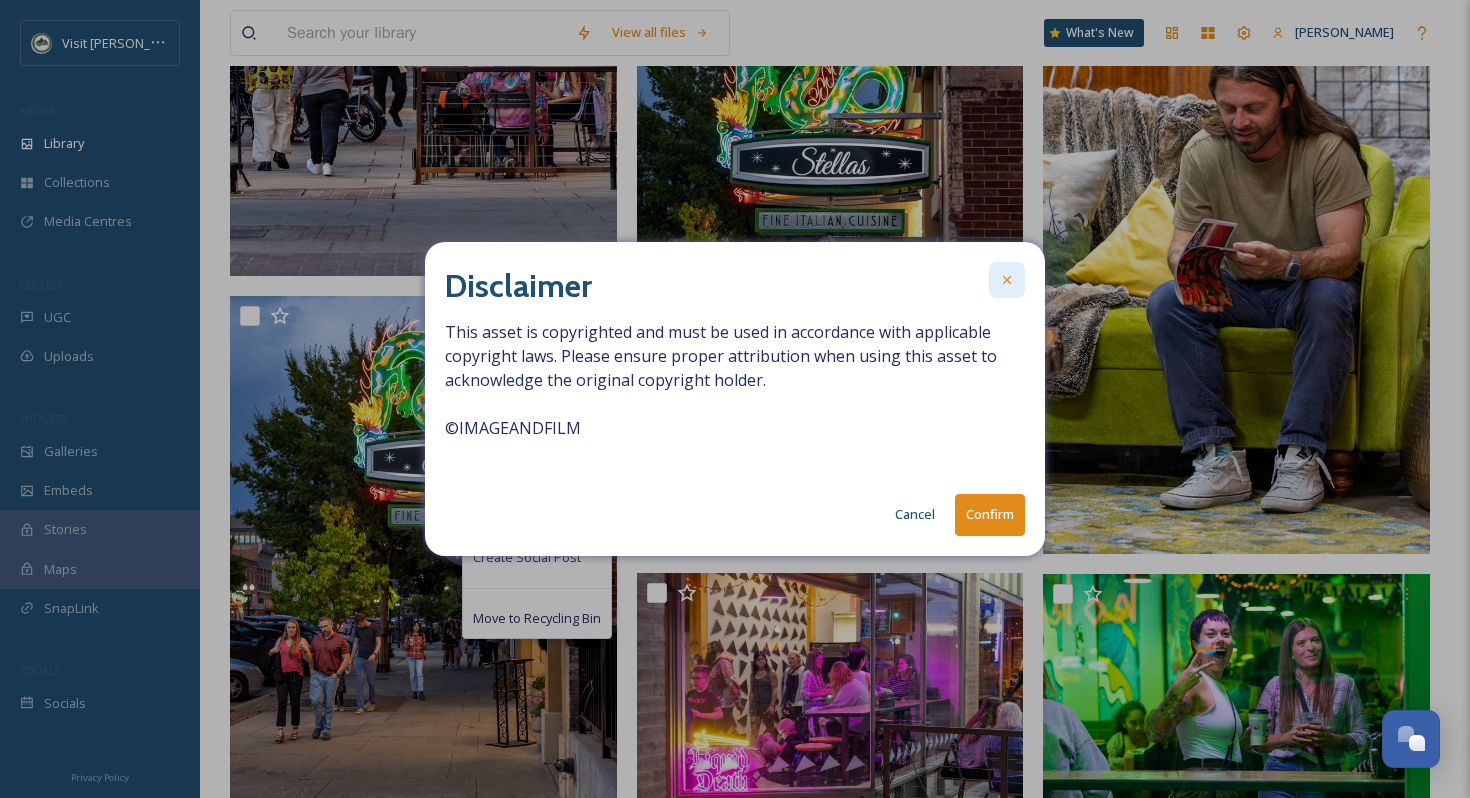 click 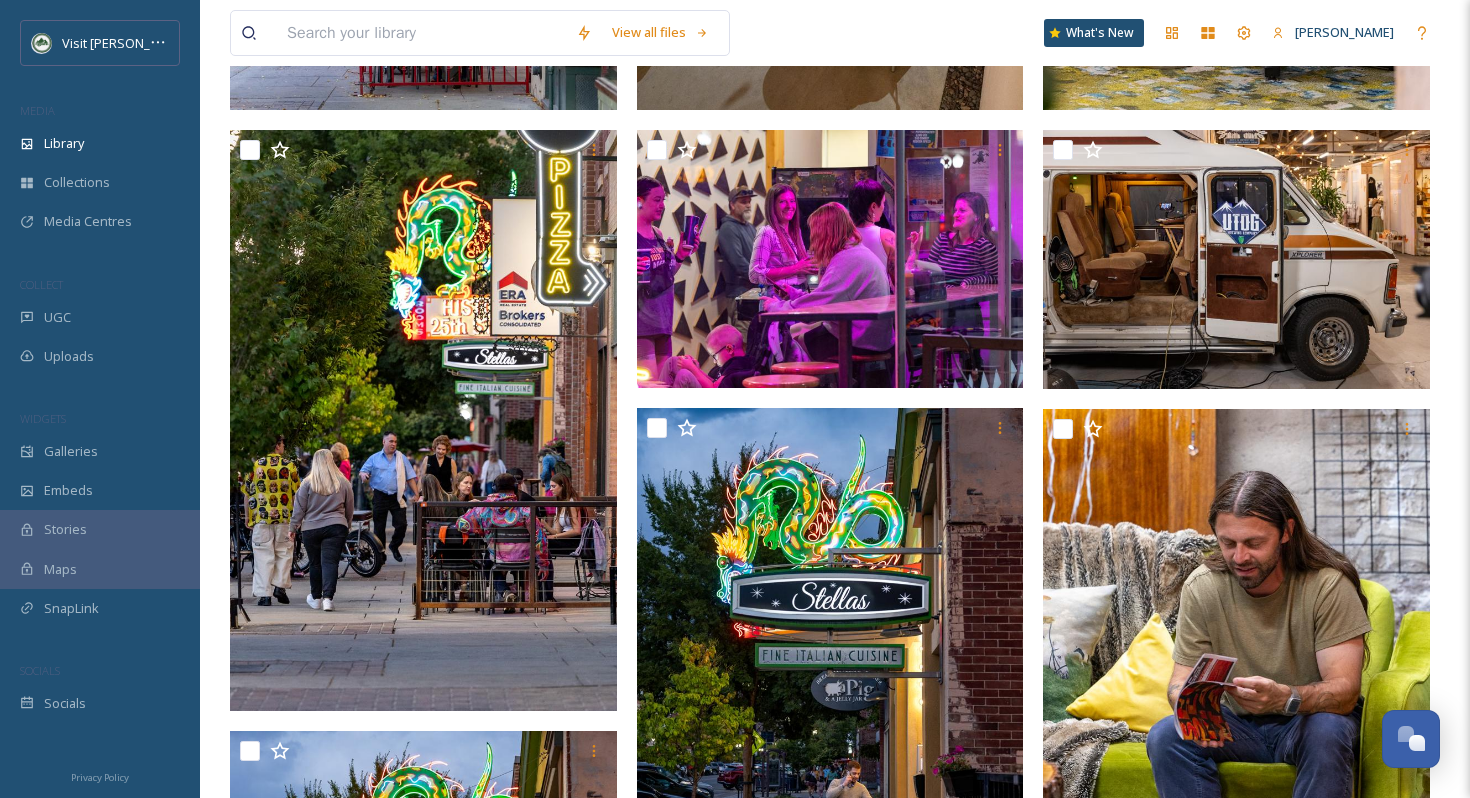 scroll, scrollTop: 1889, scrollLeft: 0, axis: vertical 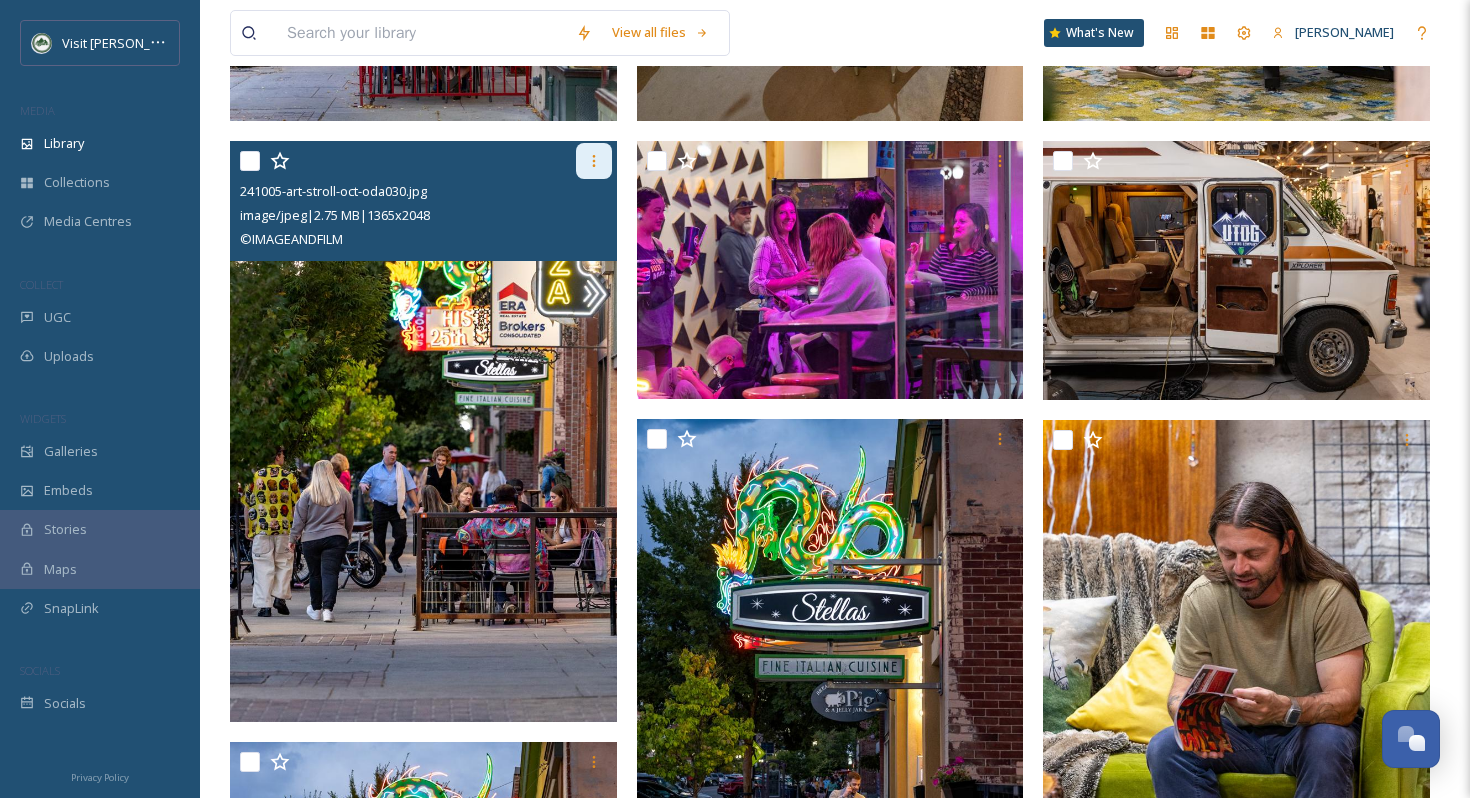 click at bounding box center [594, 161] 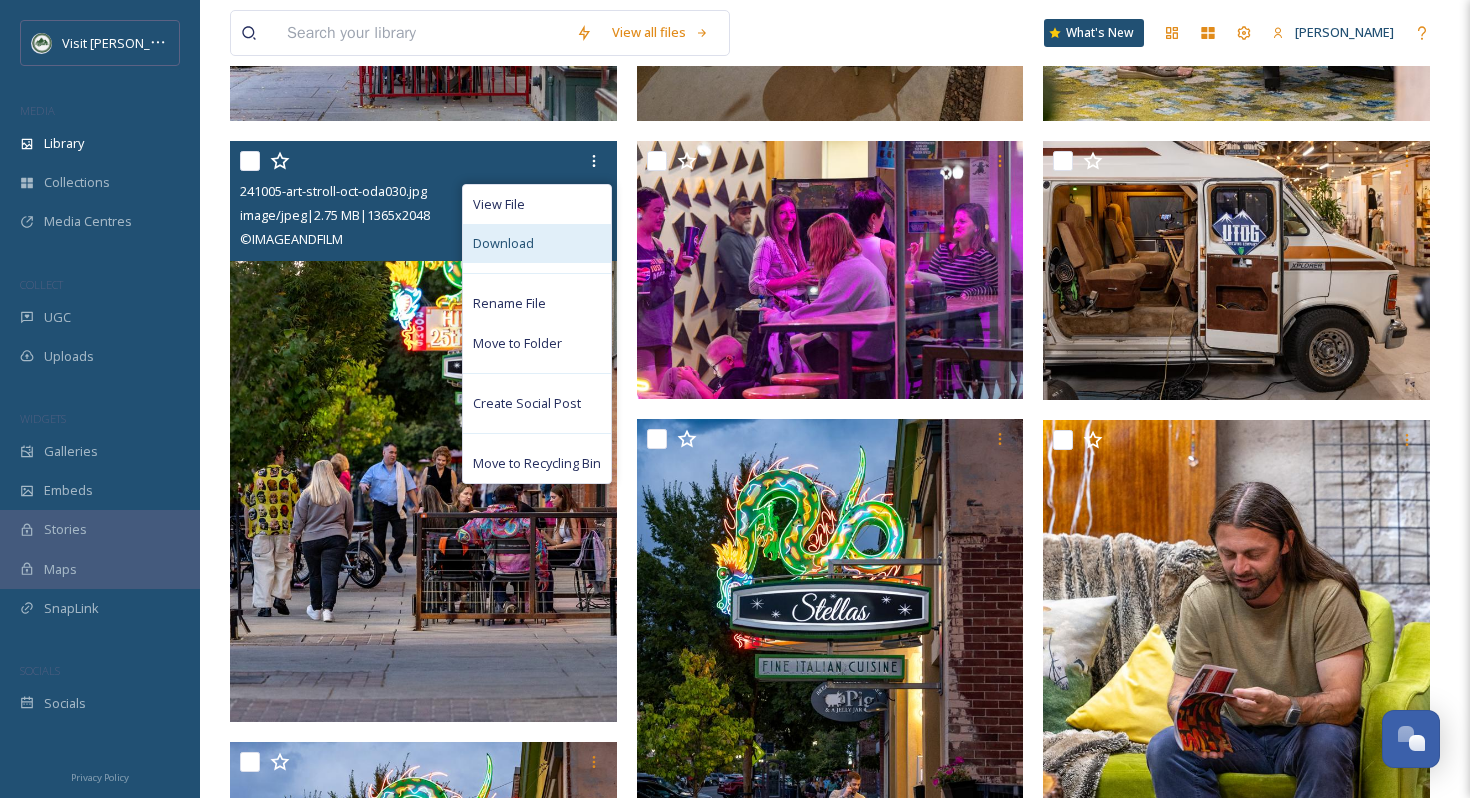 click on "Download" at bounding box center [537, 243] 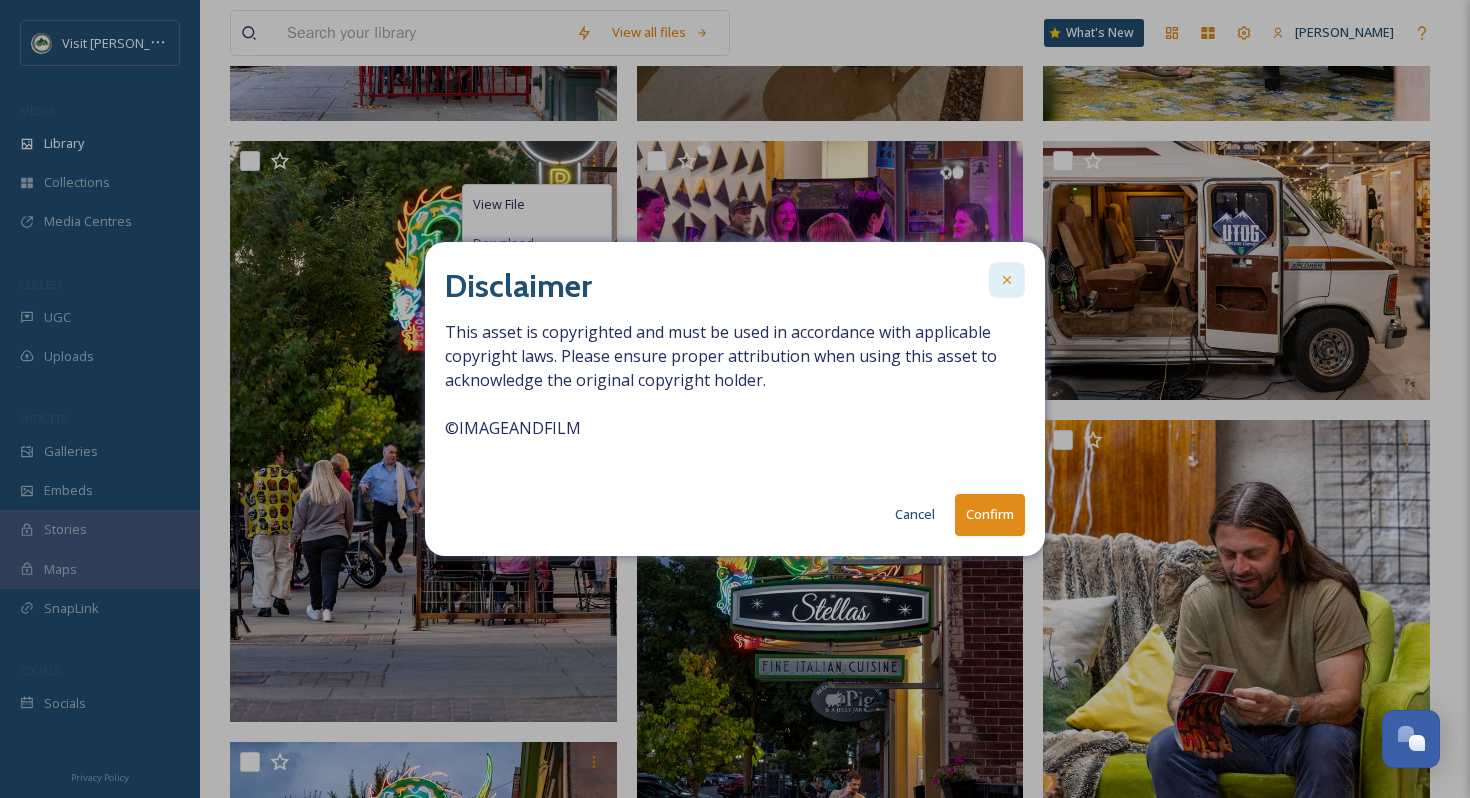 click 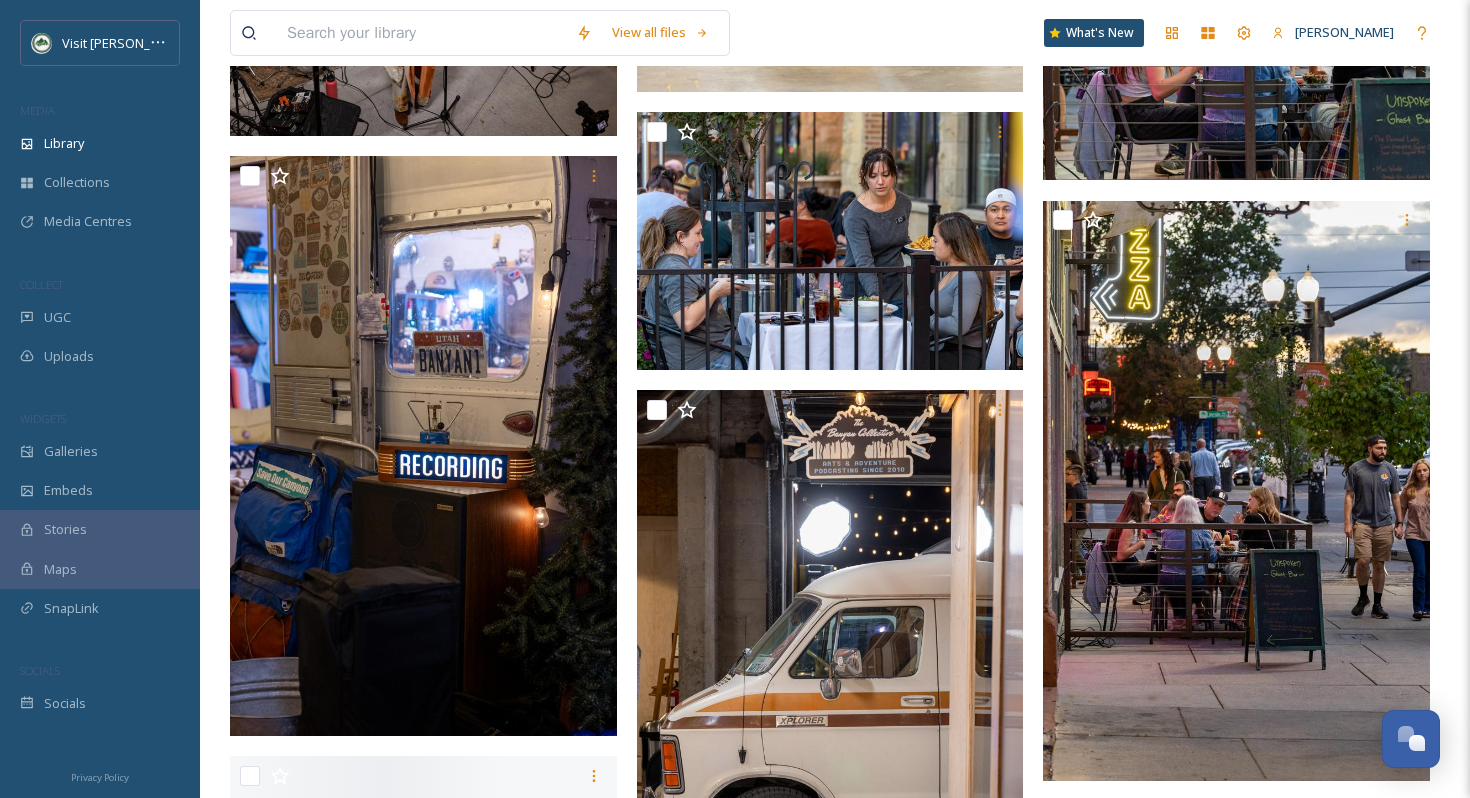 scroll, scrollTop: 7101, scrollLeft: 0, axis: vertical 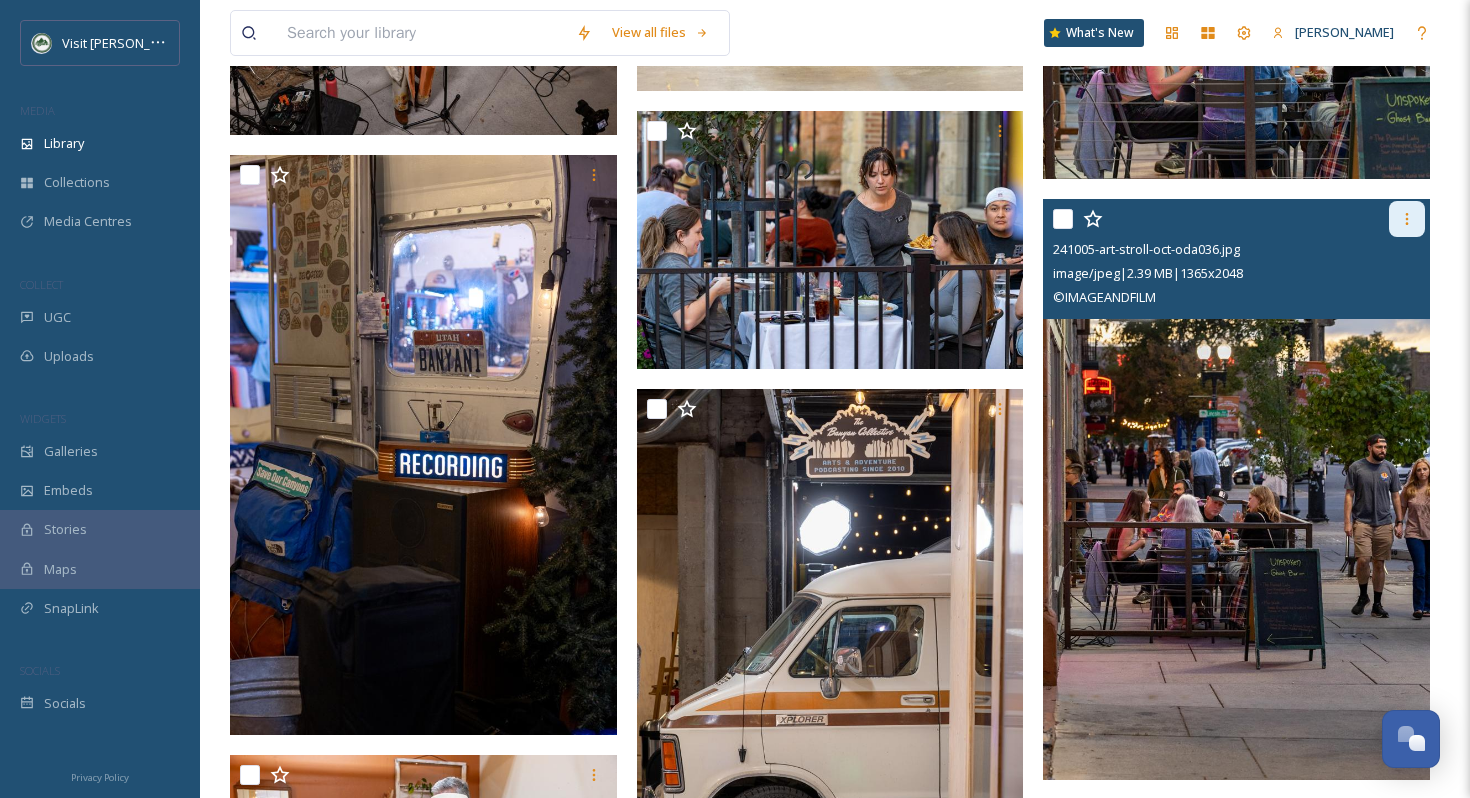 click 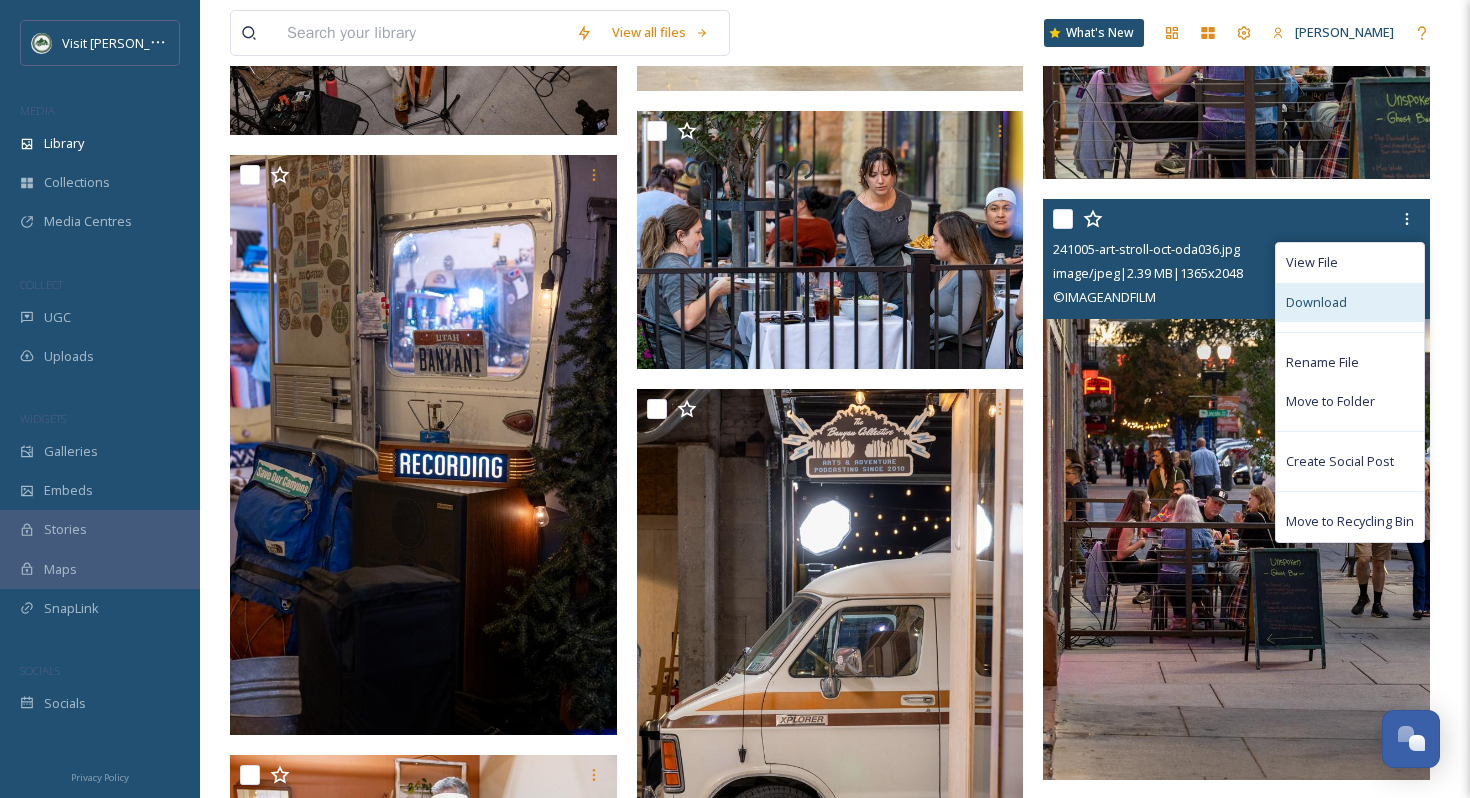 click on "Download" at bounding box center [1350, 302] 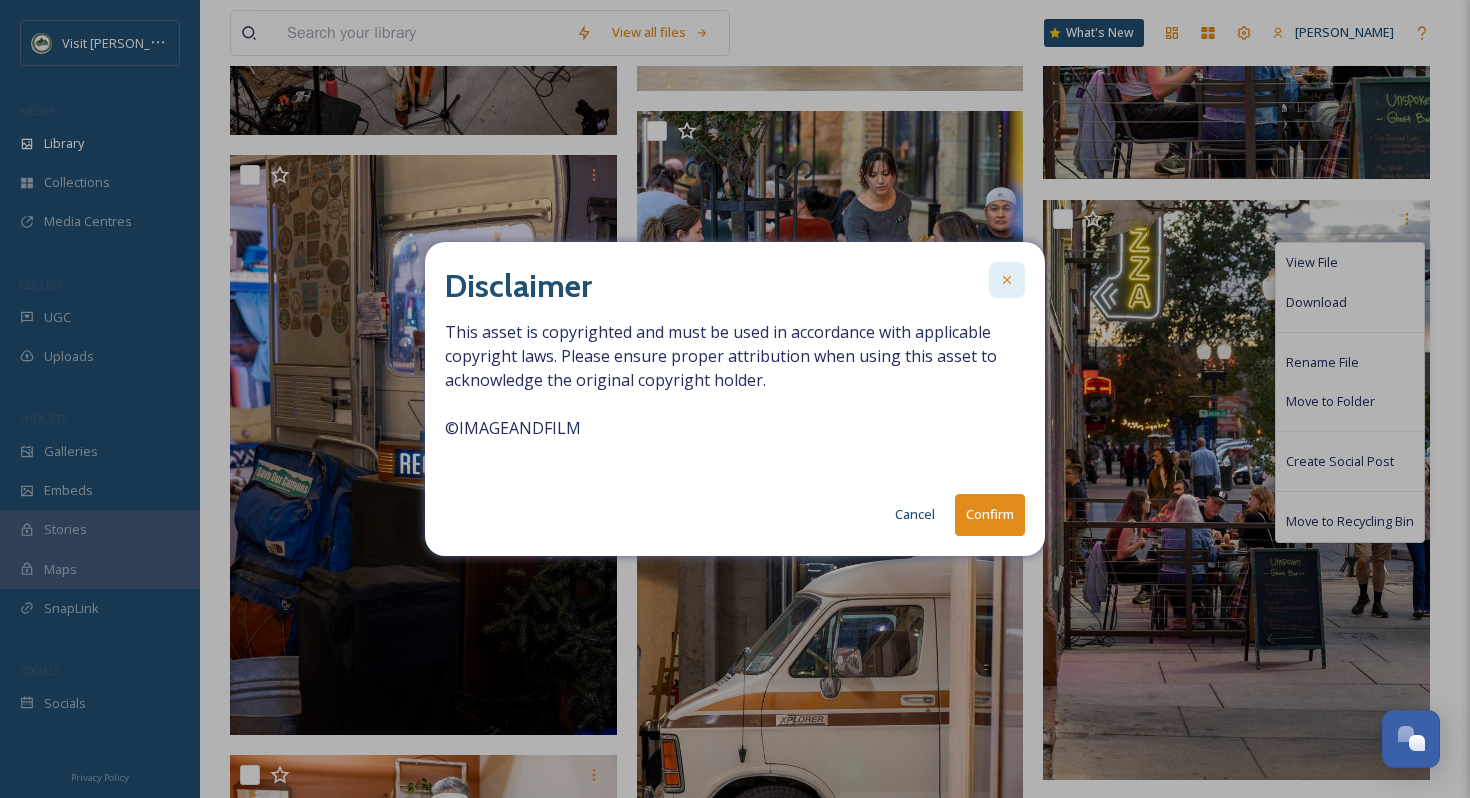 click 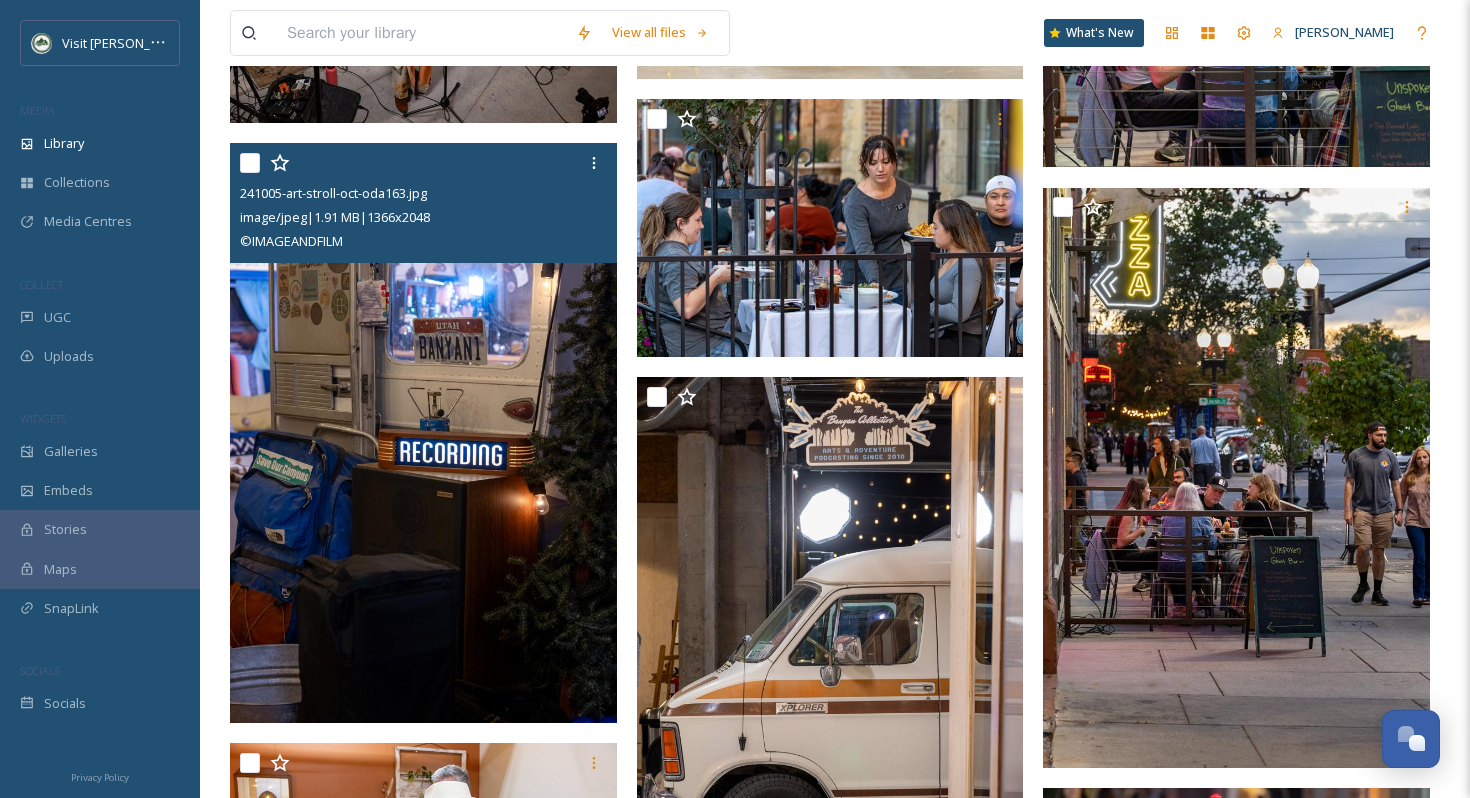 scroll, scrollTop: 7112, scrollLeft: 0, axis: vertical 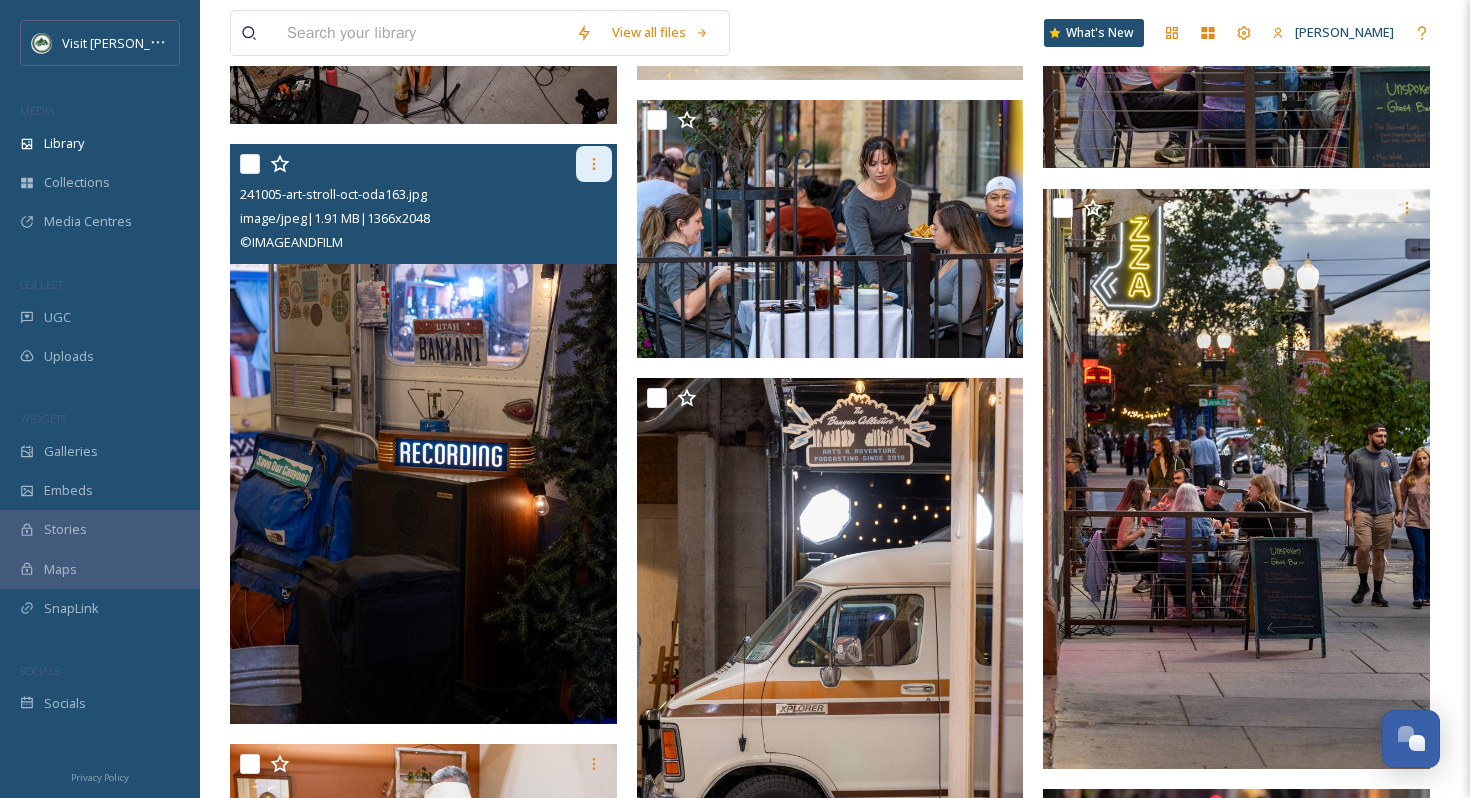 click 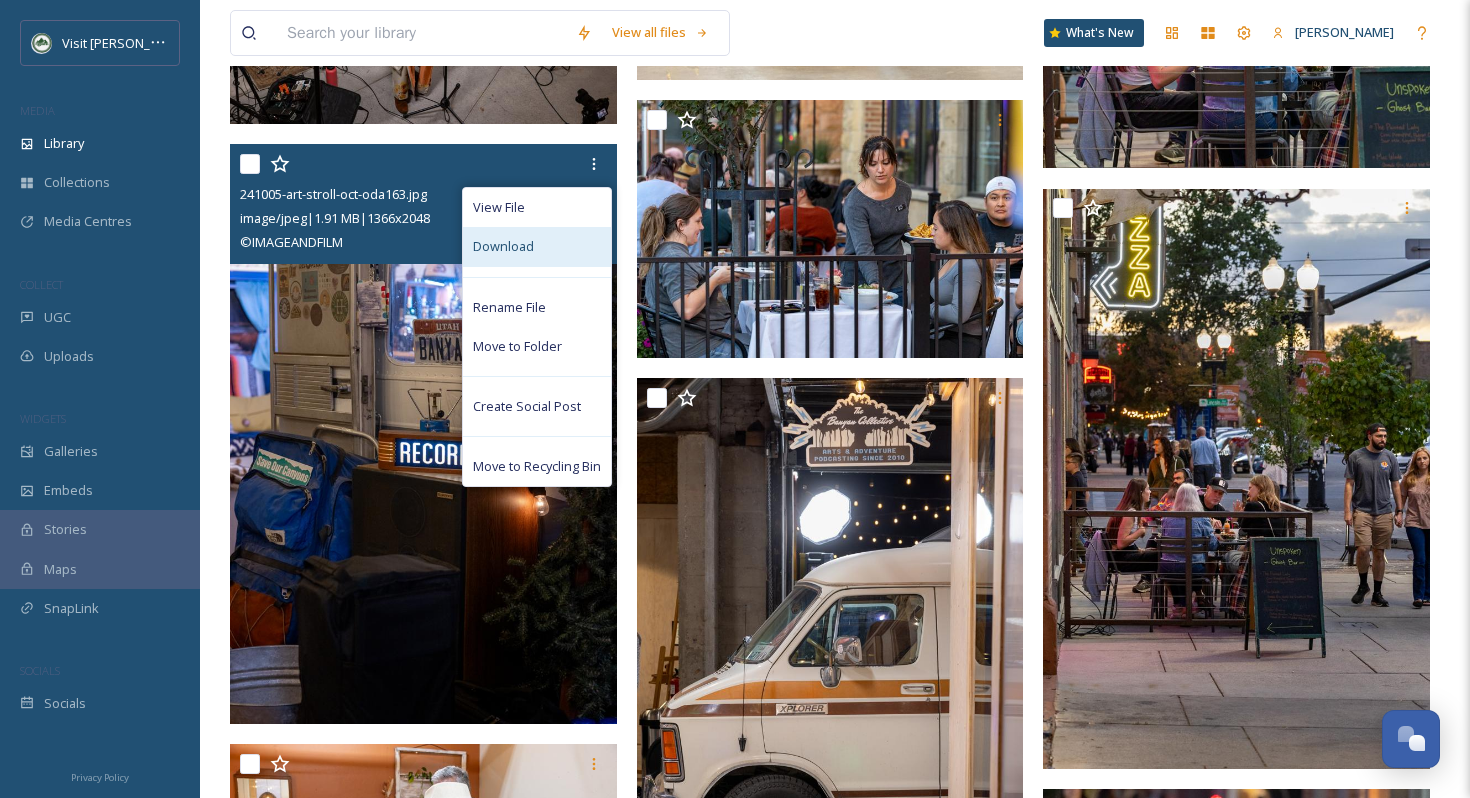 click on "Download" at bounding box center (537, 246) 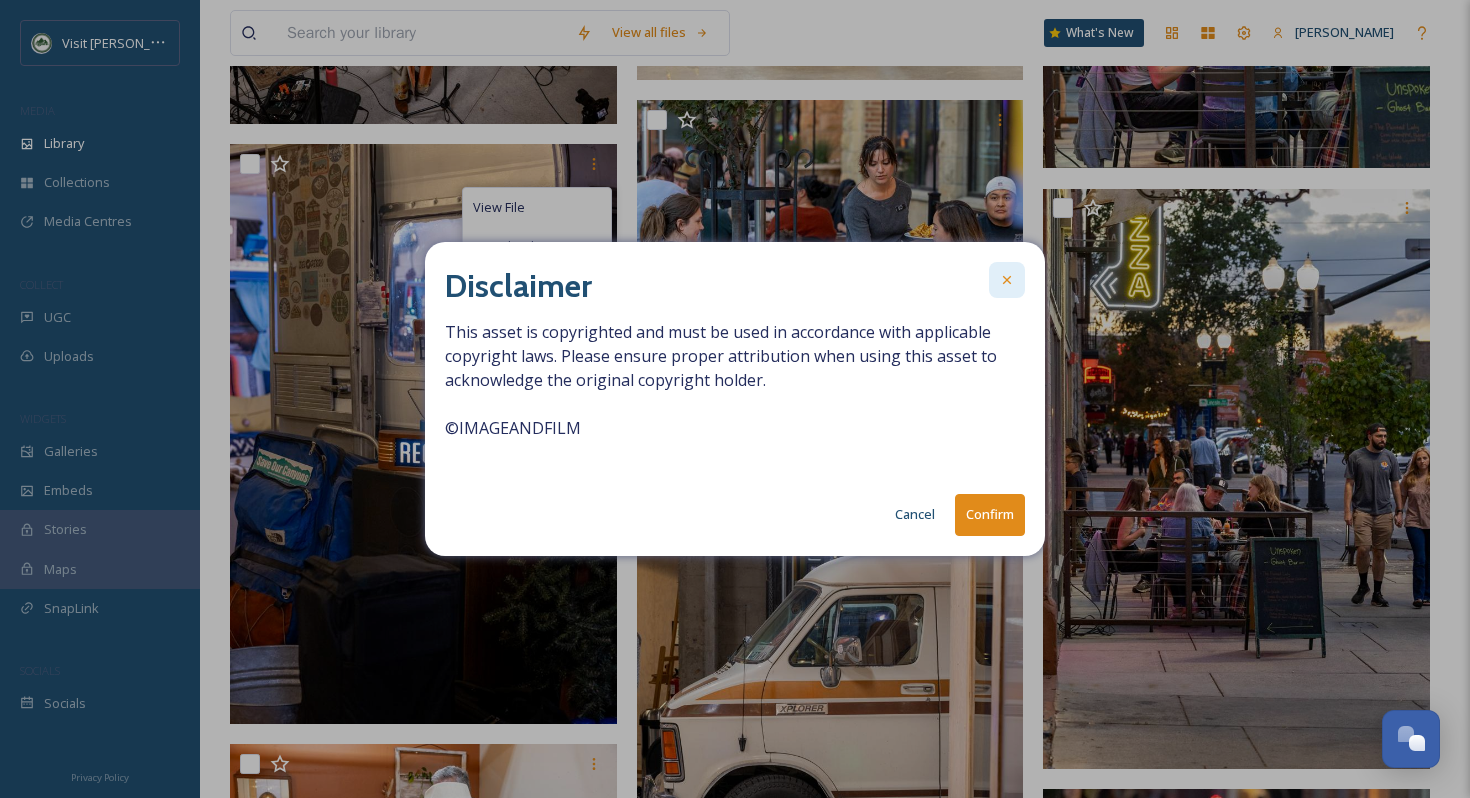 click at bounding box center [1007, 280] 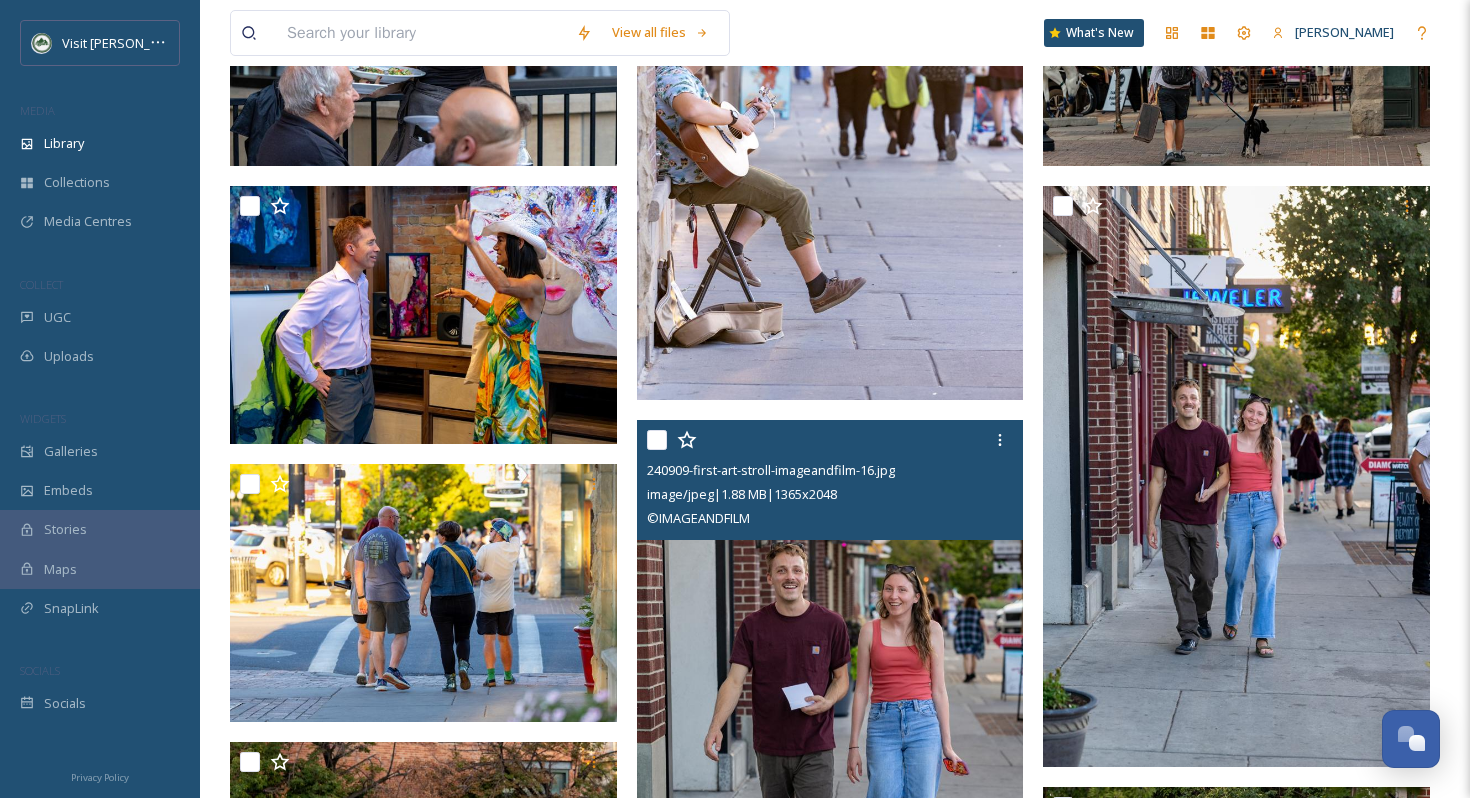scroll, scrollTop: 10050, scrollLeft: 0, axis: vertical 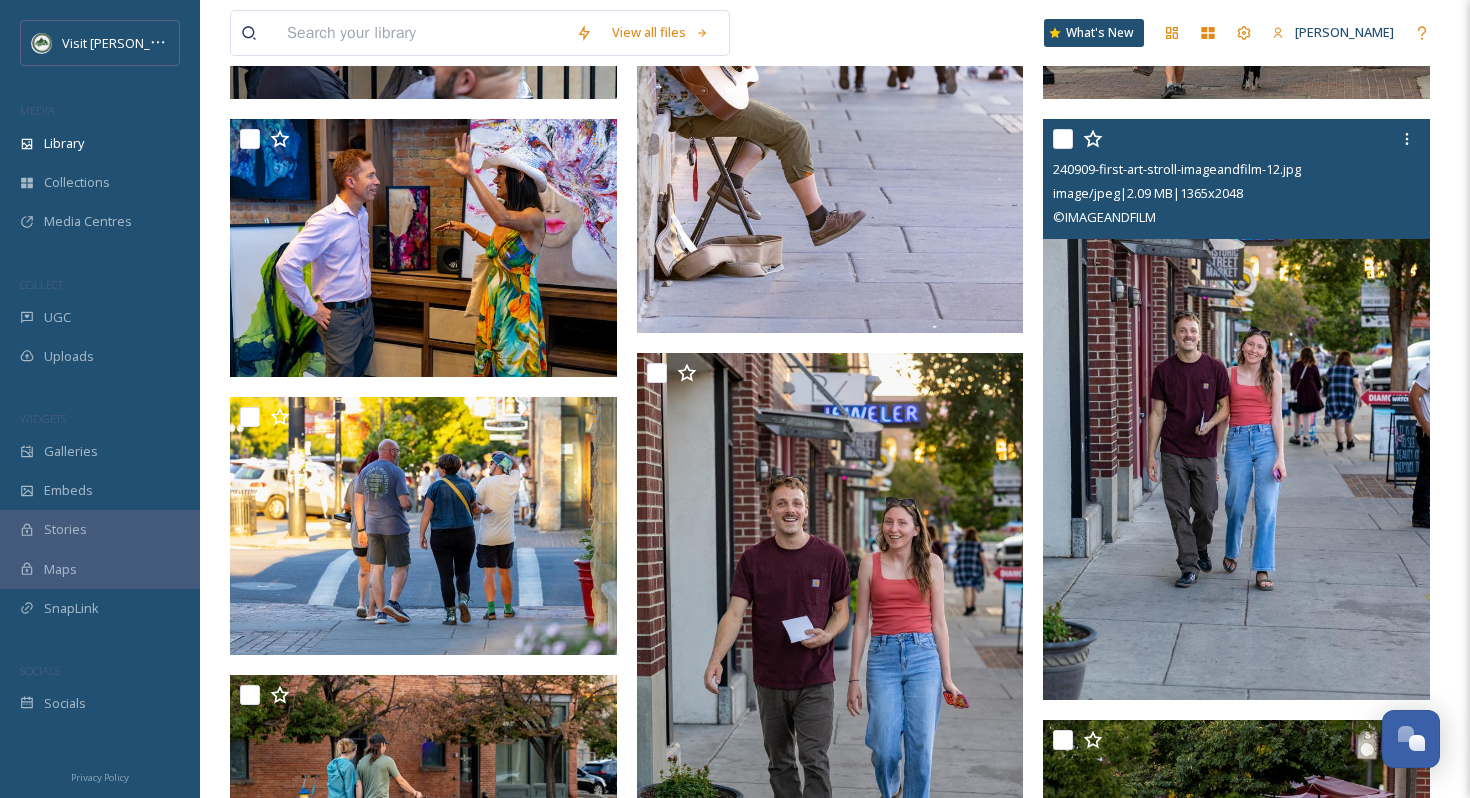 click at bounding box center (1236, 409) 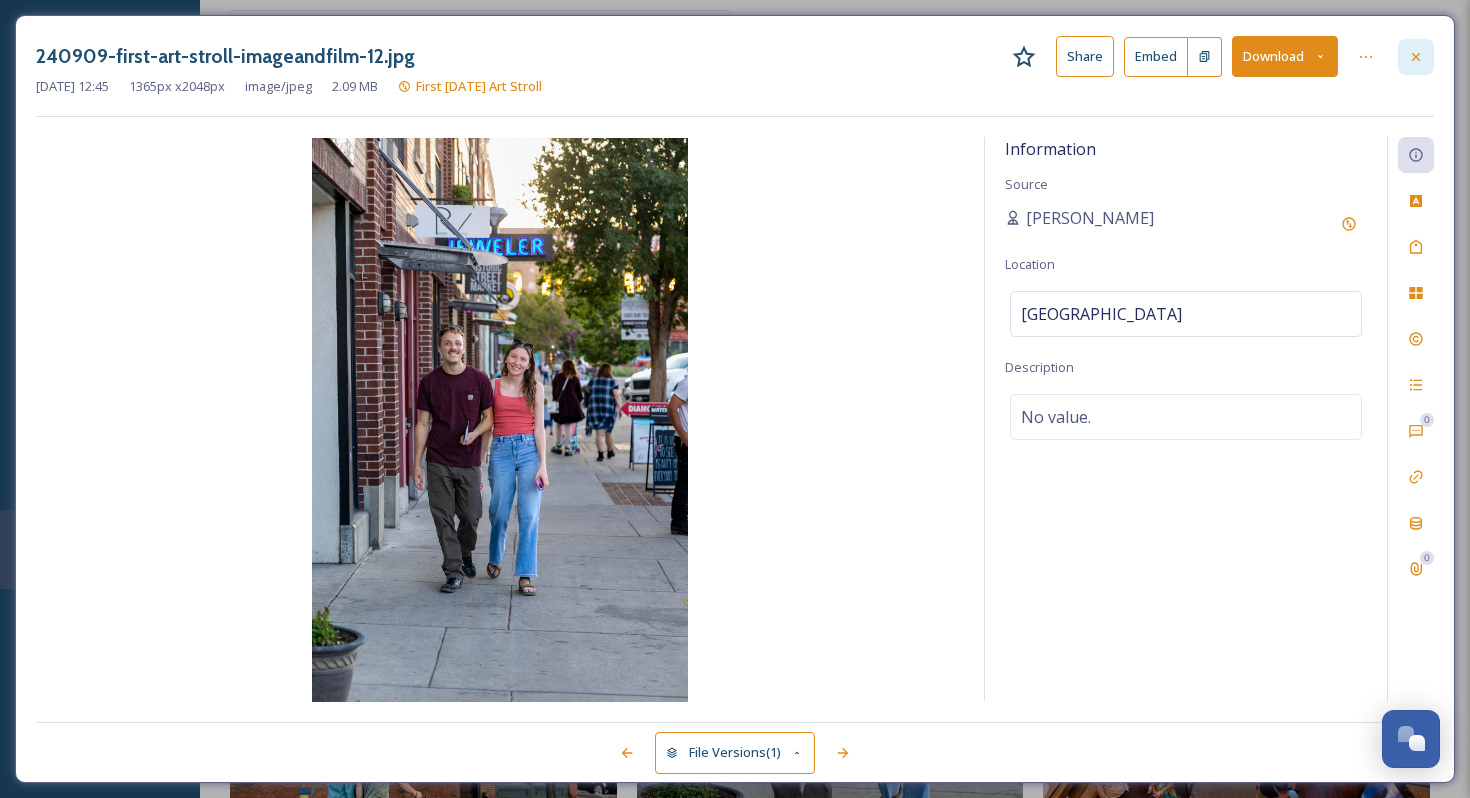 click 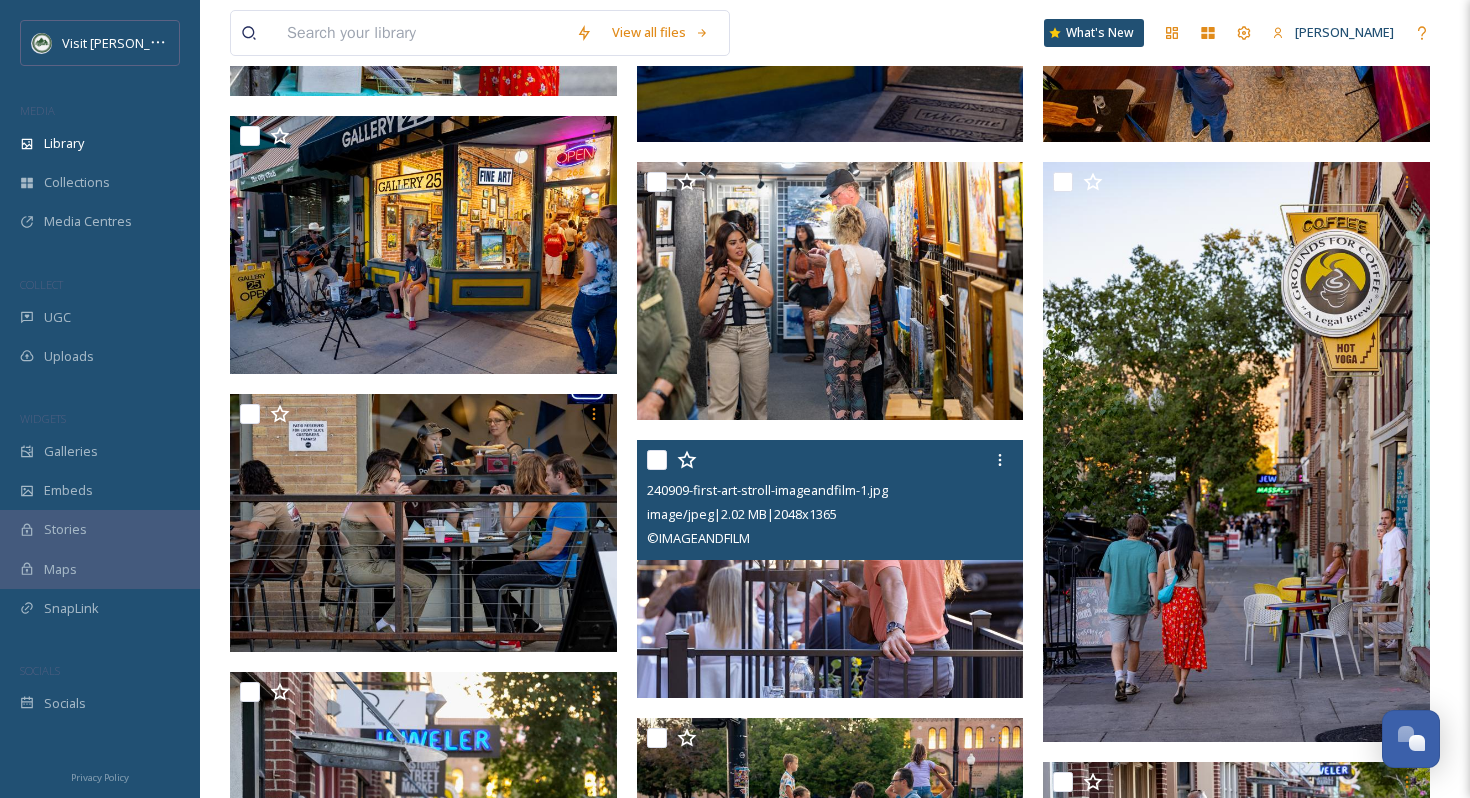 scroll, scrollTop: 11443, scrollLeft: 0, axis: vertical 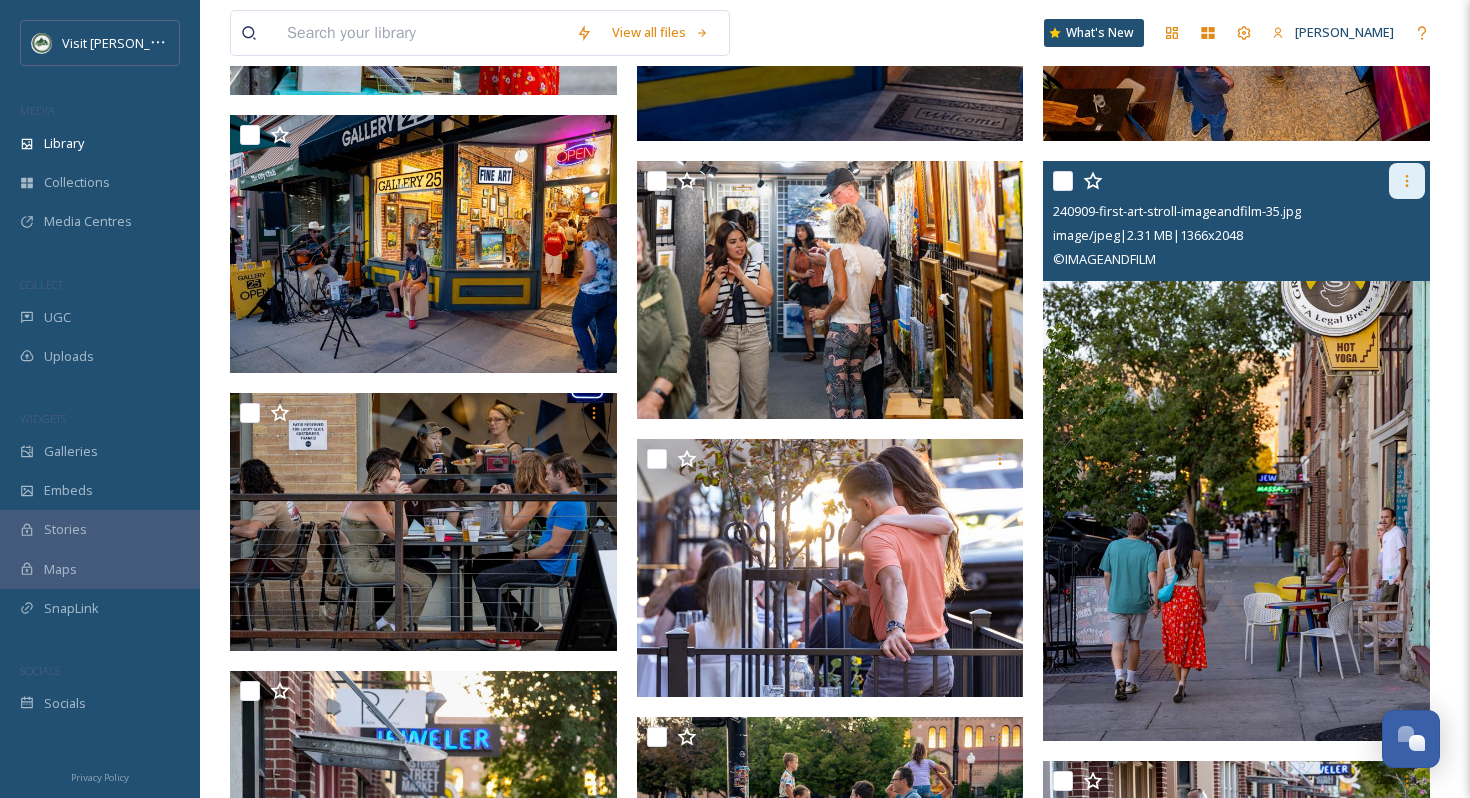 click 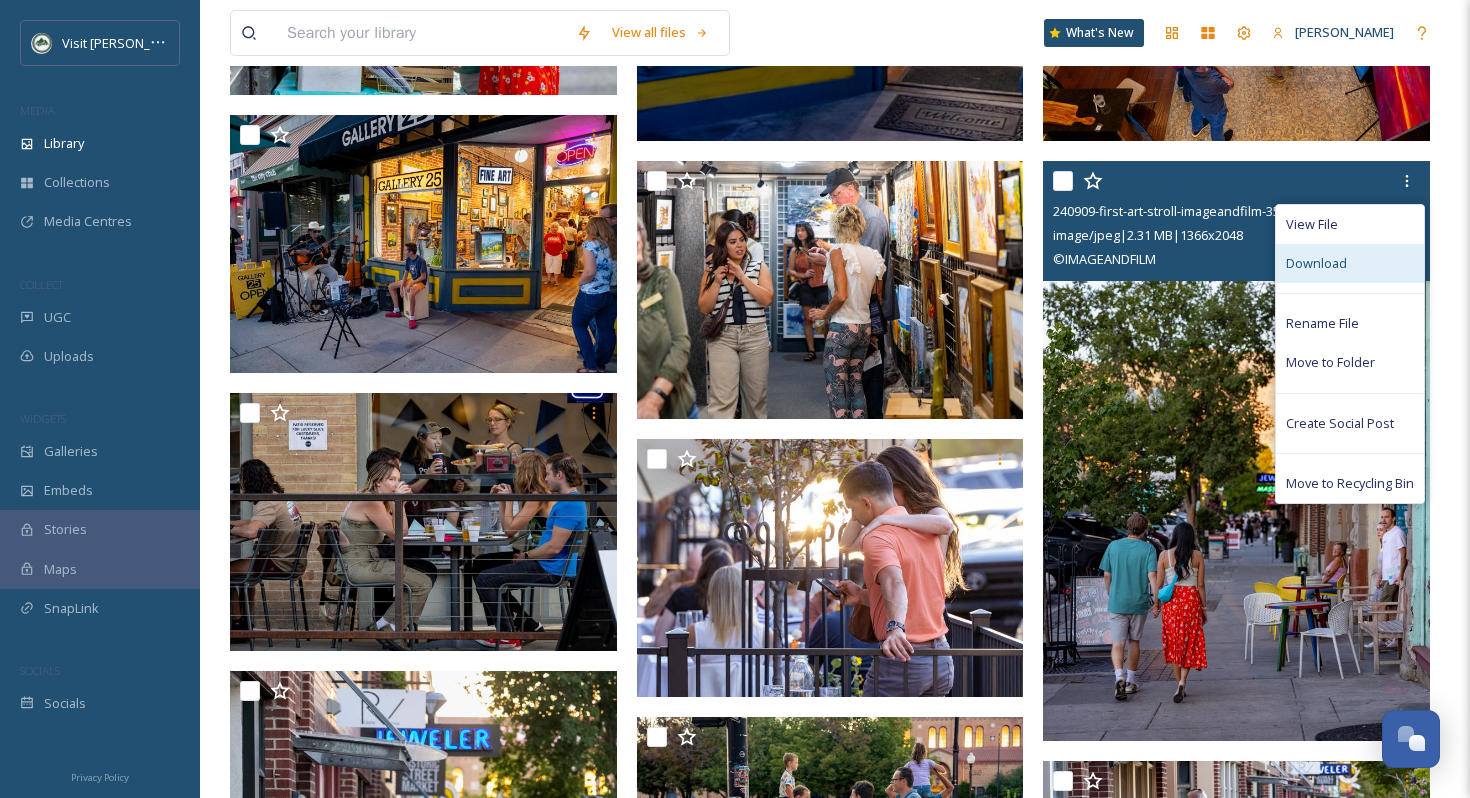 click on "Download" at bounding box center (1350, 263) 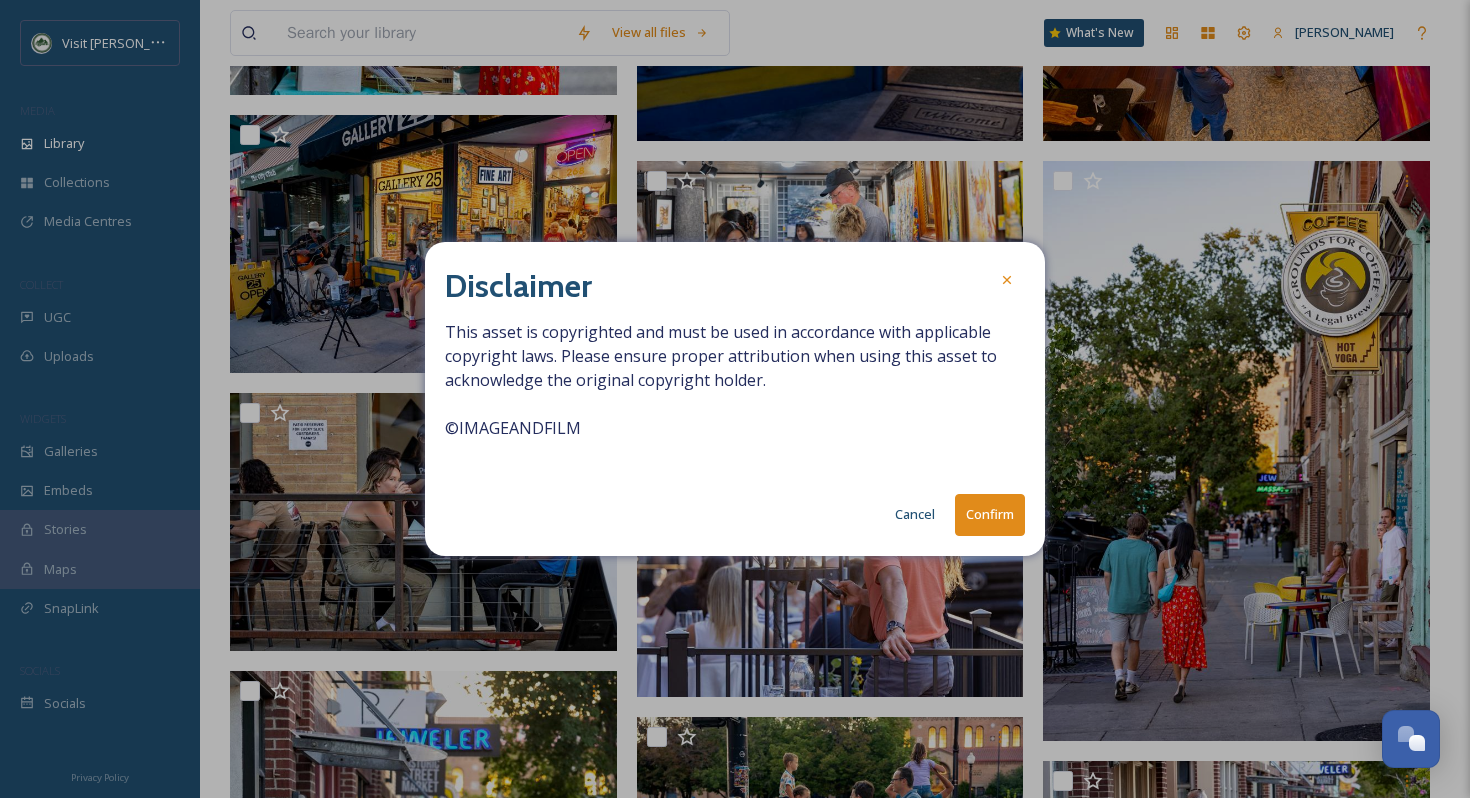 click on "Confirm" at bounding box center [990, 514] 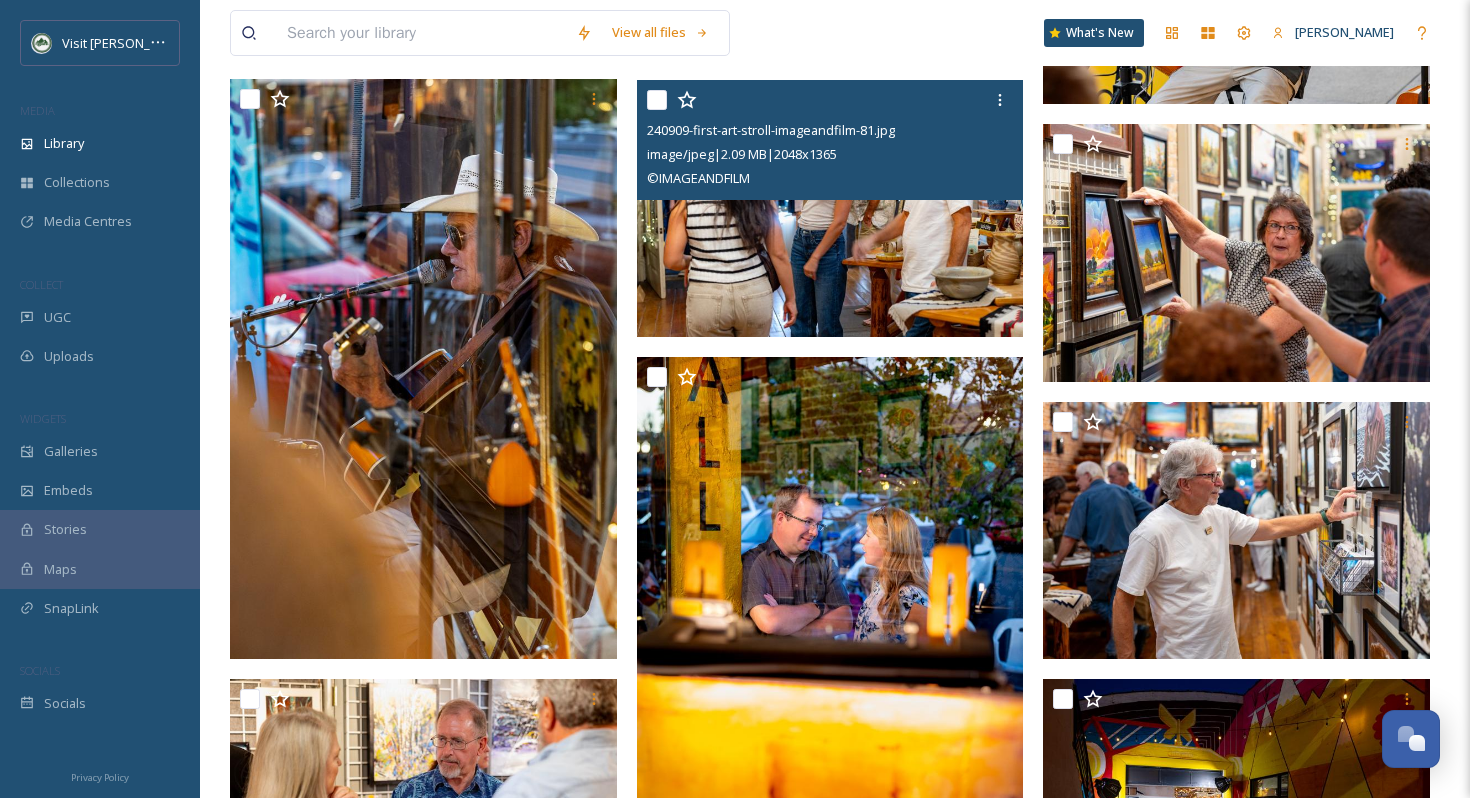scroll, scrollTop: 13755, scrollLeft: 0, axis: vertical 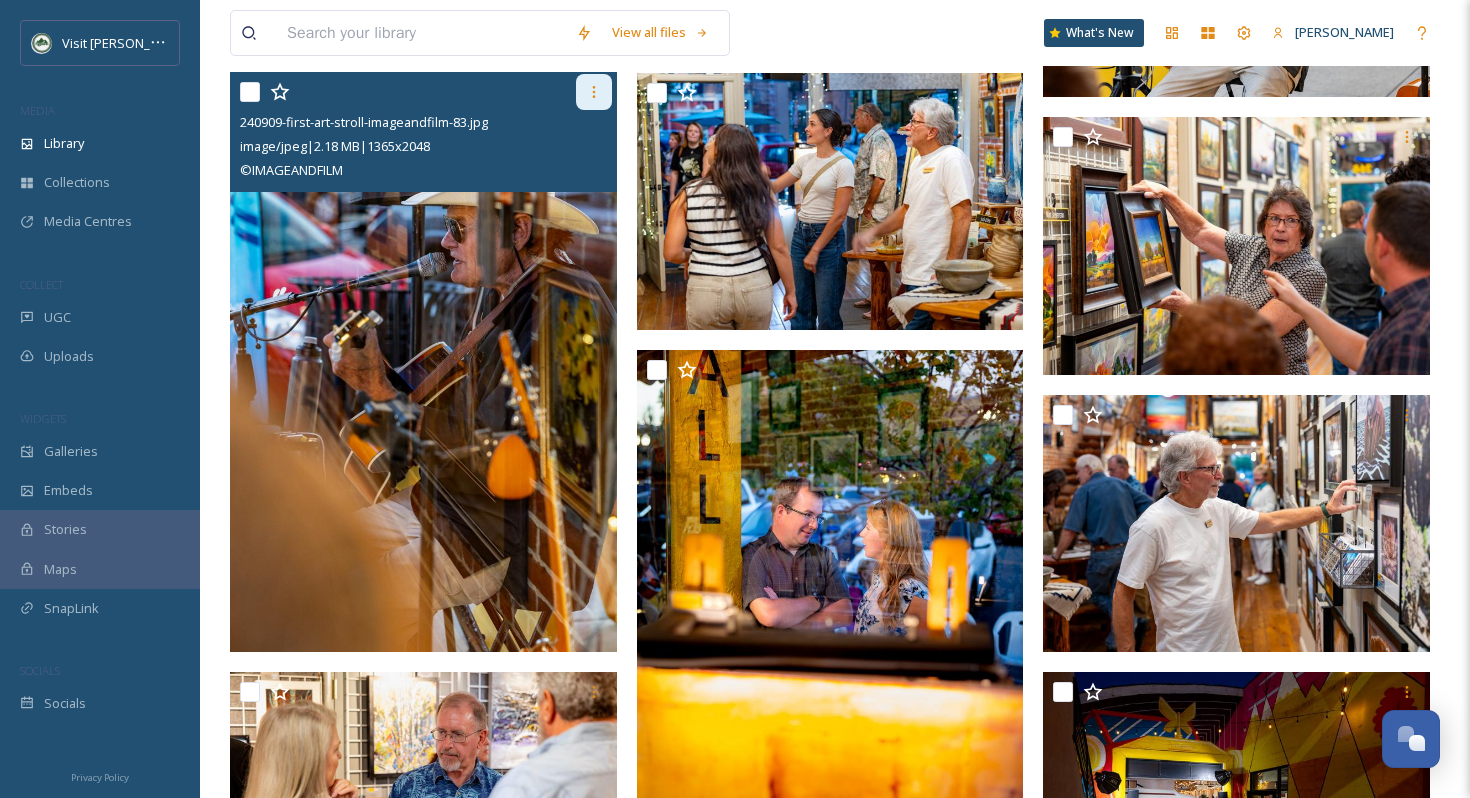 click at bounding box center [594, 92] 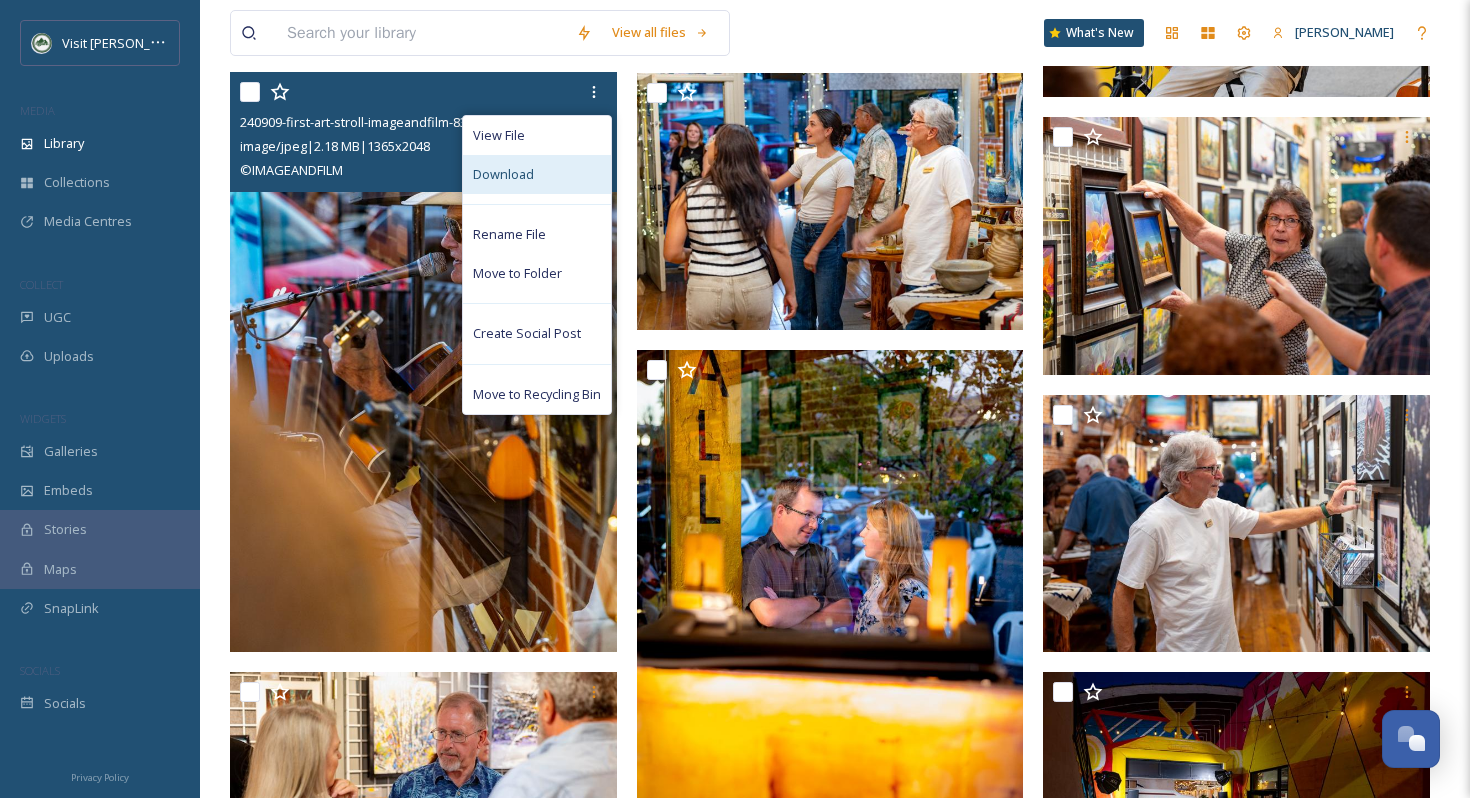 click on "Download" at bounding box center (537, 174) 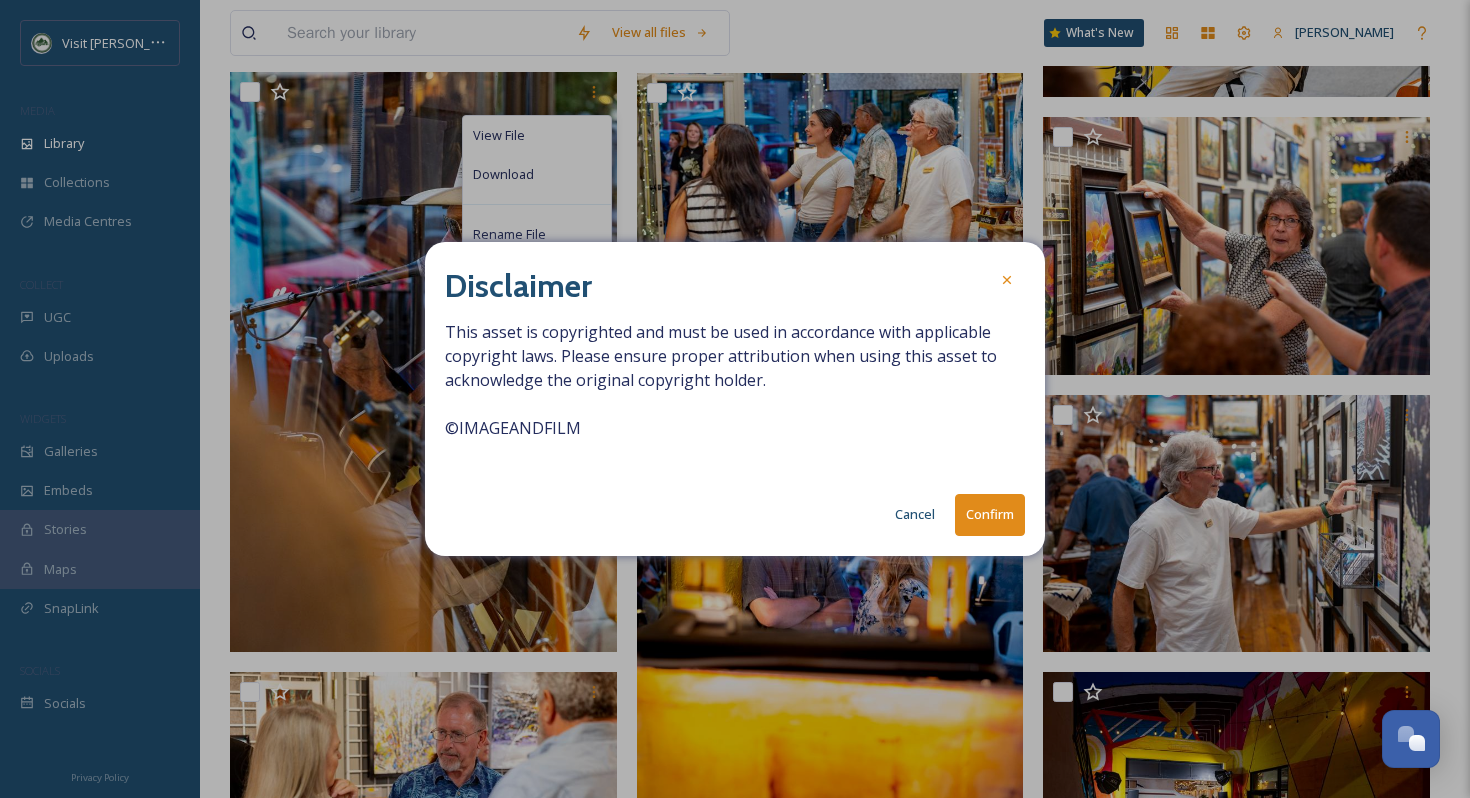 click on "Confirm" at bounding box center [990, 514] 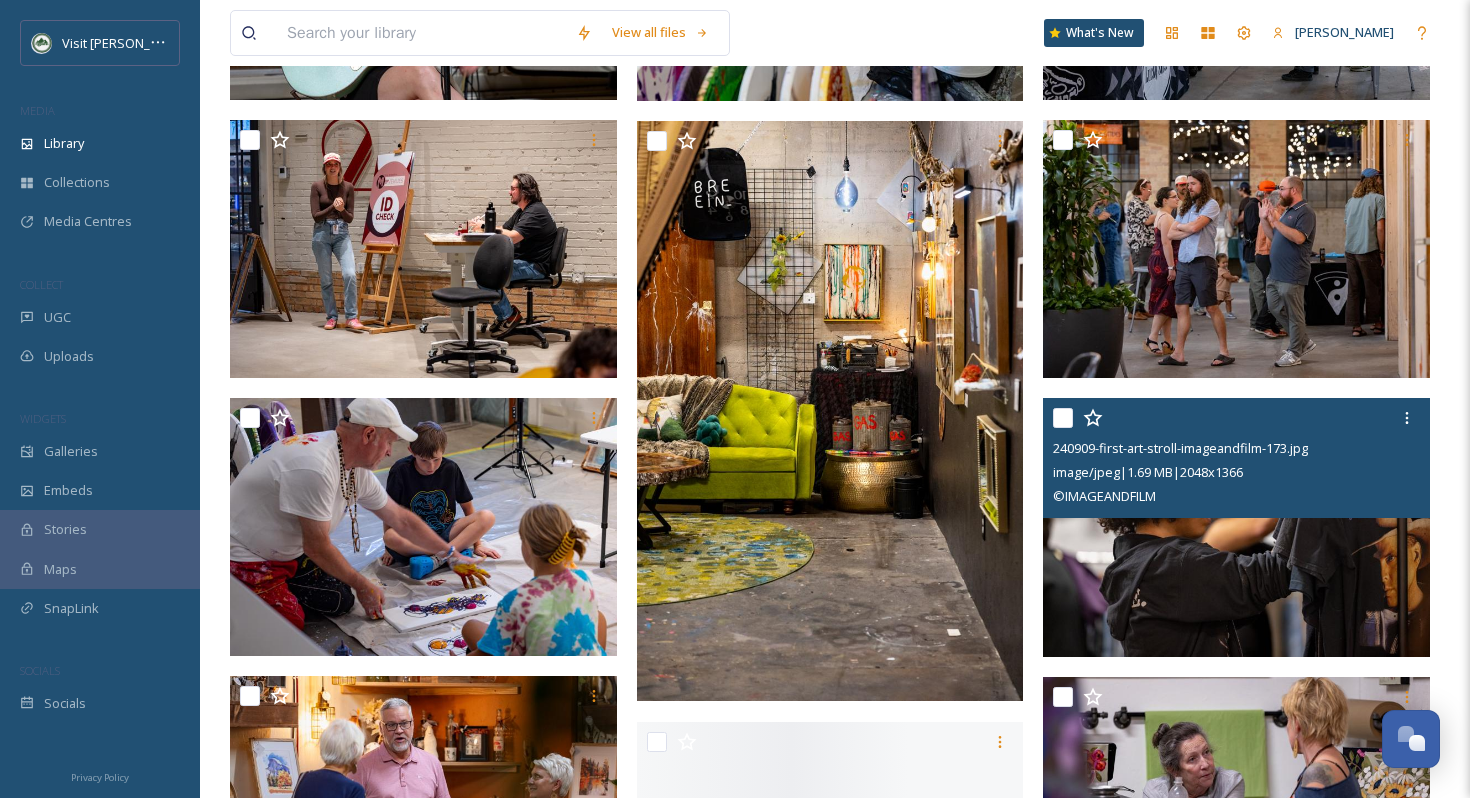 scroll, scrollTop: 15147, scrollLeft: 0, axis: vertical 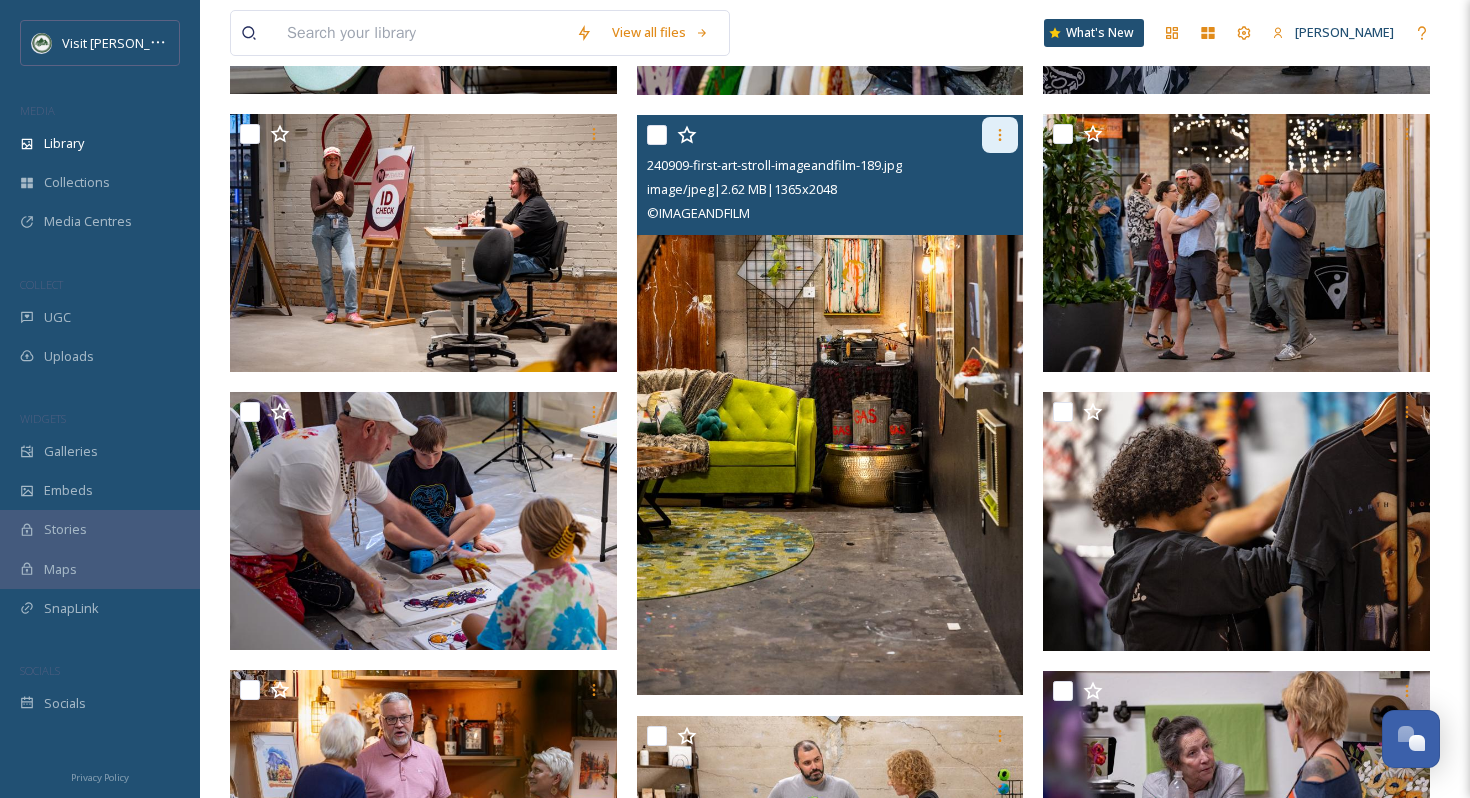 click 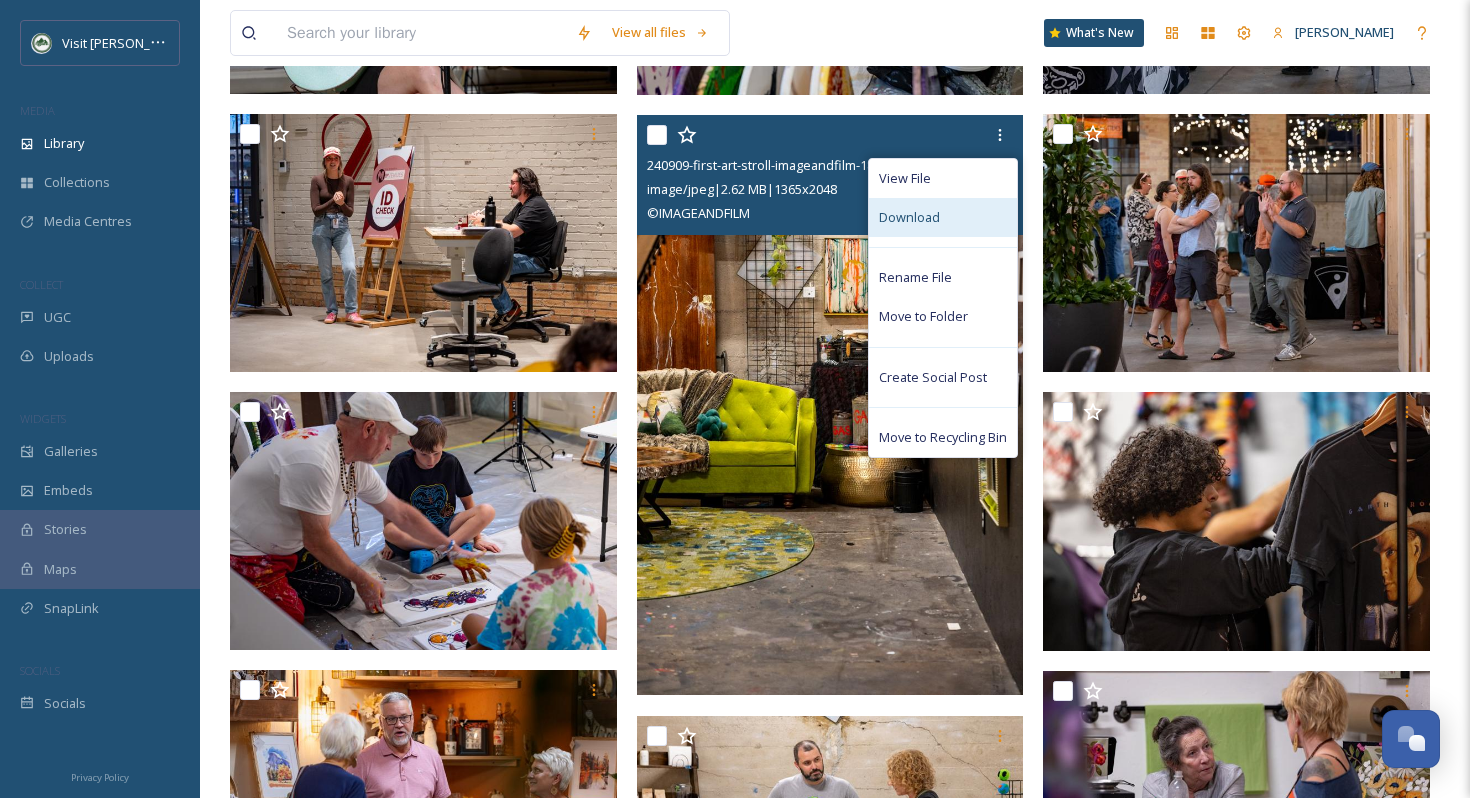 click on "Download" at bounding box center (943, 217) 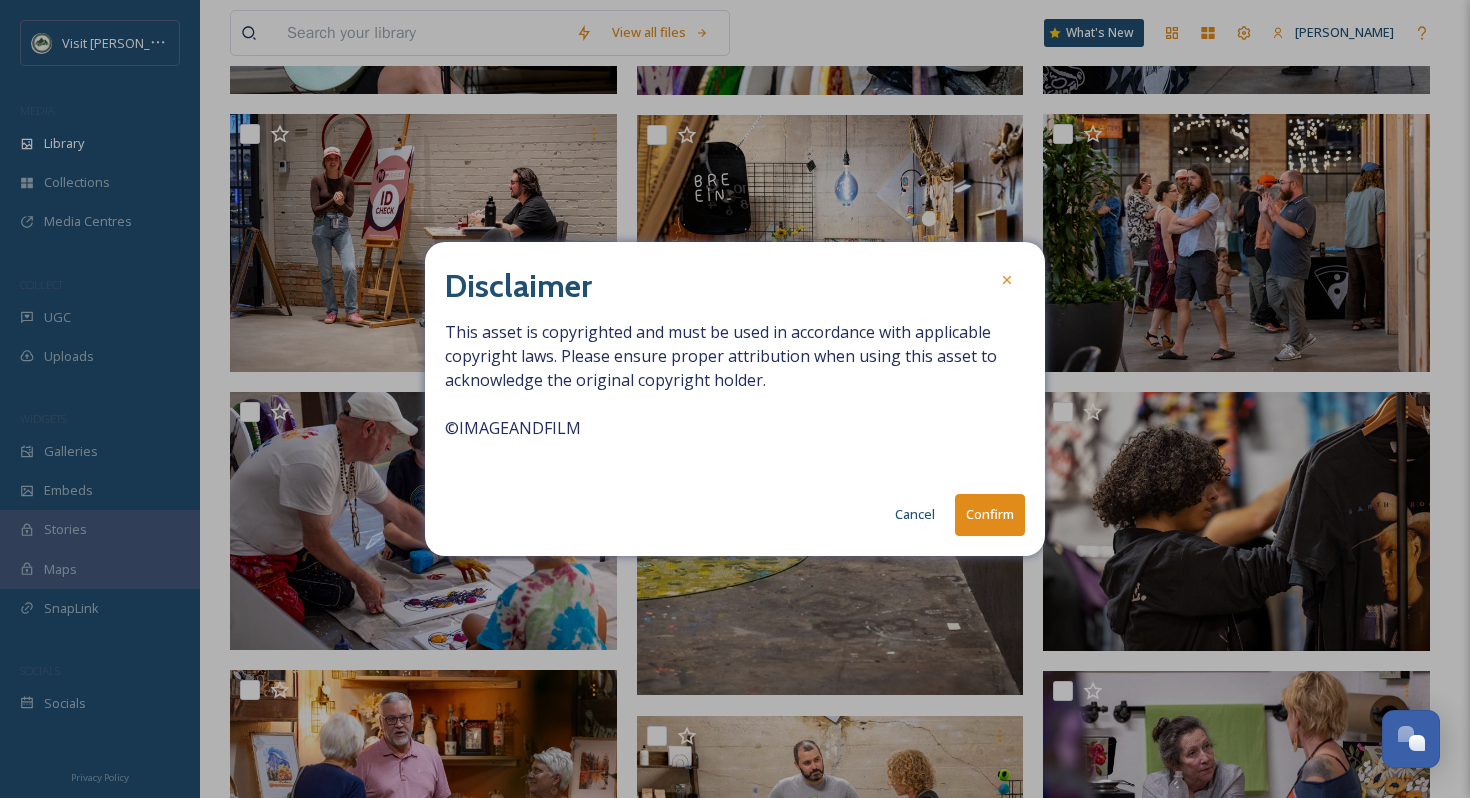 click on "Confirm" at bounding box center (990, 514) 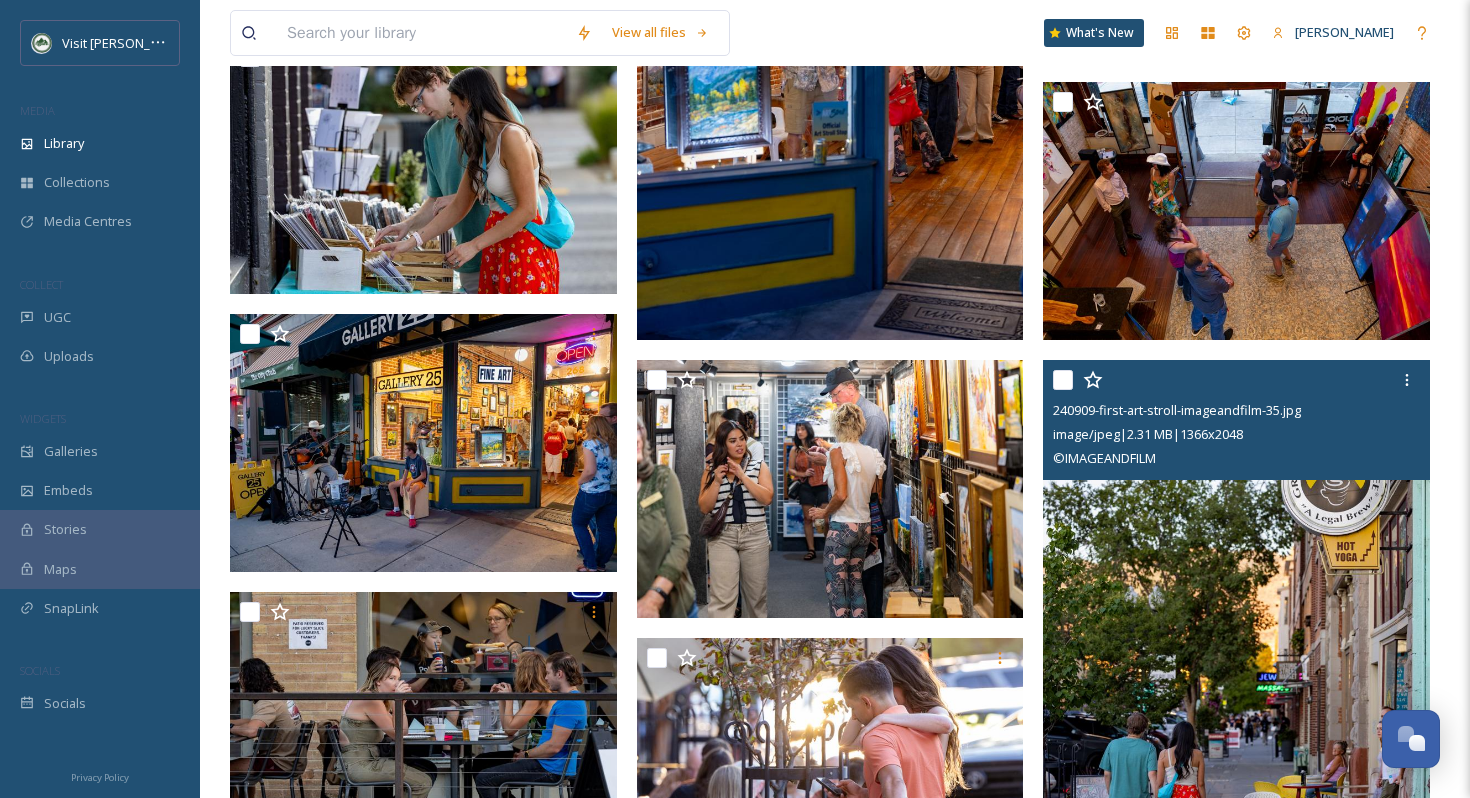 scroll, scrollTop: 11231, scrollLeft: 0, axis: vertical 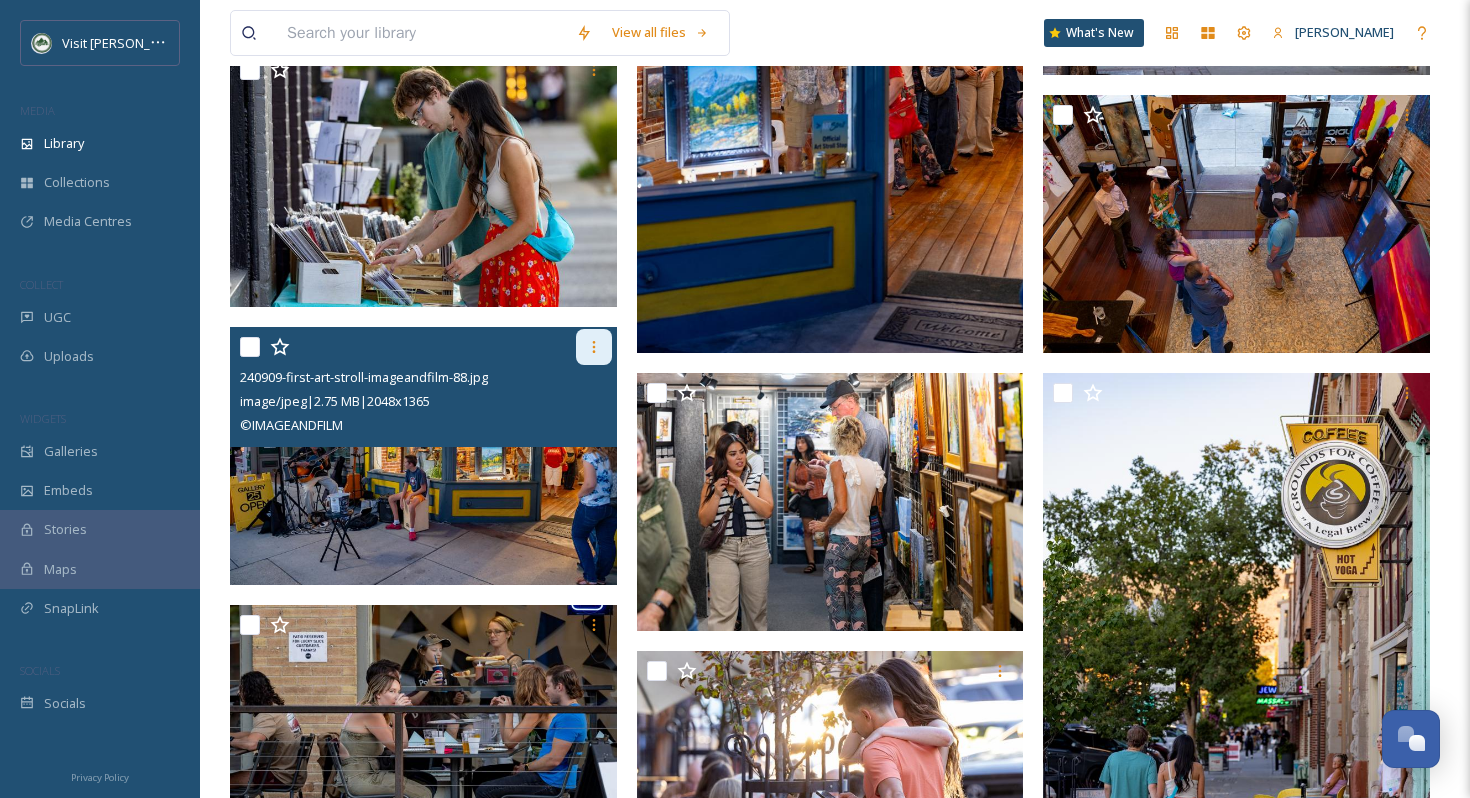 click at bounding box center [594, 347] 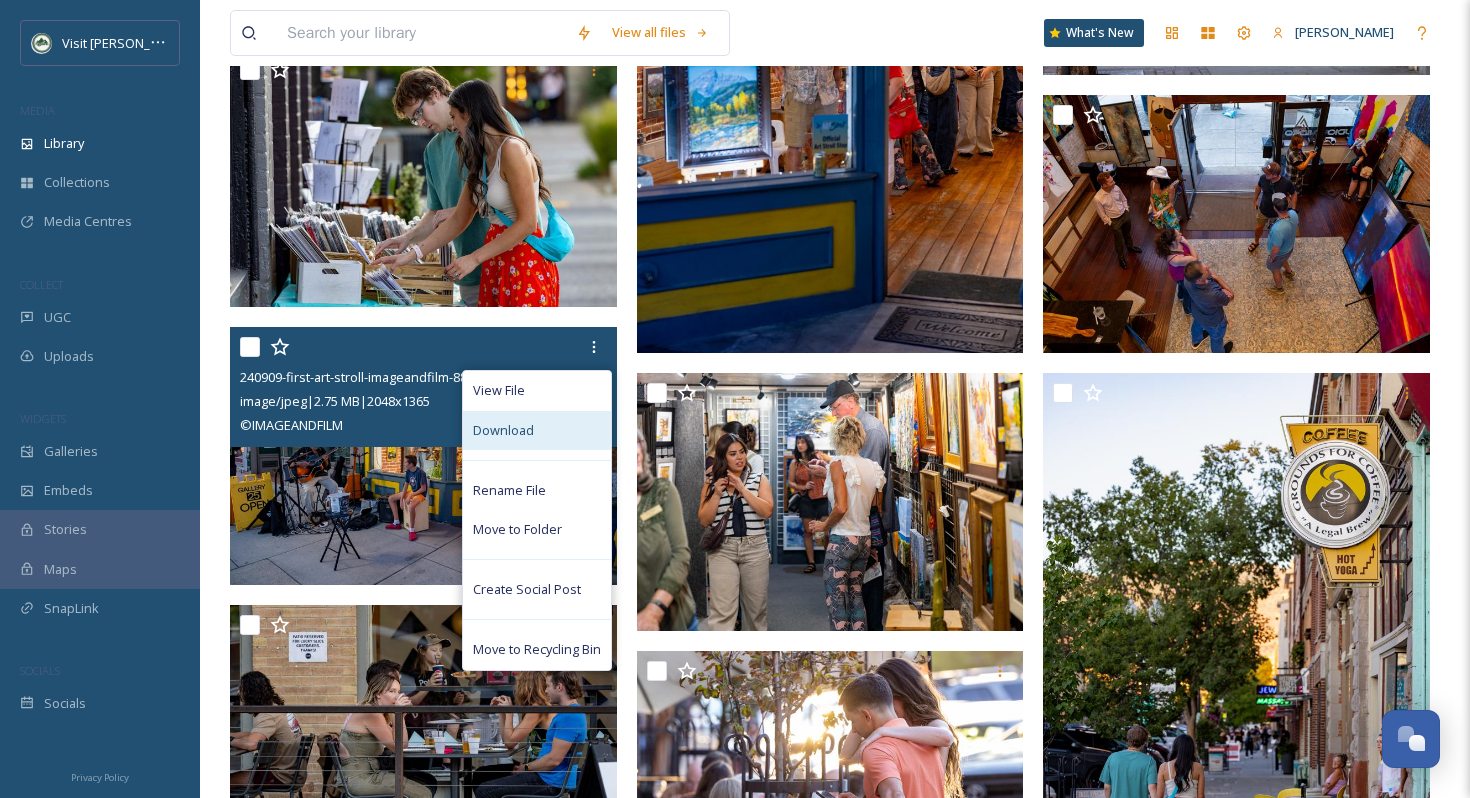 click on "Download" at bounding box center [537, 430] 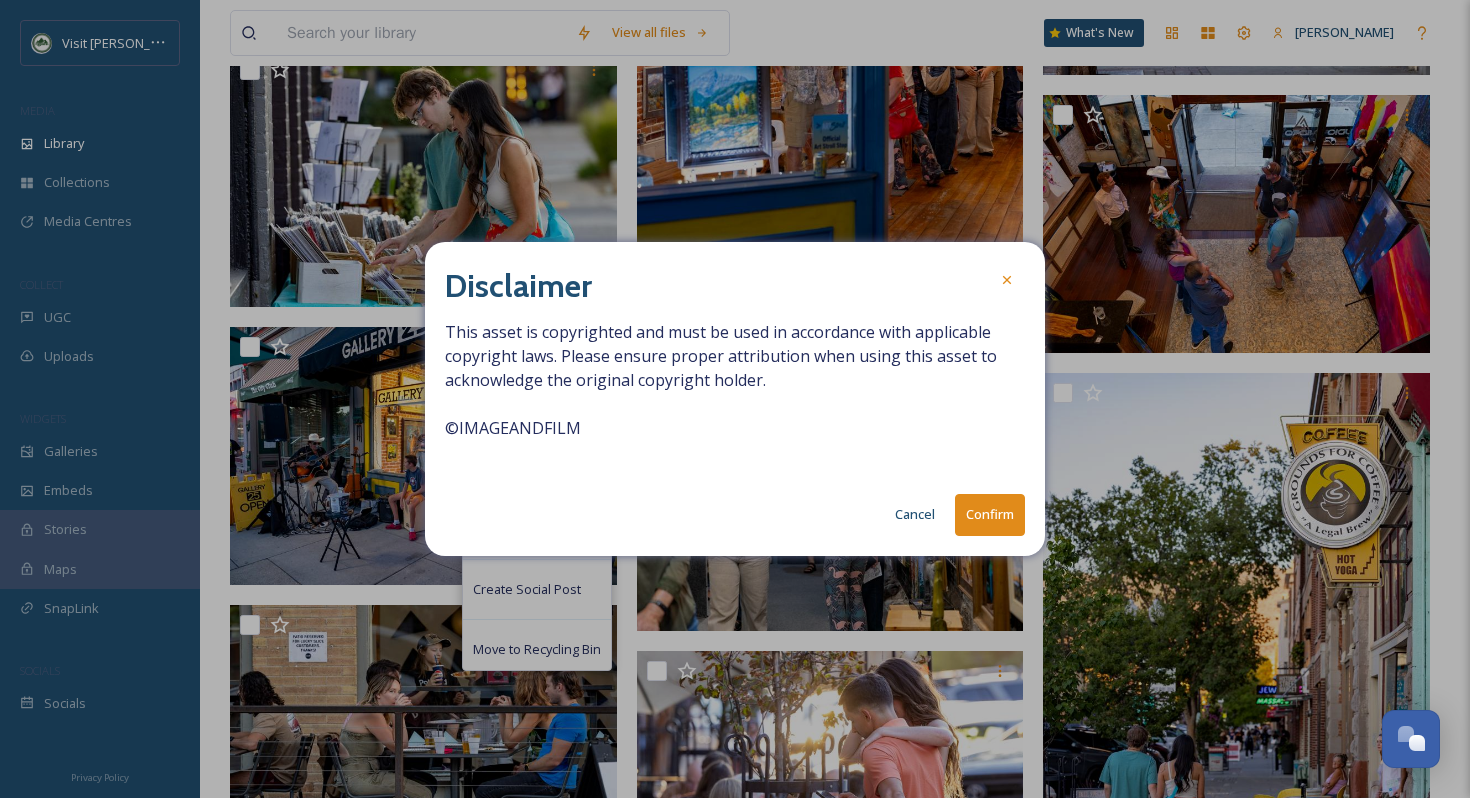 click on "Confirm" at bounding box center (990, 514) 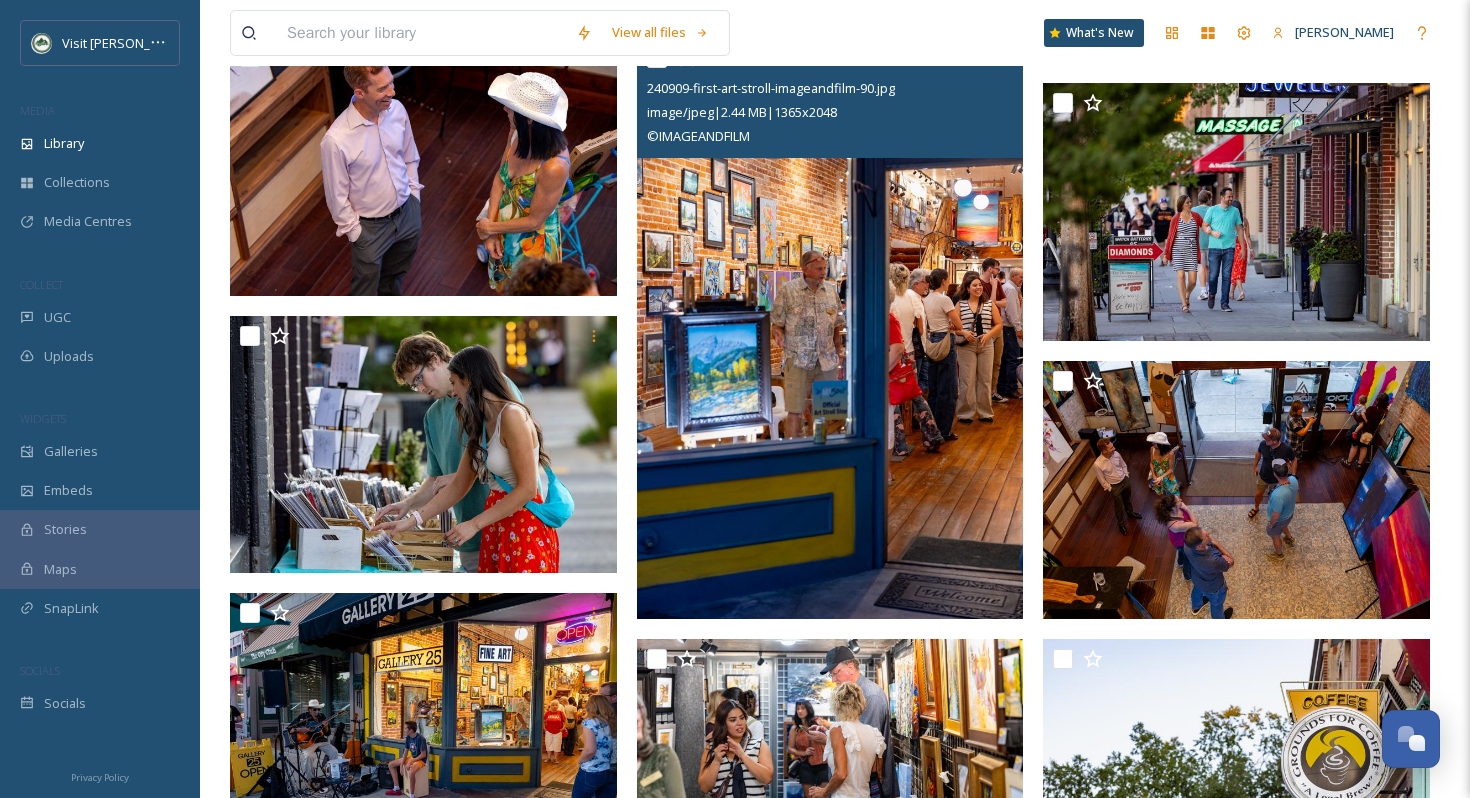scroll, scrollTop: 10800, scrollLeft: 0, axis: vertical 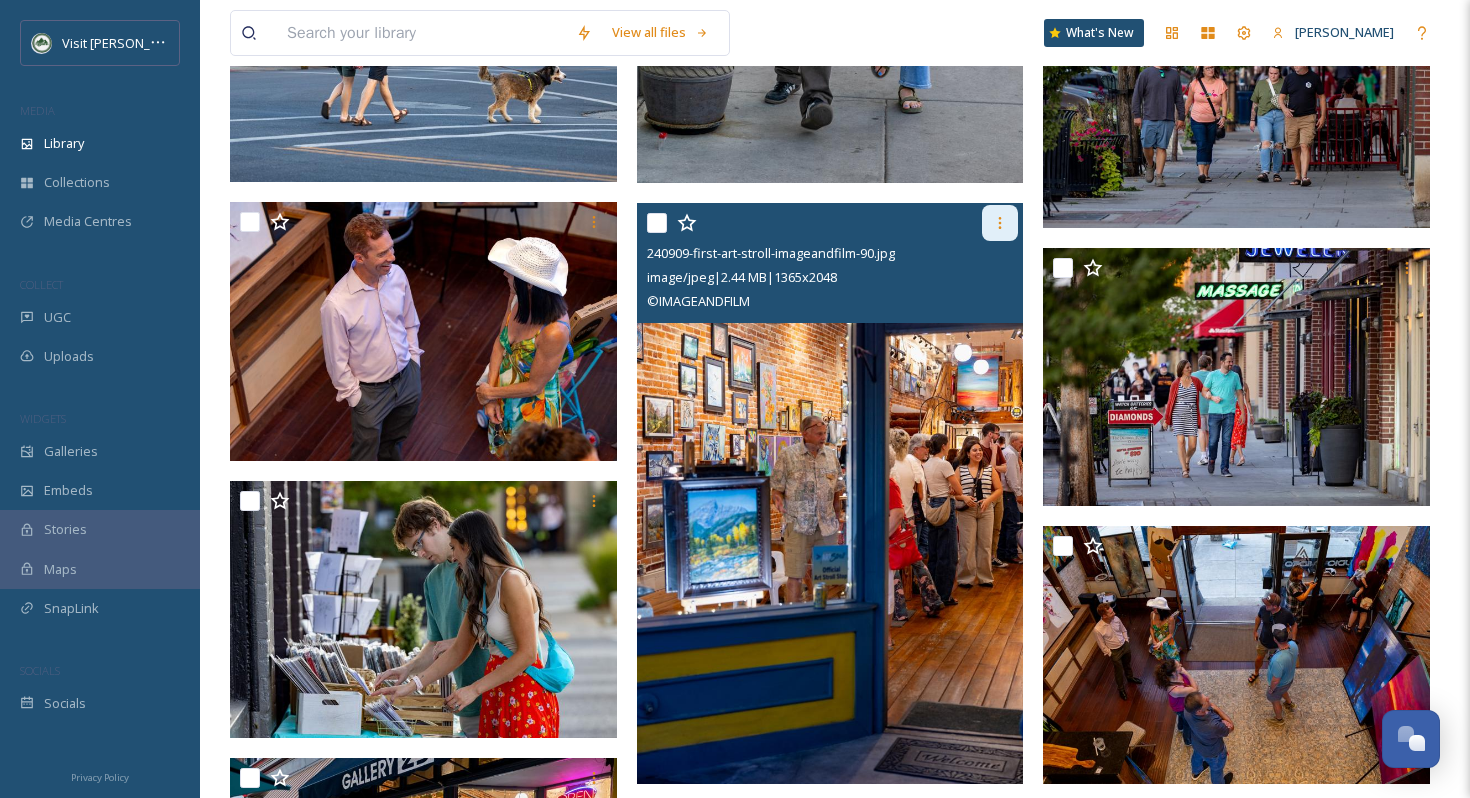click at bounding box center (1000, 223) 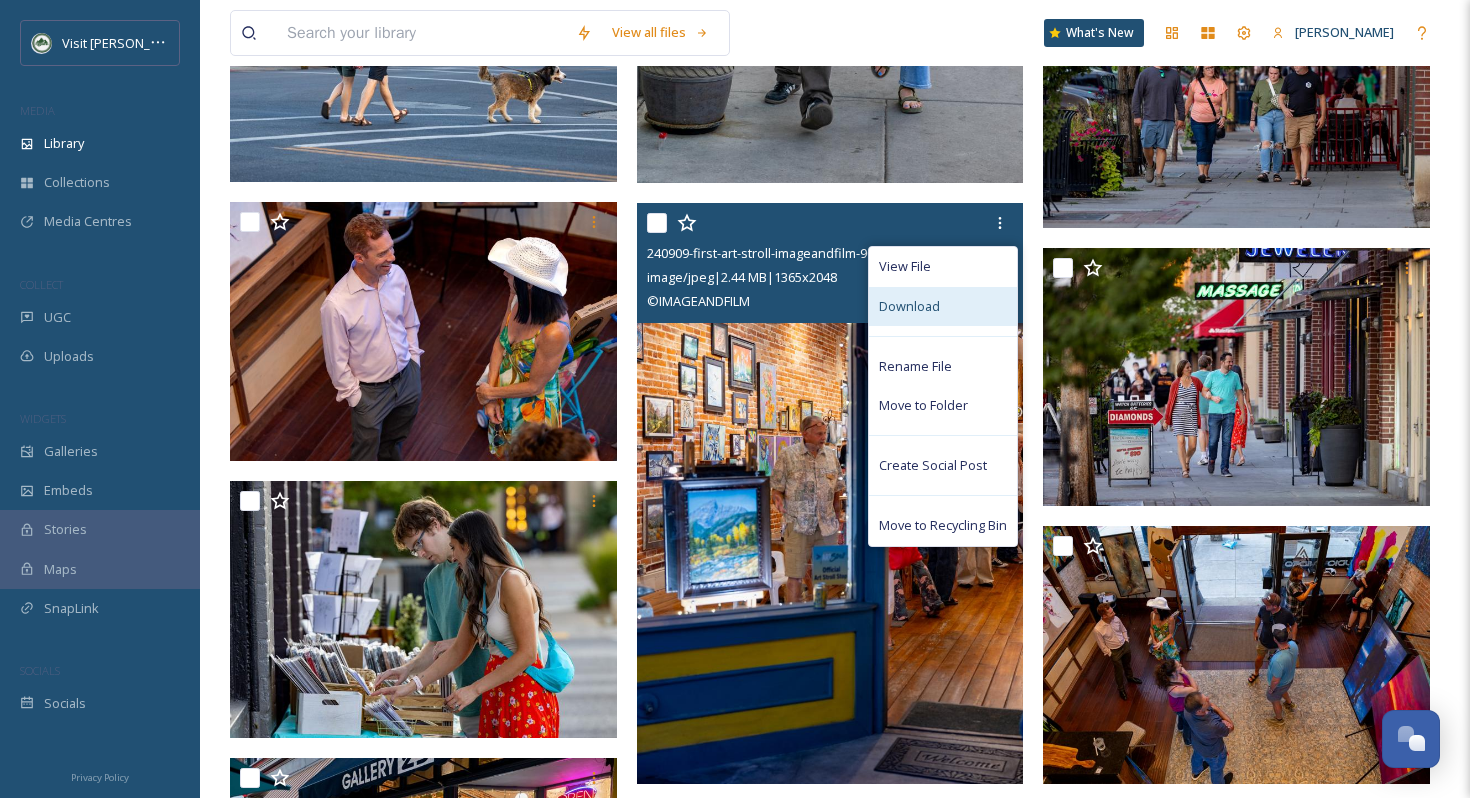 click on "Download" at bounding box center [943, 306] 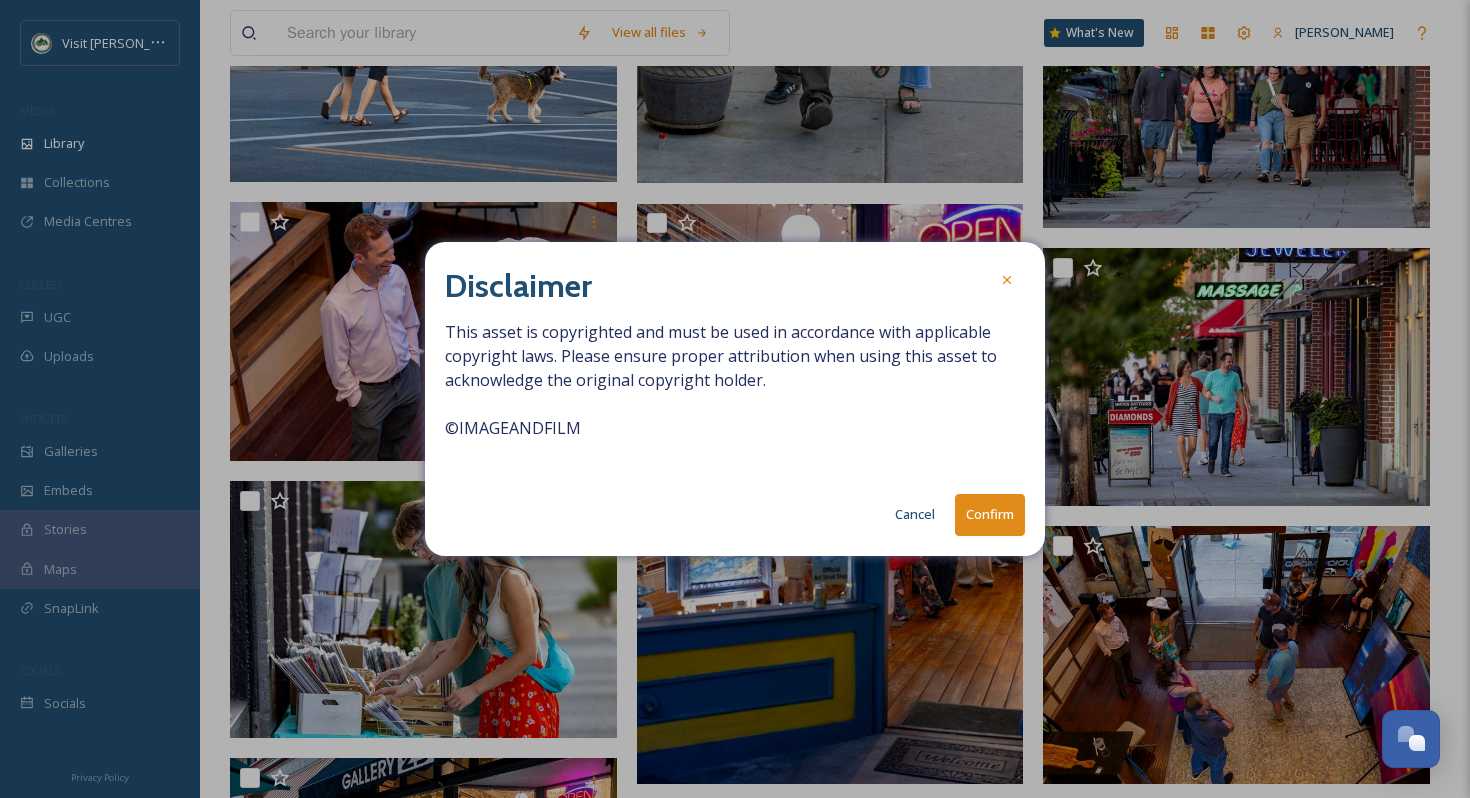 click on "Confirm" at bounding box center (990, 514) 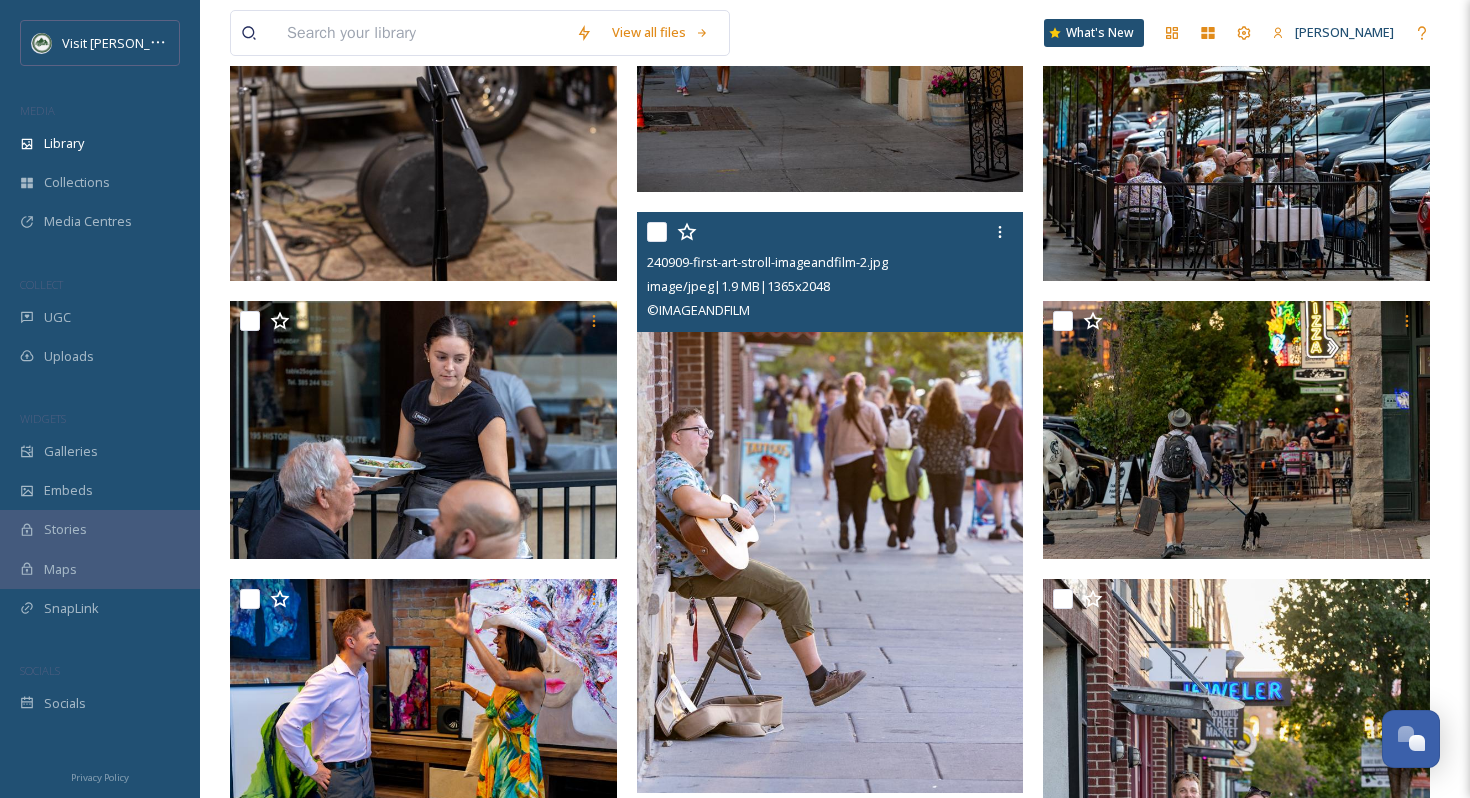 scroll, scrollTop: 9587, scrollLeft: 0, axis: vertical 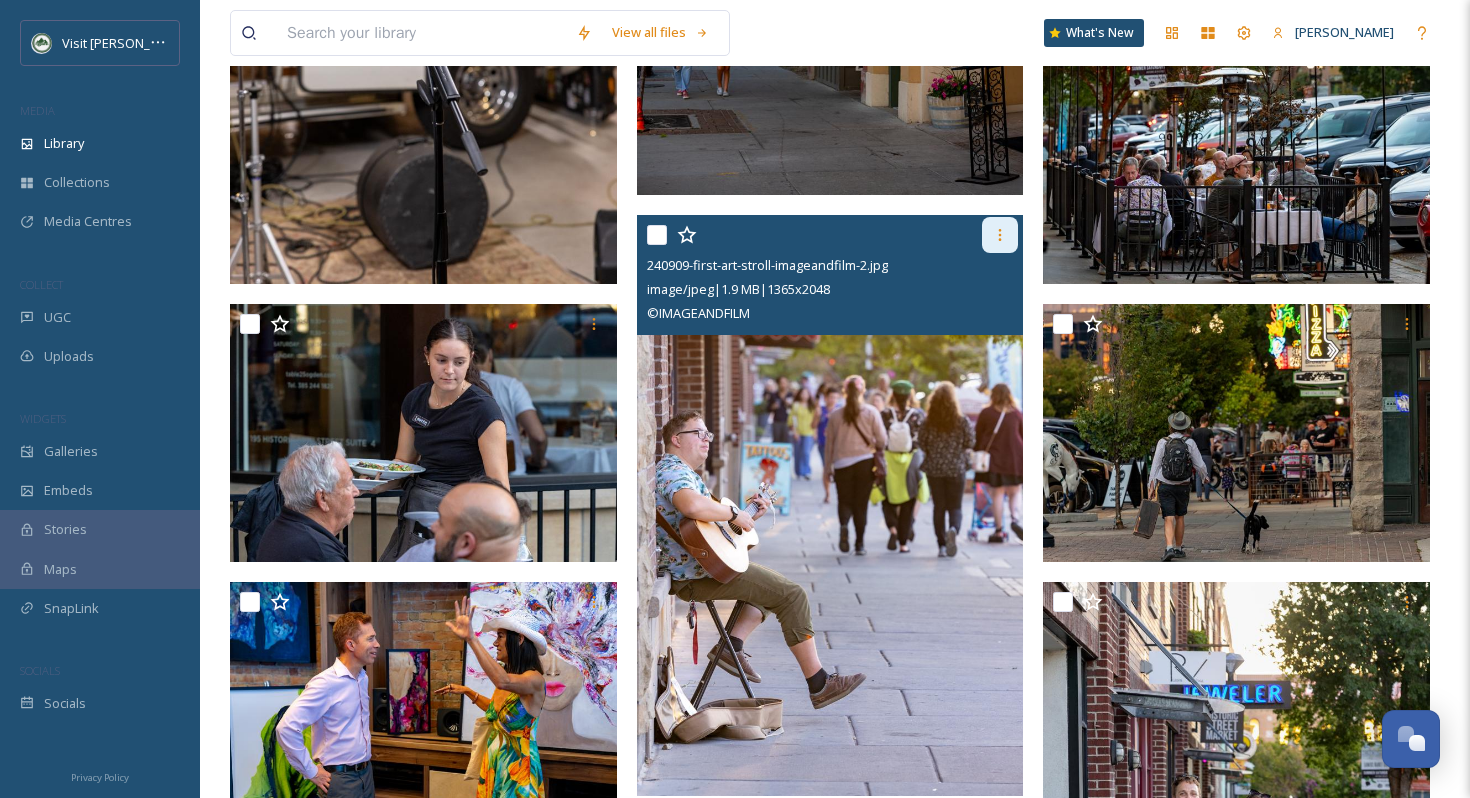 click 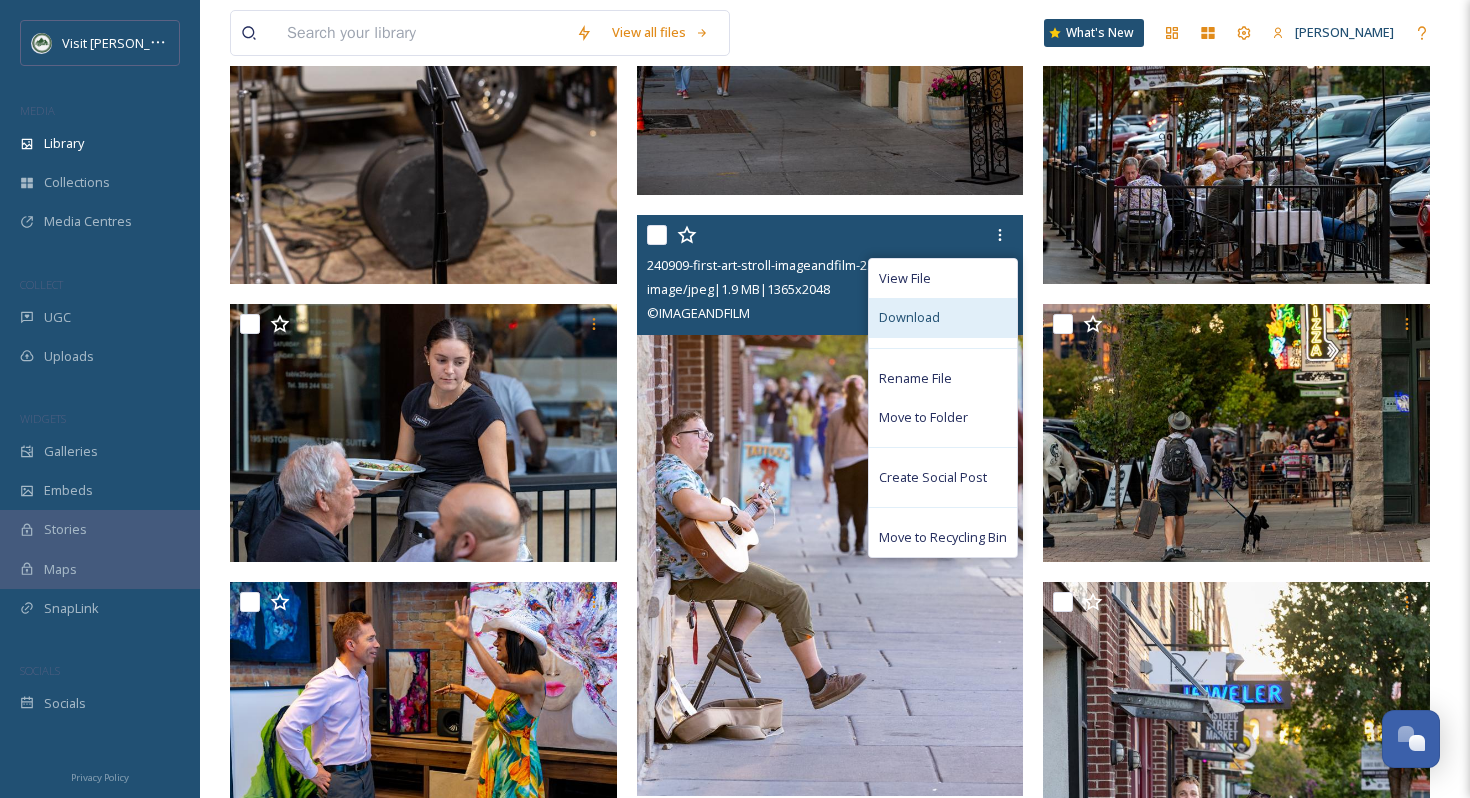click on "Download" at bounding box center (943, 317) 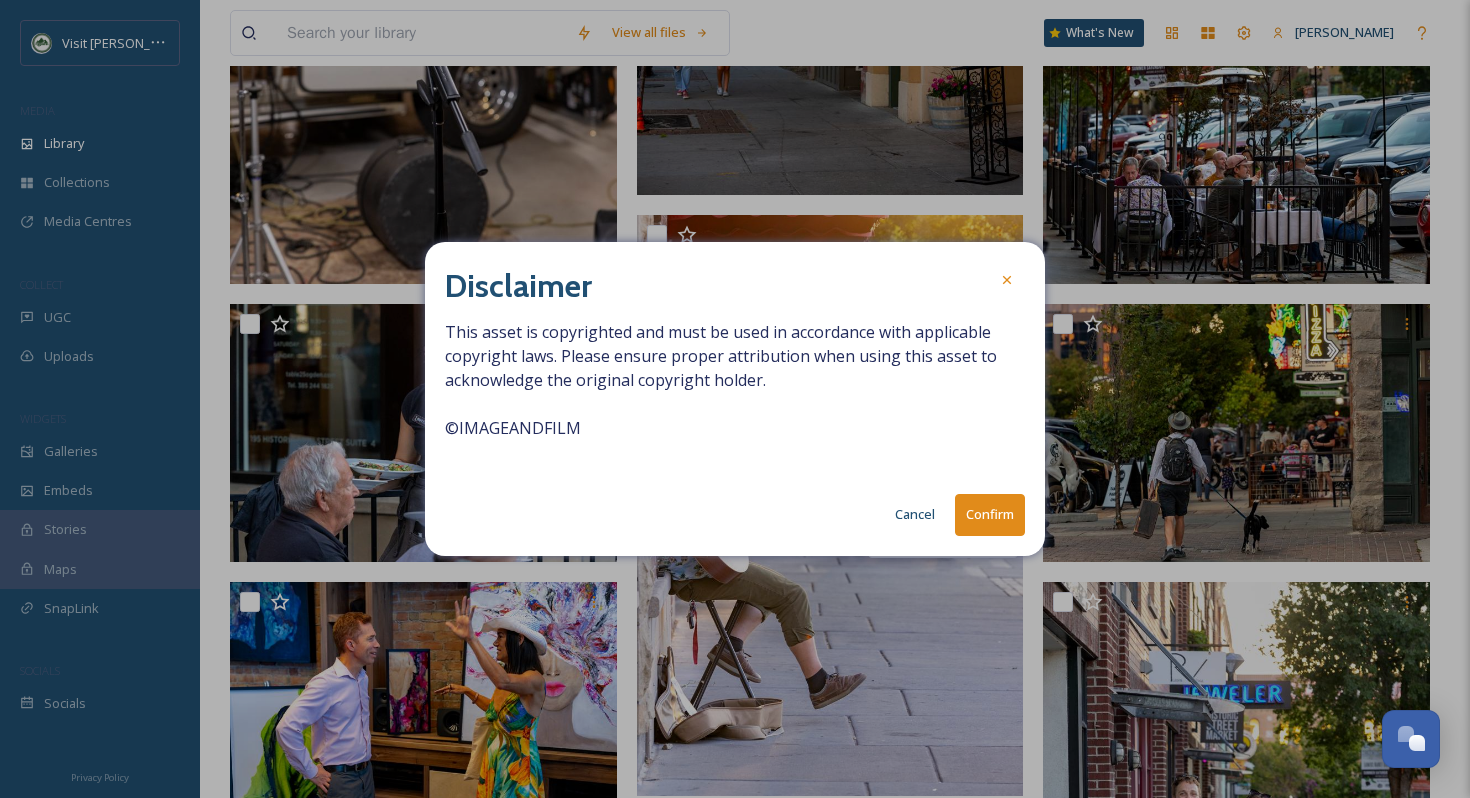 click on "Confirm" at bounding box center [990, 514] 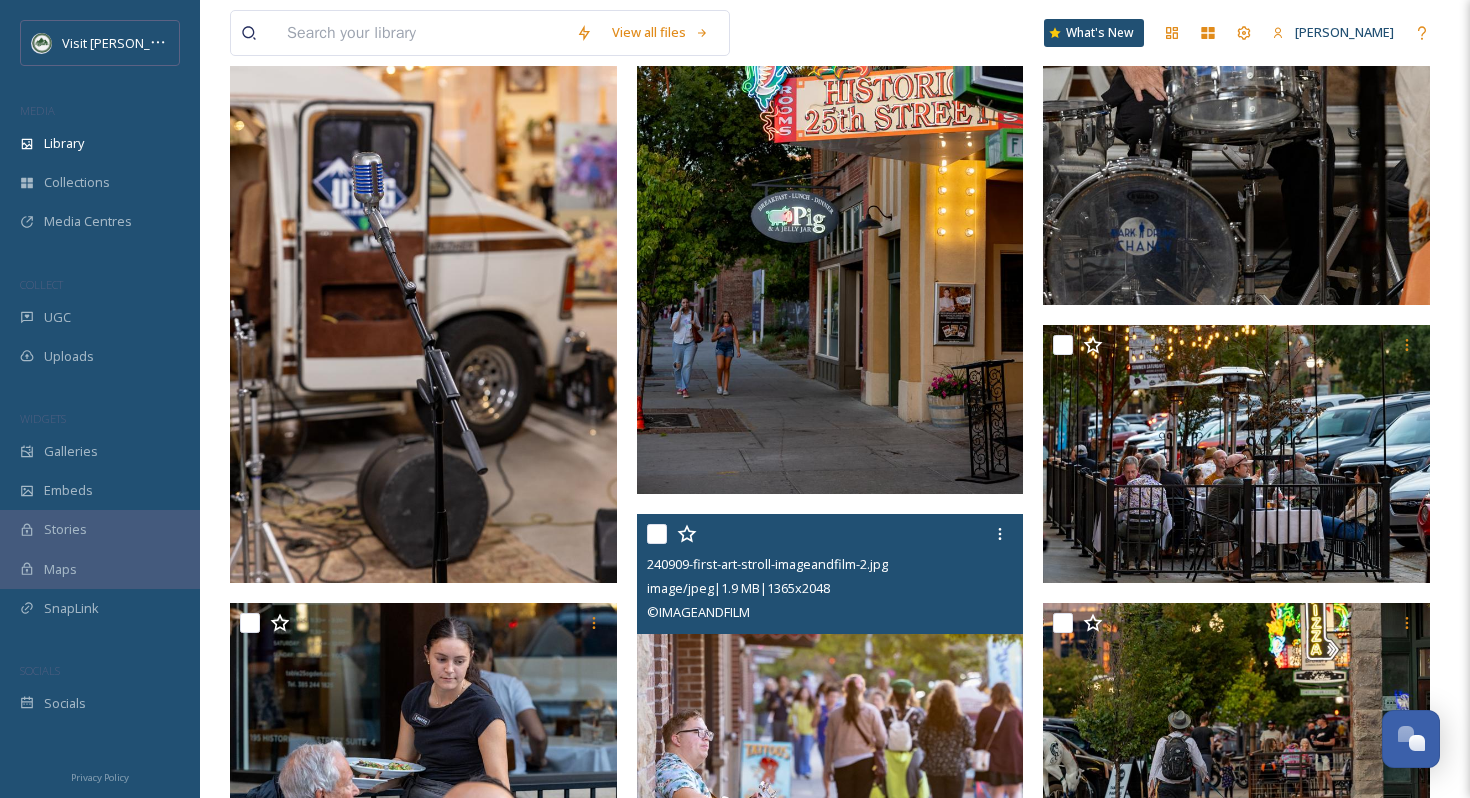 scroll, scrollTop: 8999, scrollLeft: 0, axis: vertical 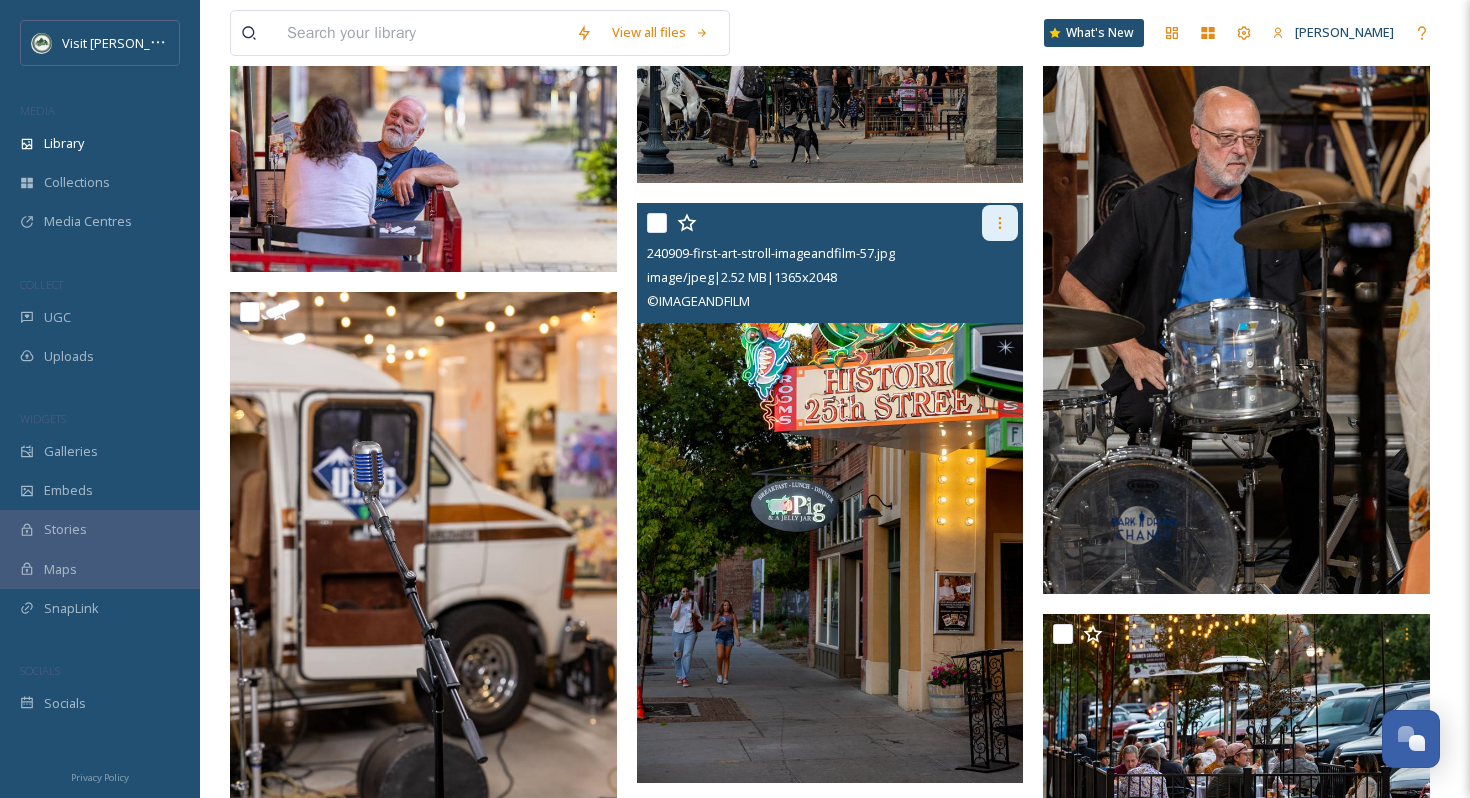 click 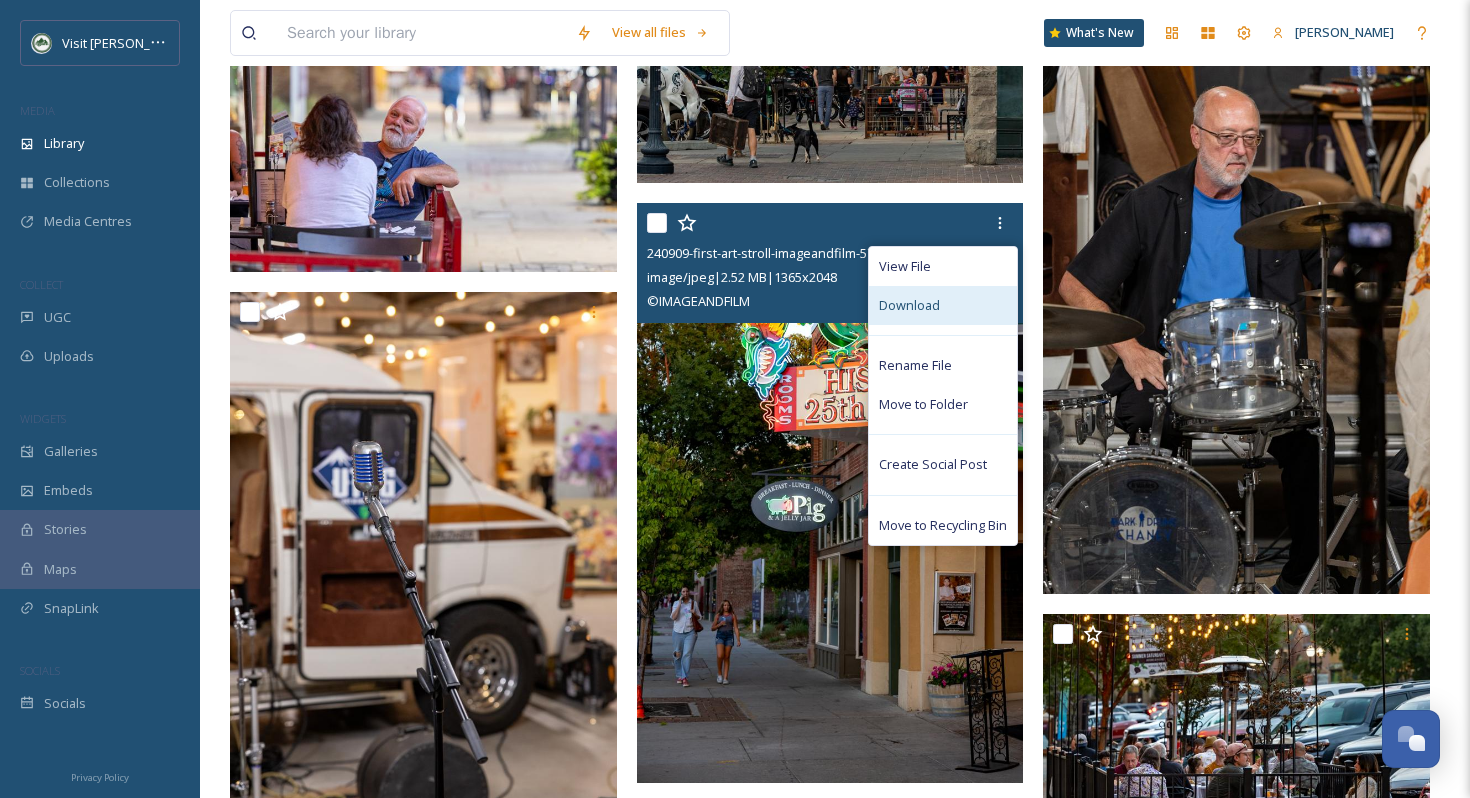 click on "Download" at bounding box center [943, 305] 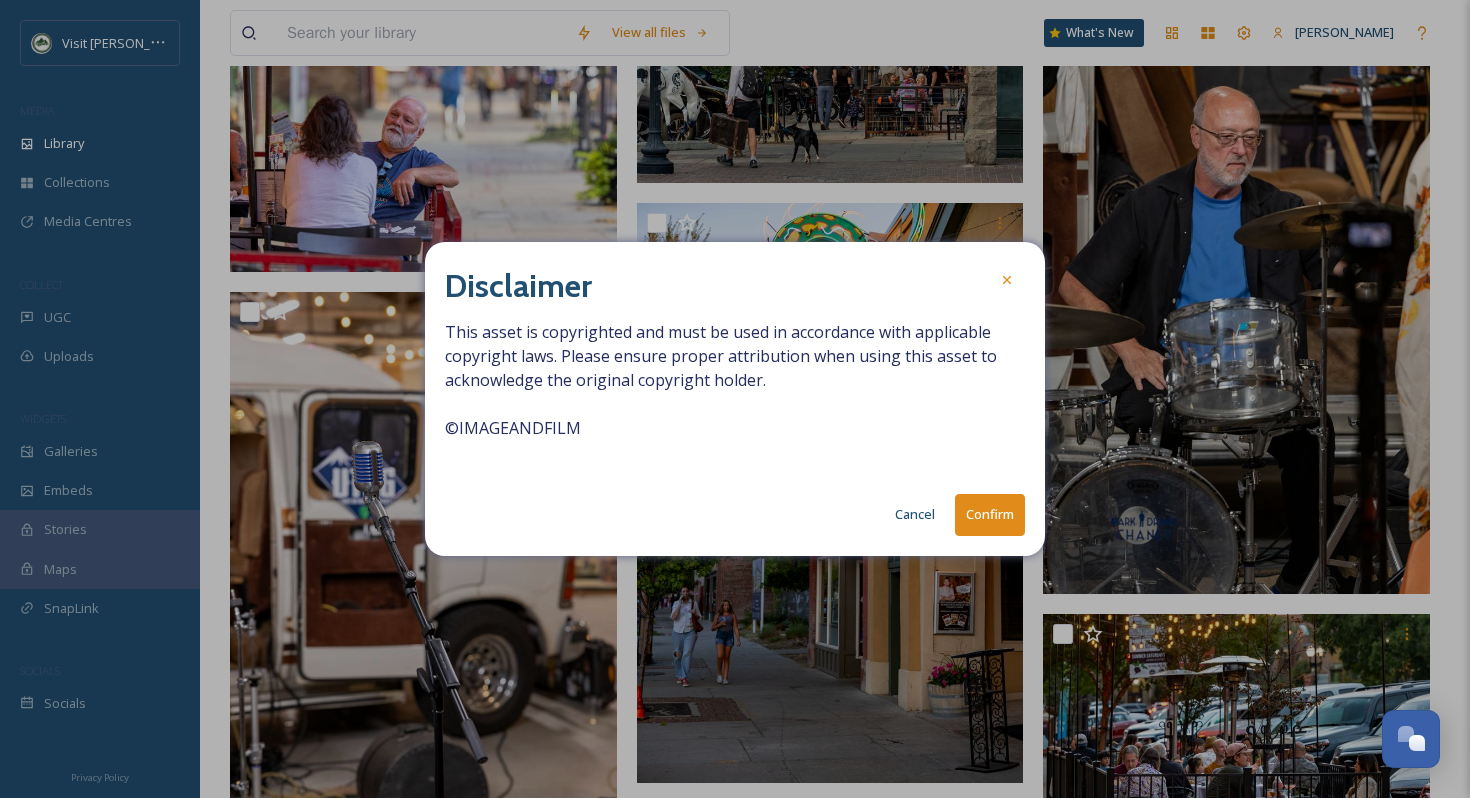click on "Confirm" at bounding box center (990, 514) 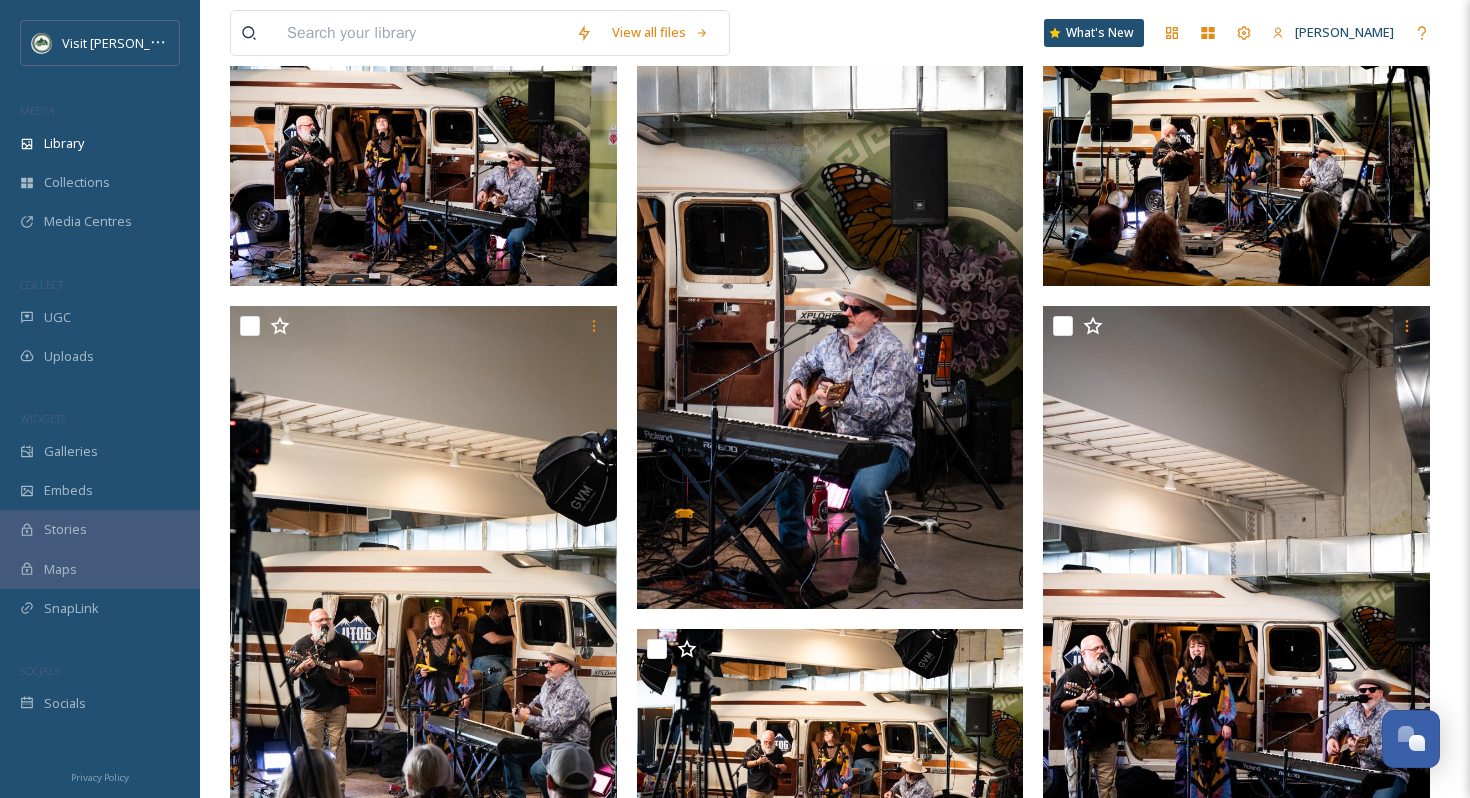 scroll, scrollTop: 0, scrollLeft: 0, axis: both 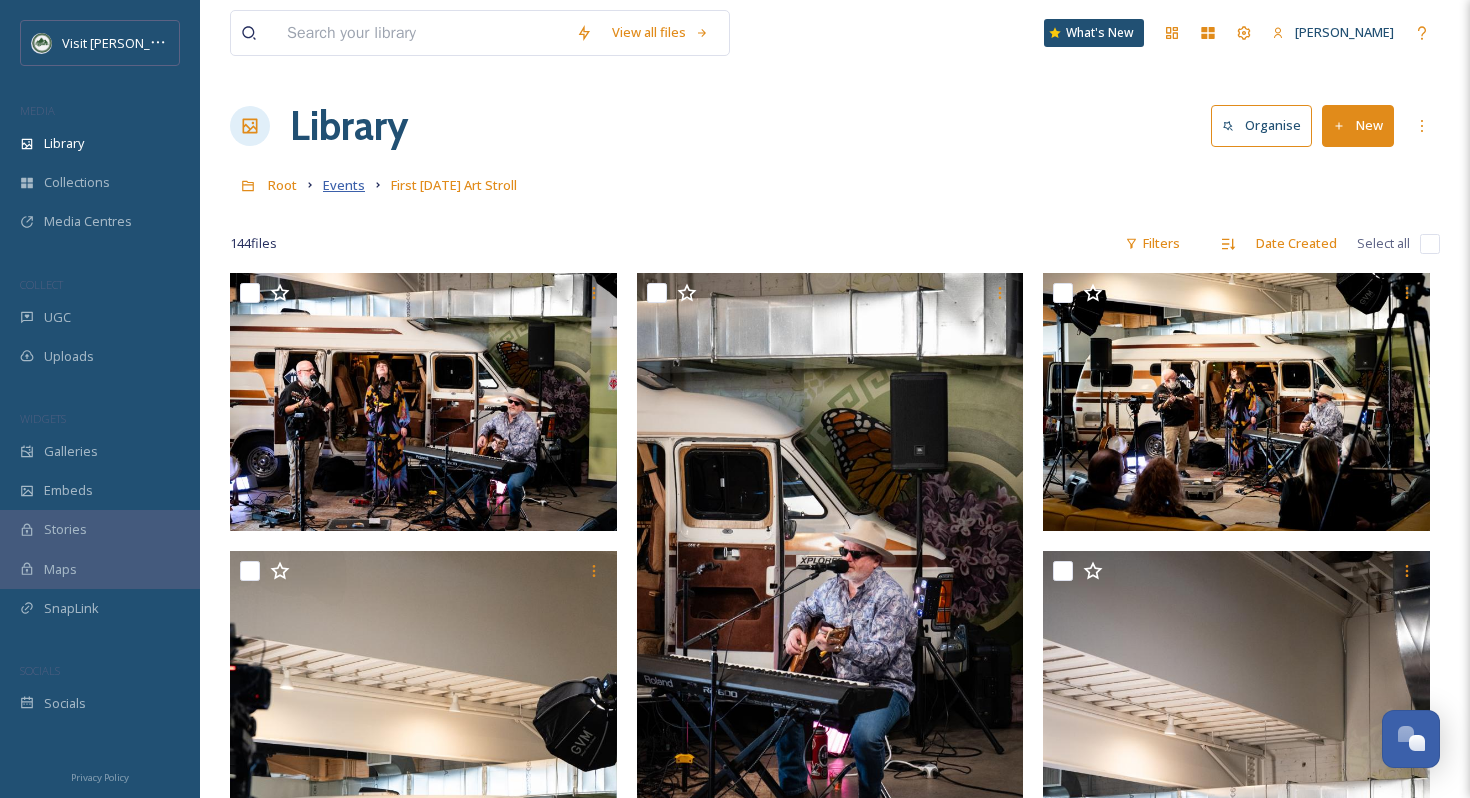 click on "Events" at bounding box center [344, 185] 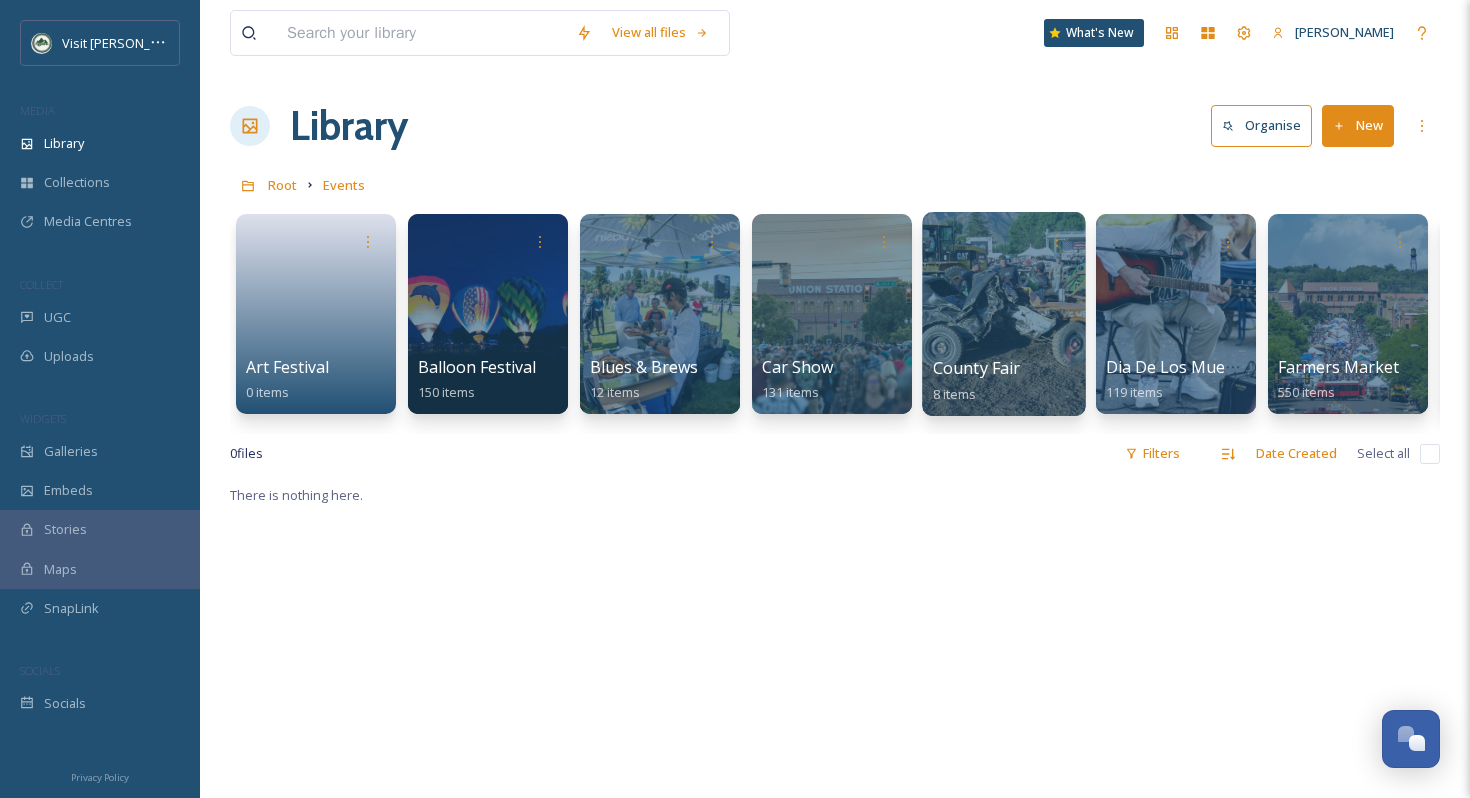 click at bounding box center [1003, 314] 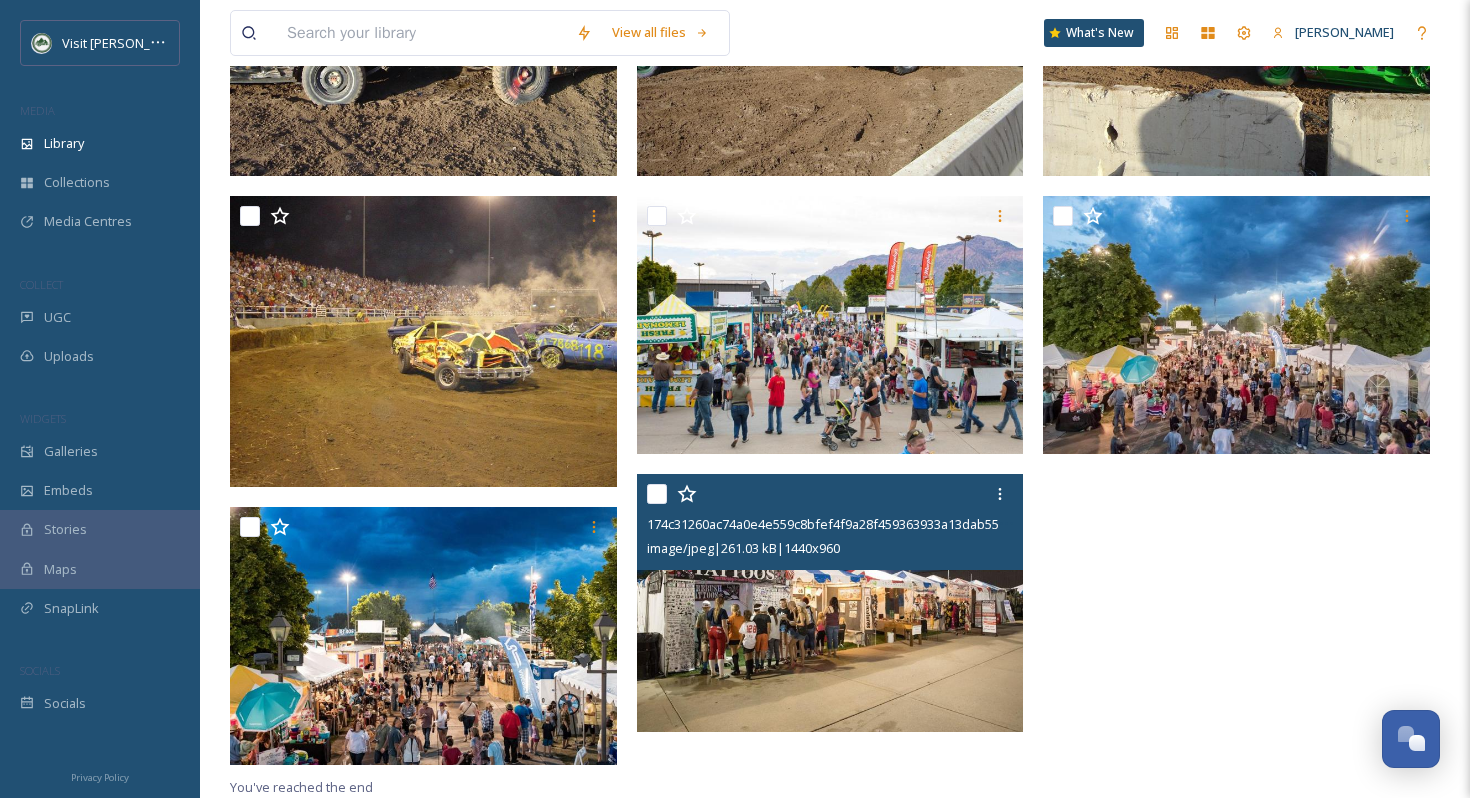 scroll, scrollTop: 0, scrollLeft: 0, axis: both 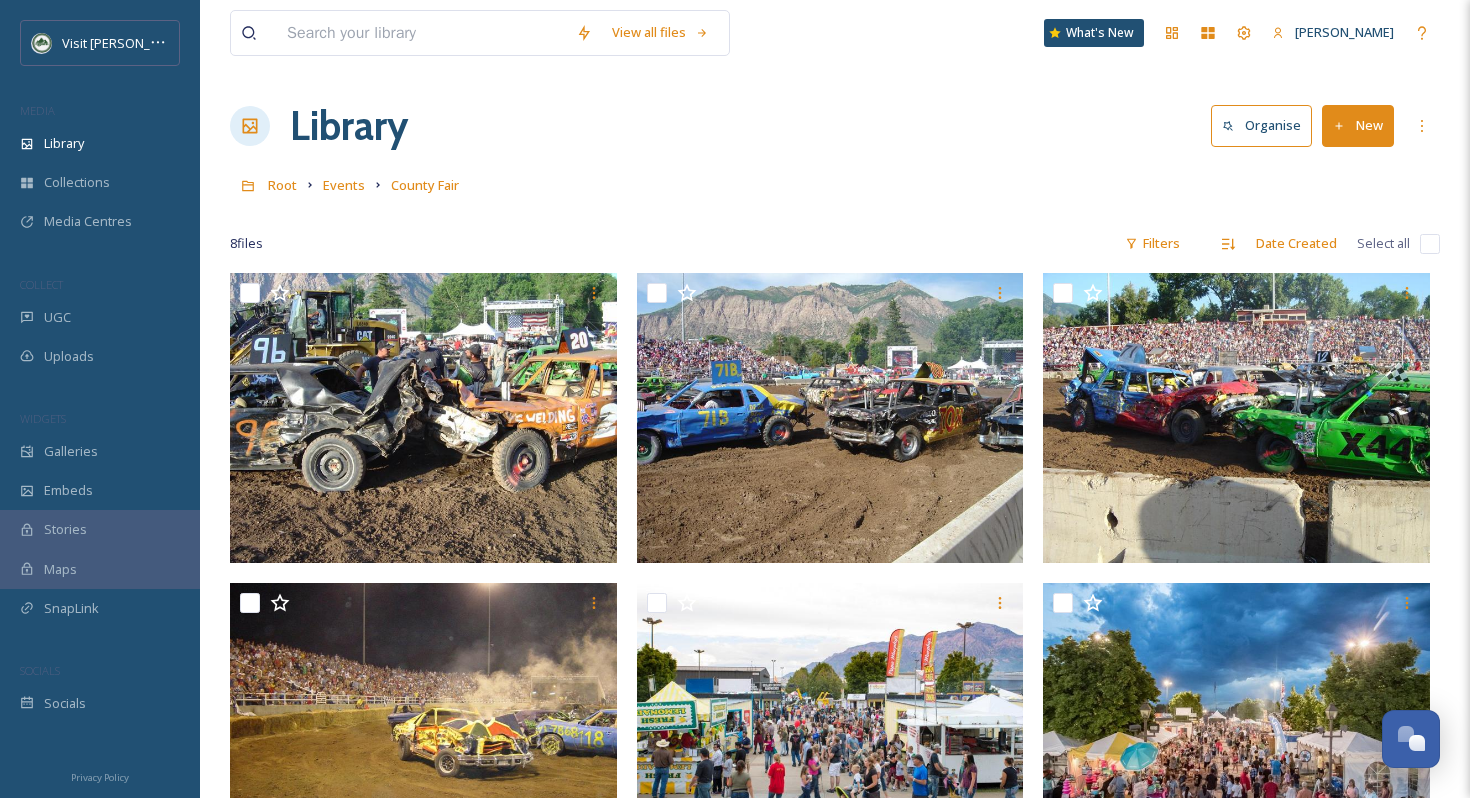 click on "Events" at bounding box center (344, 185) 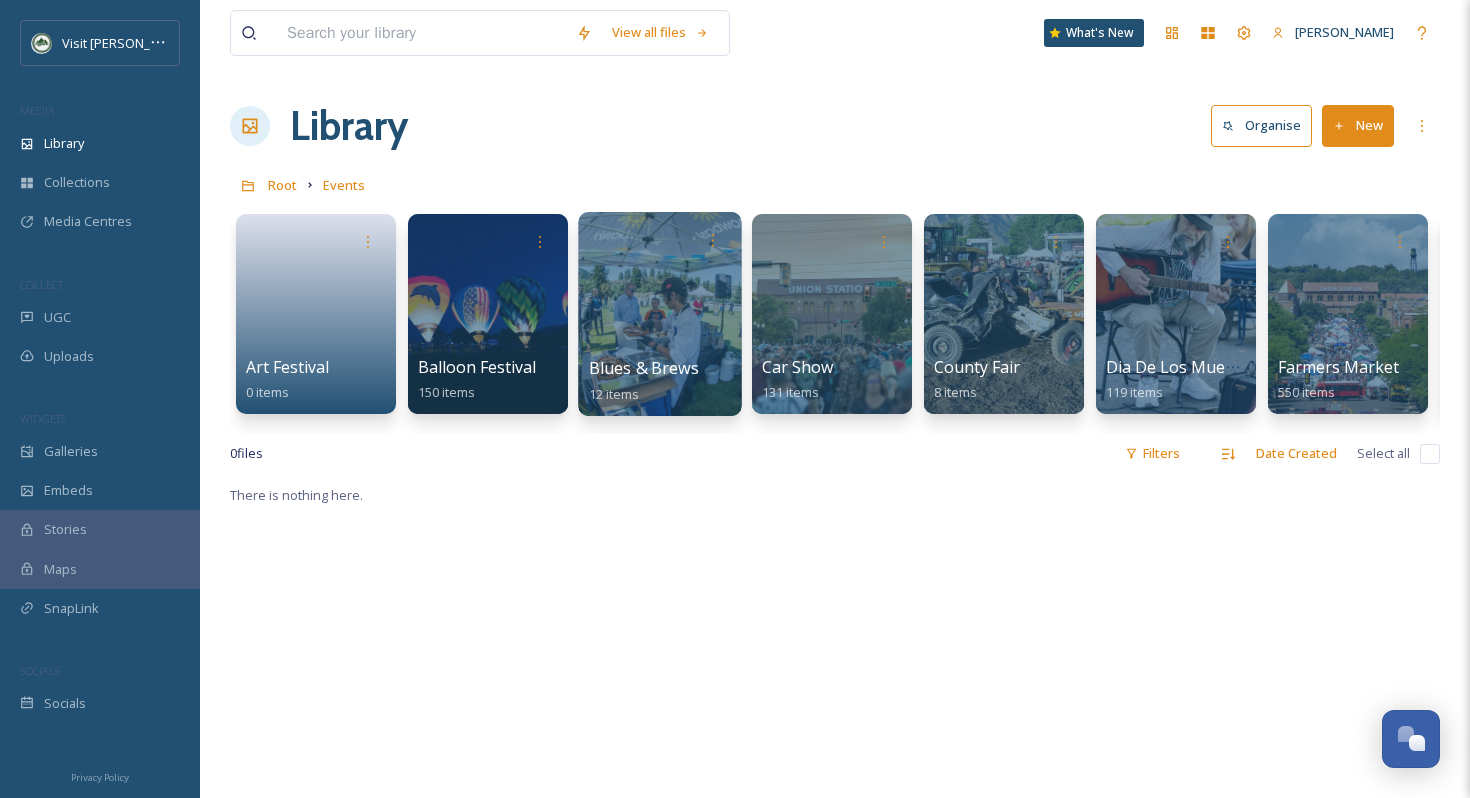 click at bounding box center (659, 314) 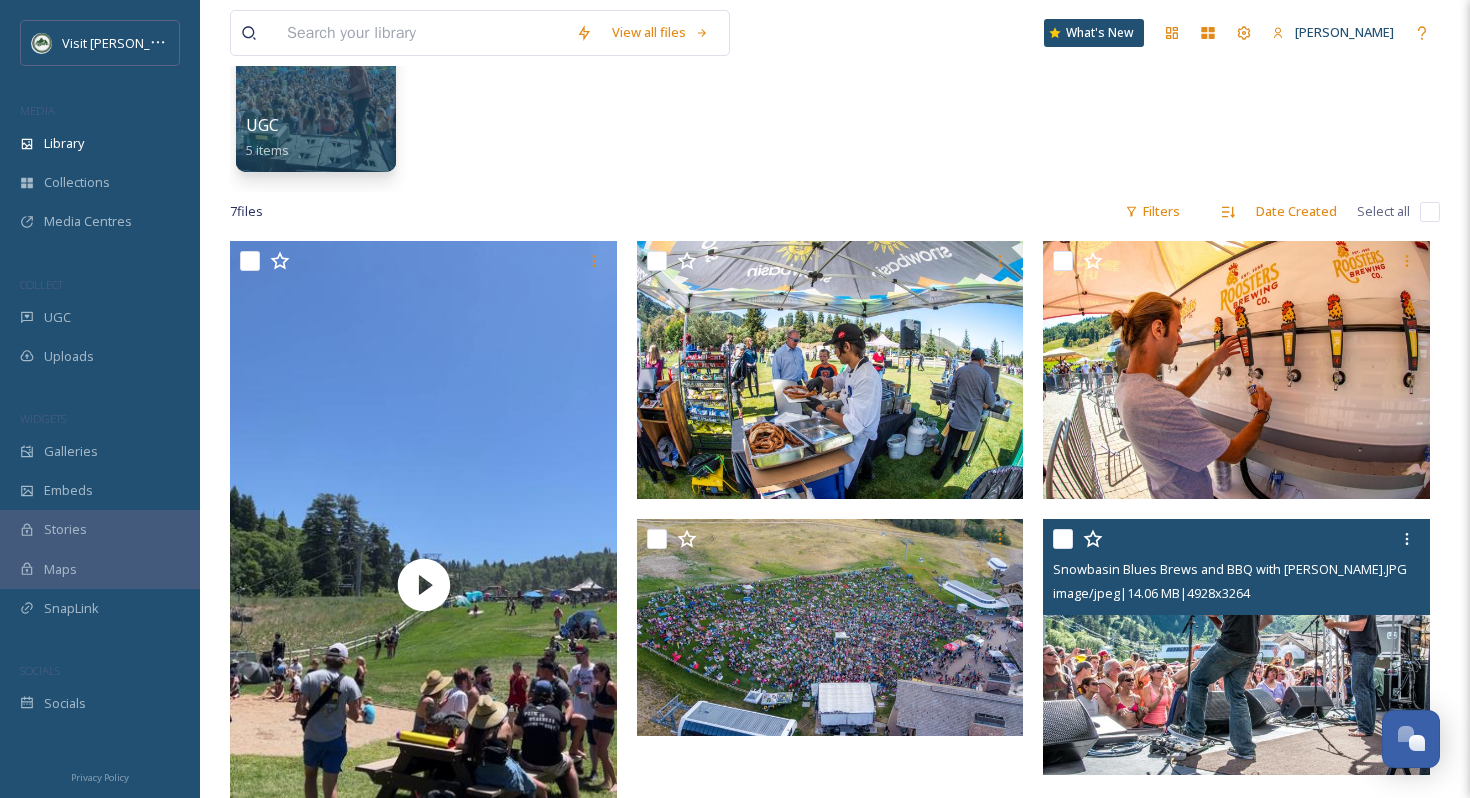 scroll, scrollTop: 0, scrollLeft: 0, axis: both 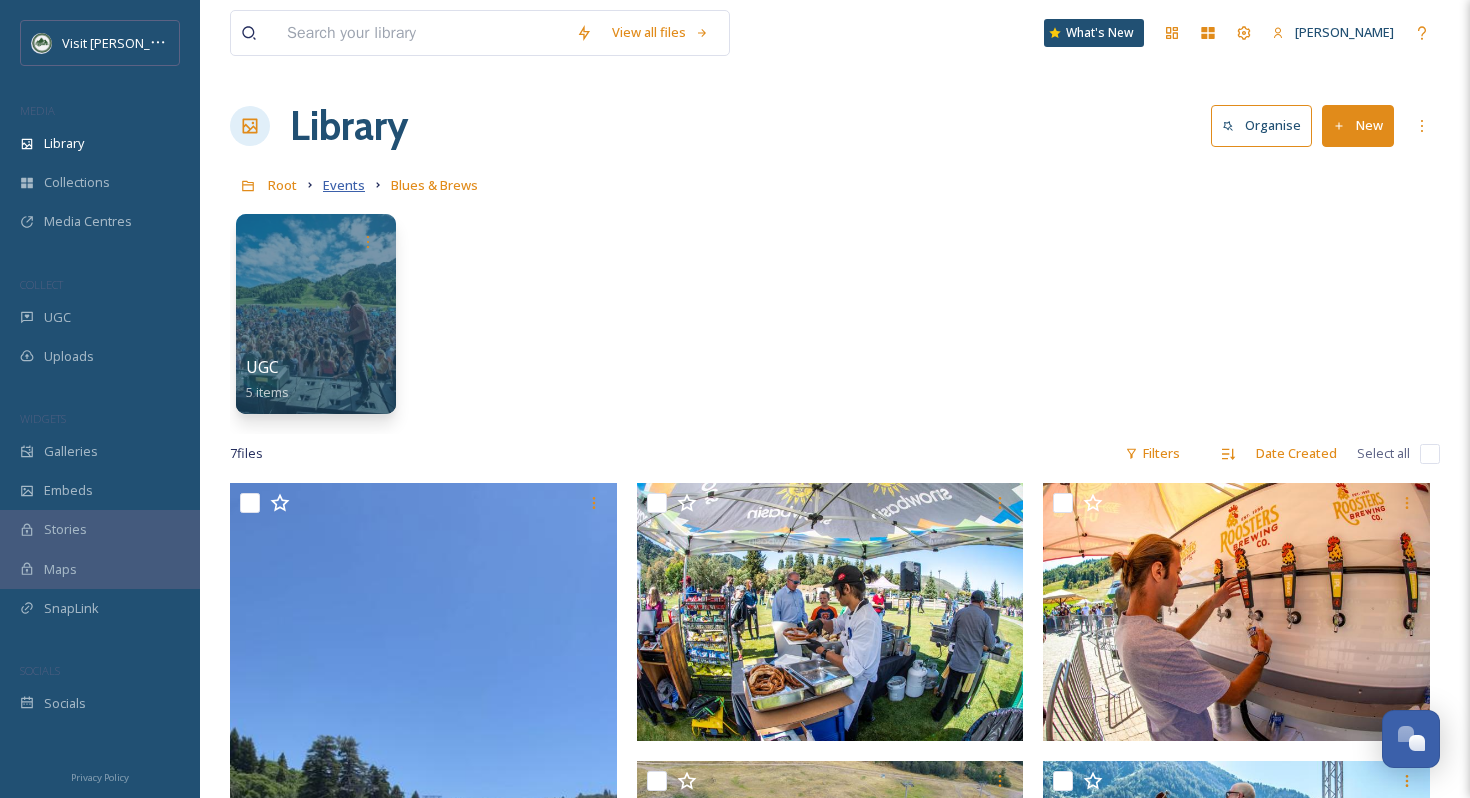 click on "Events" at bounding box center (344, 185) 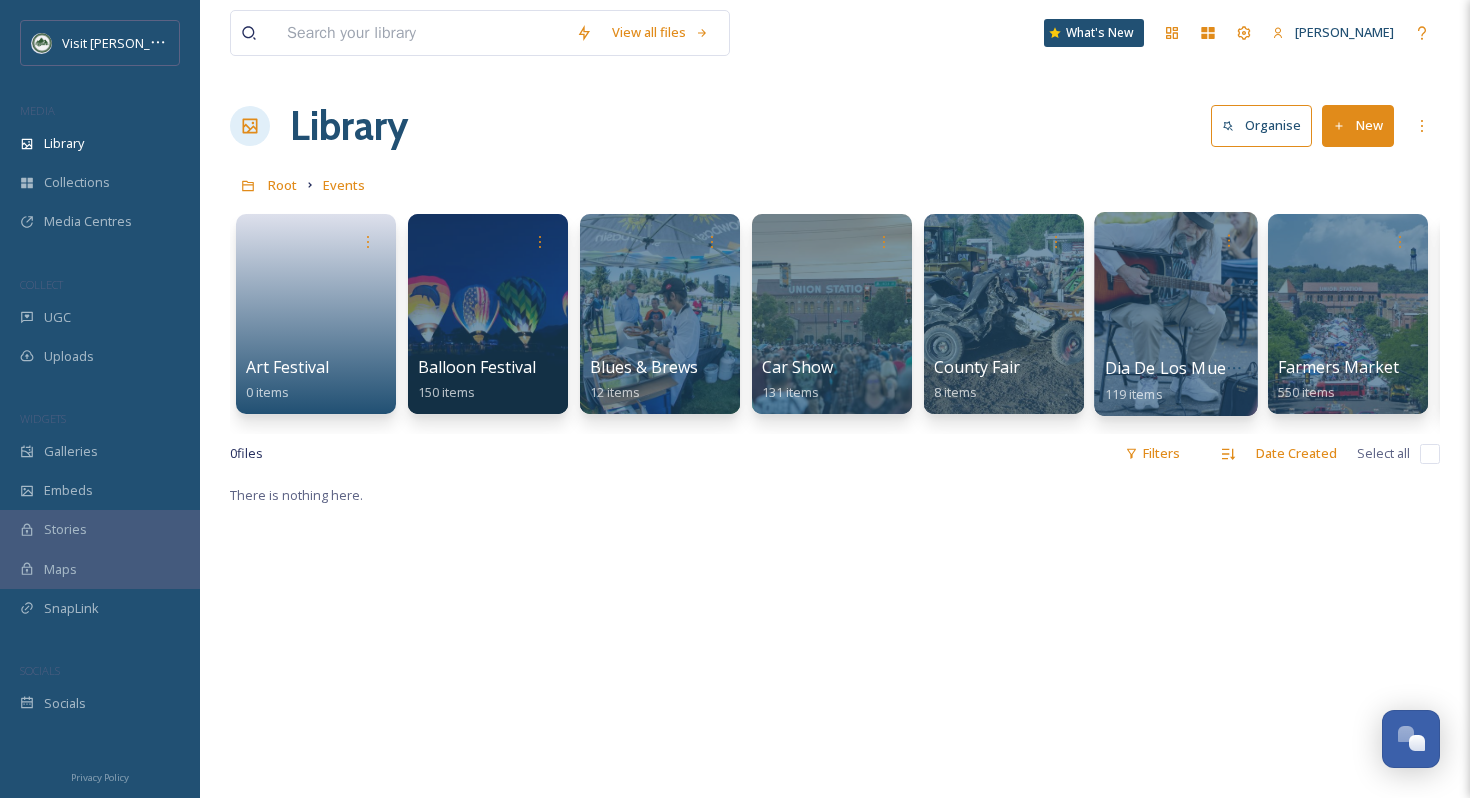 scroll, scrollTop: 0, scrollLeft: 62, axis: horizontal 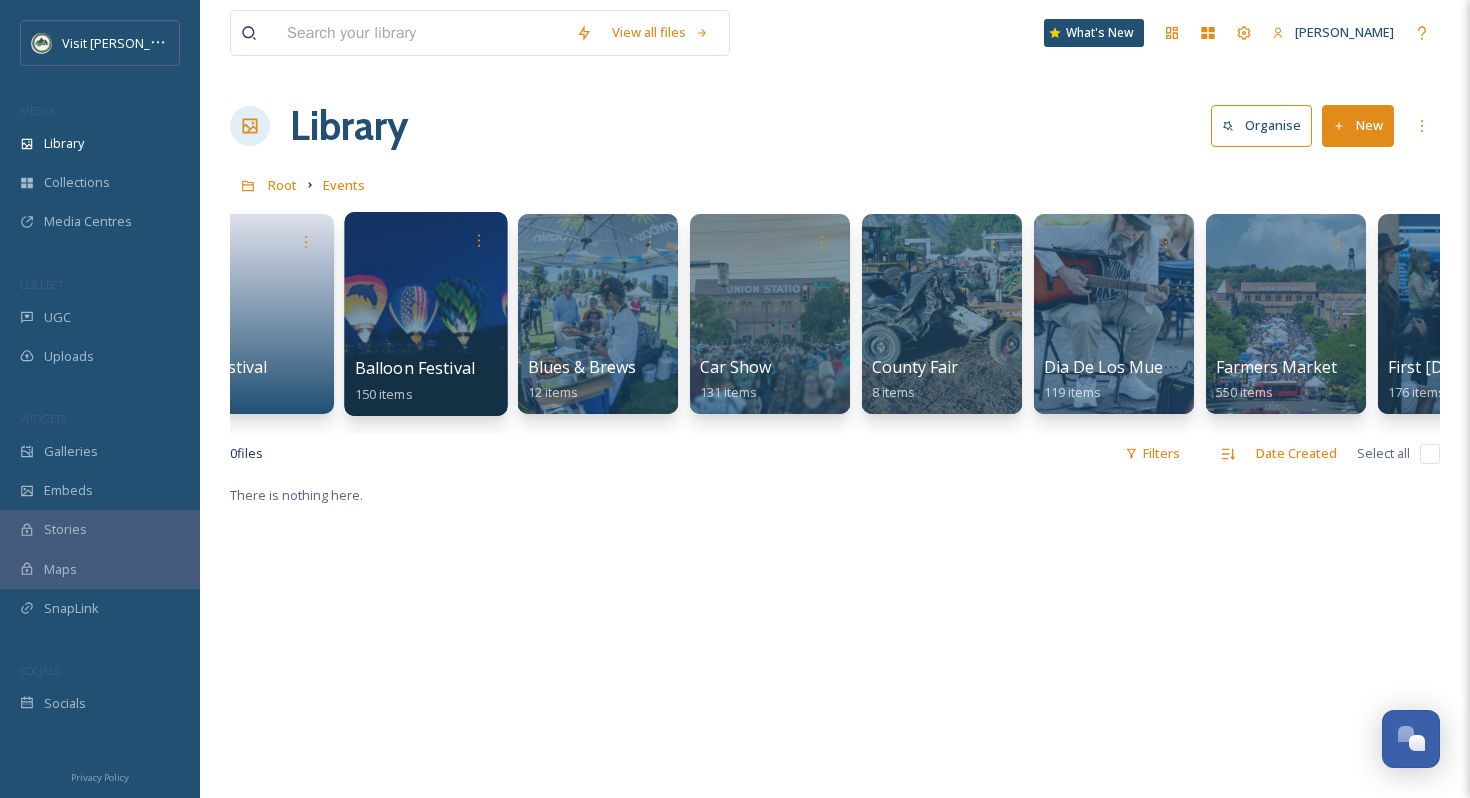 click at bounding box center (425, 314) 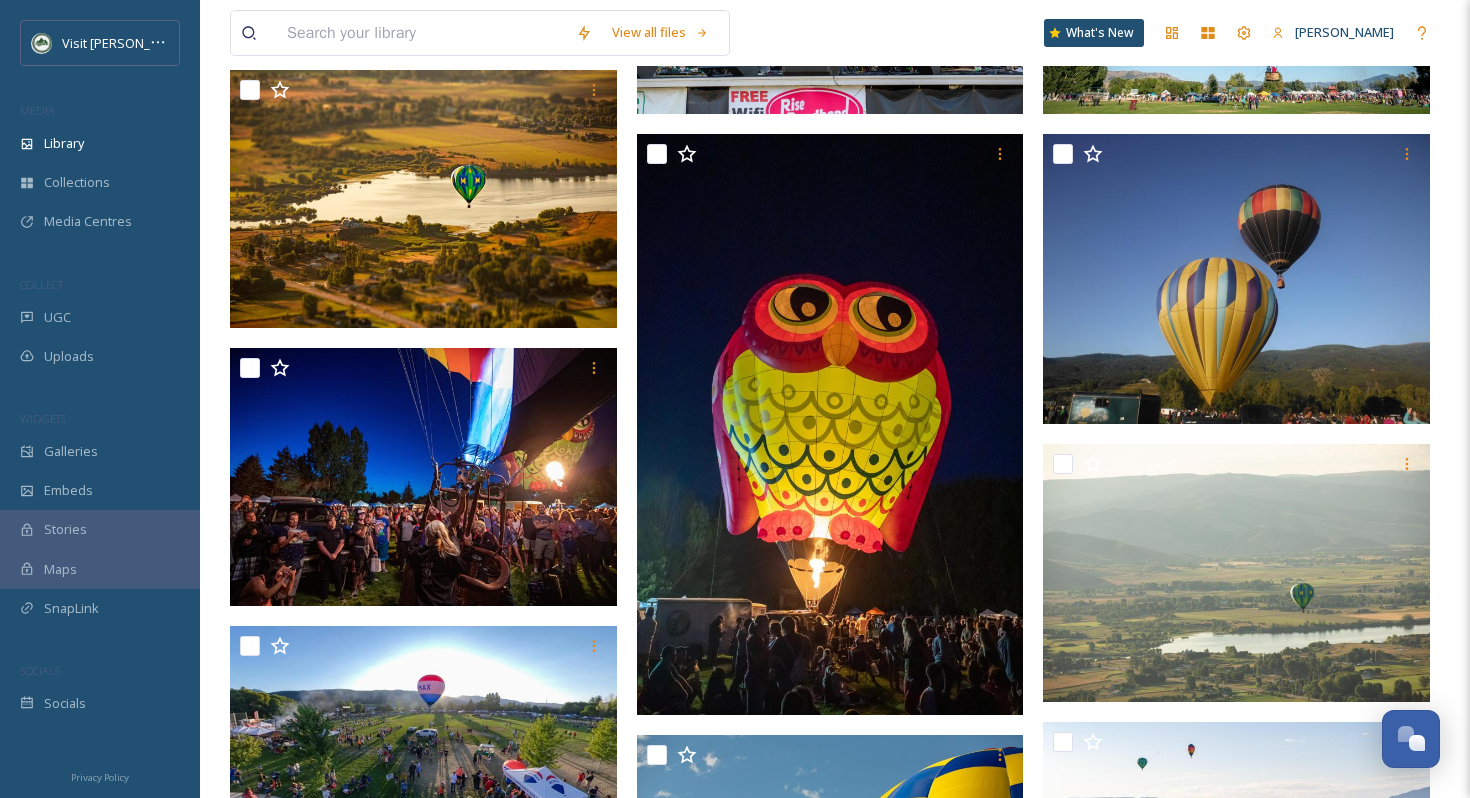 scroll, scrollTop: 0, scrollLeft: 0, axis: both 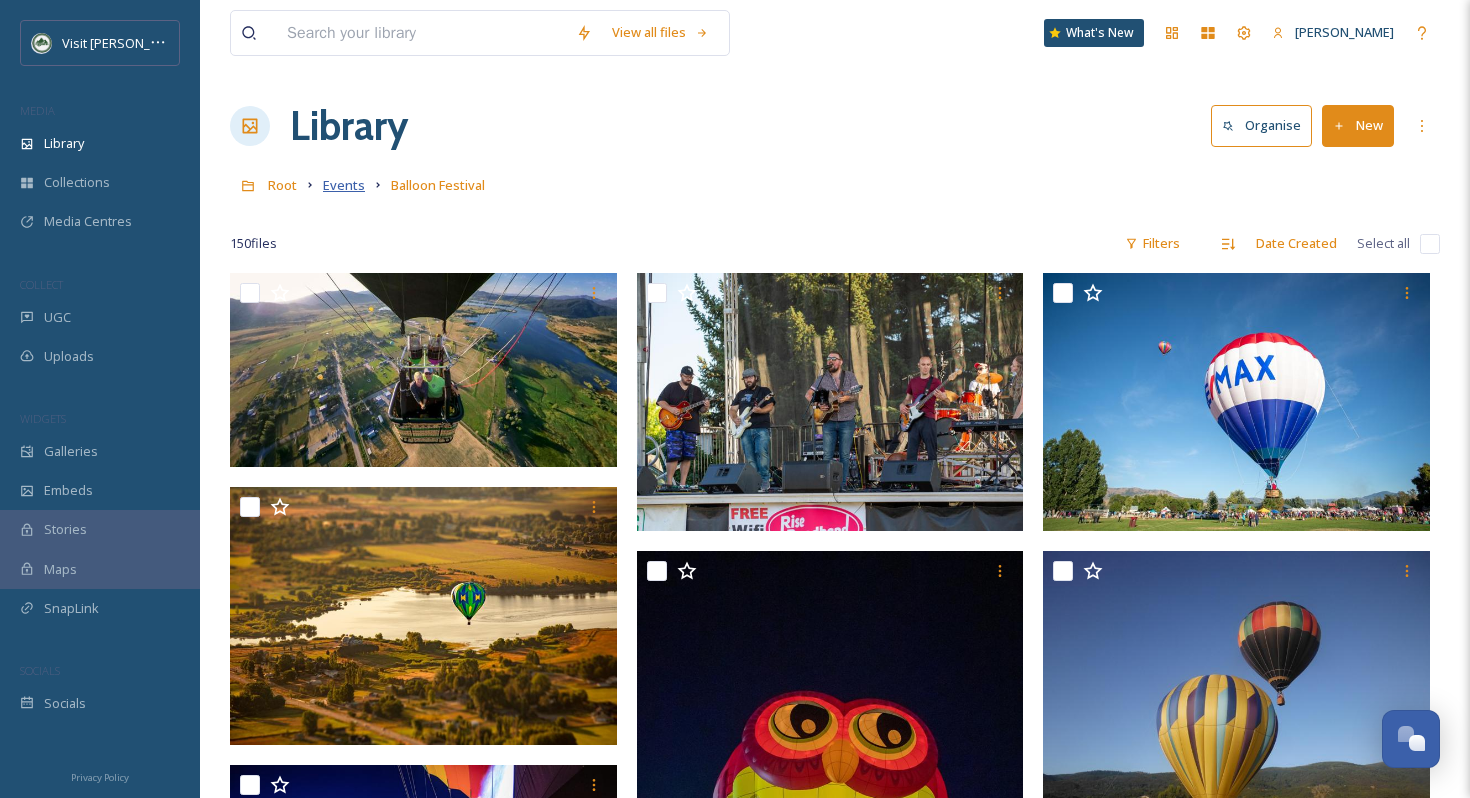 click on "Events" at bounding box center (344, 185) 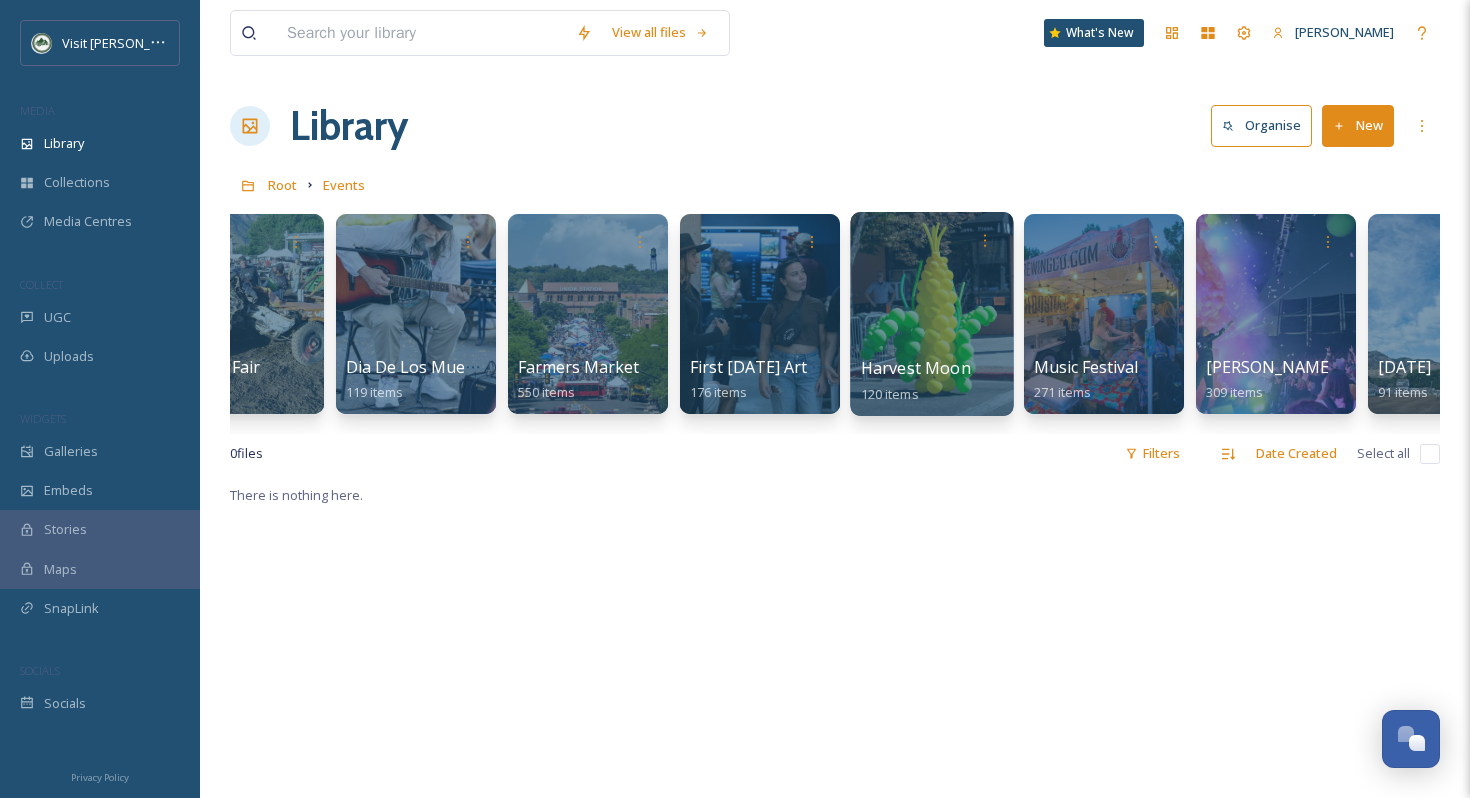 scroll, scrollTop: 0, scrollLeft: 759, axis: horizontal 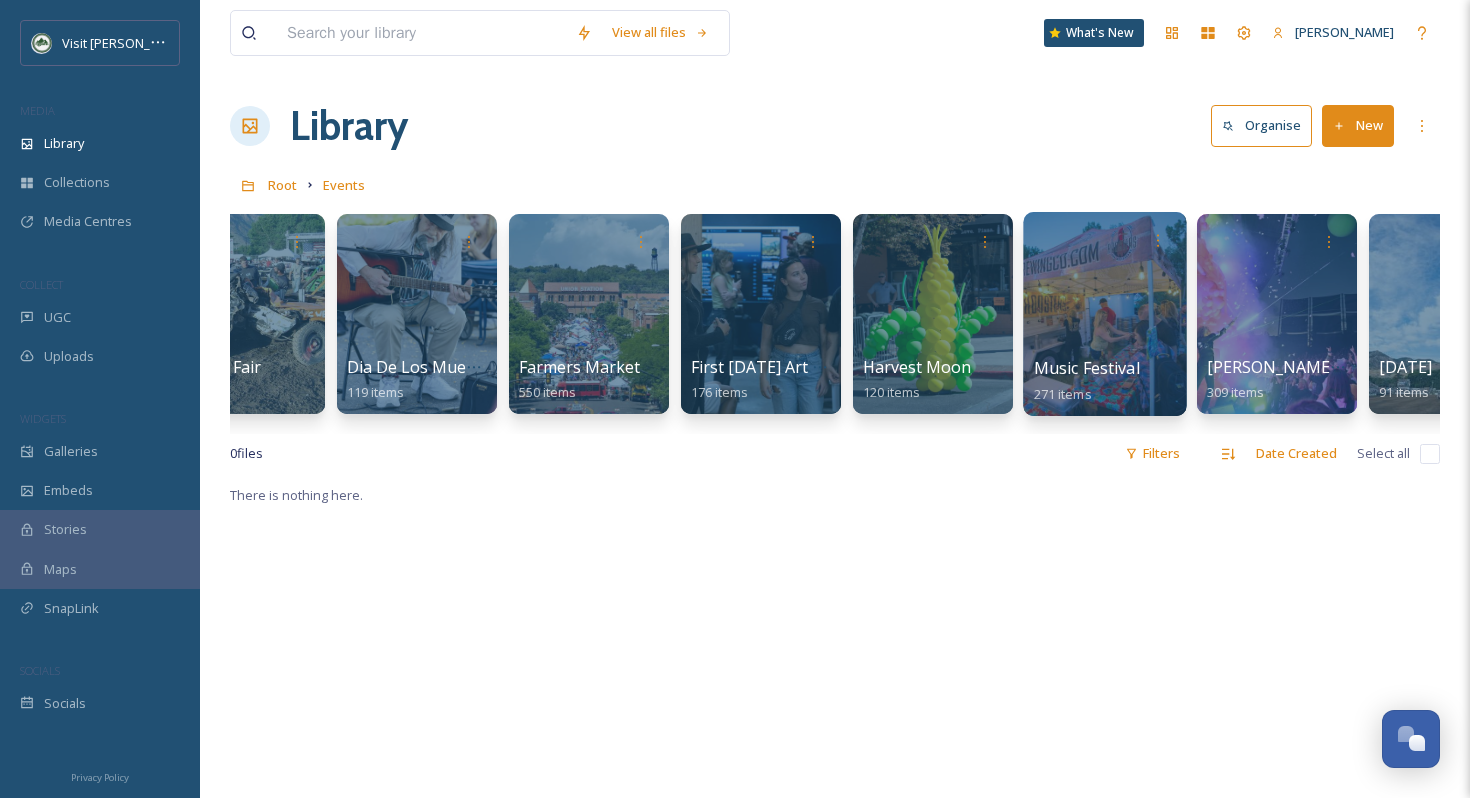 click at bounding box center (1104, 314) 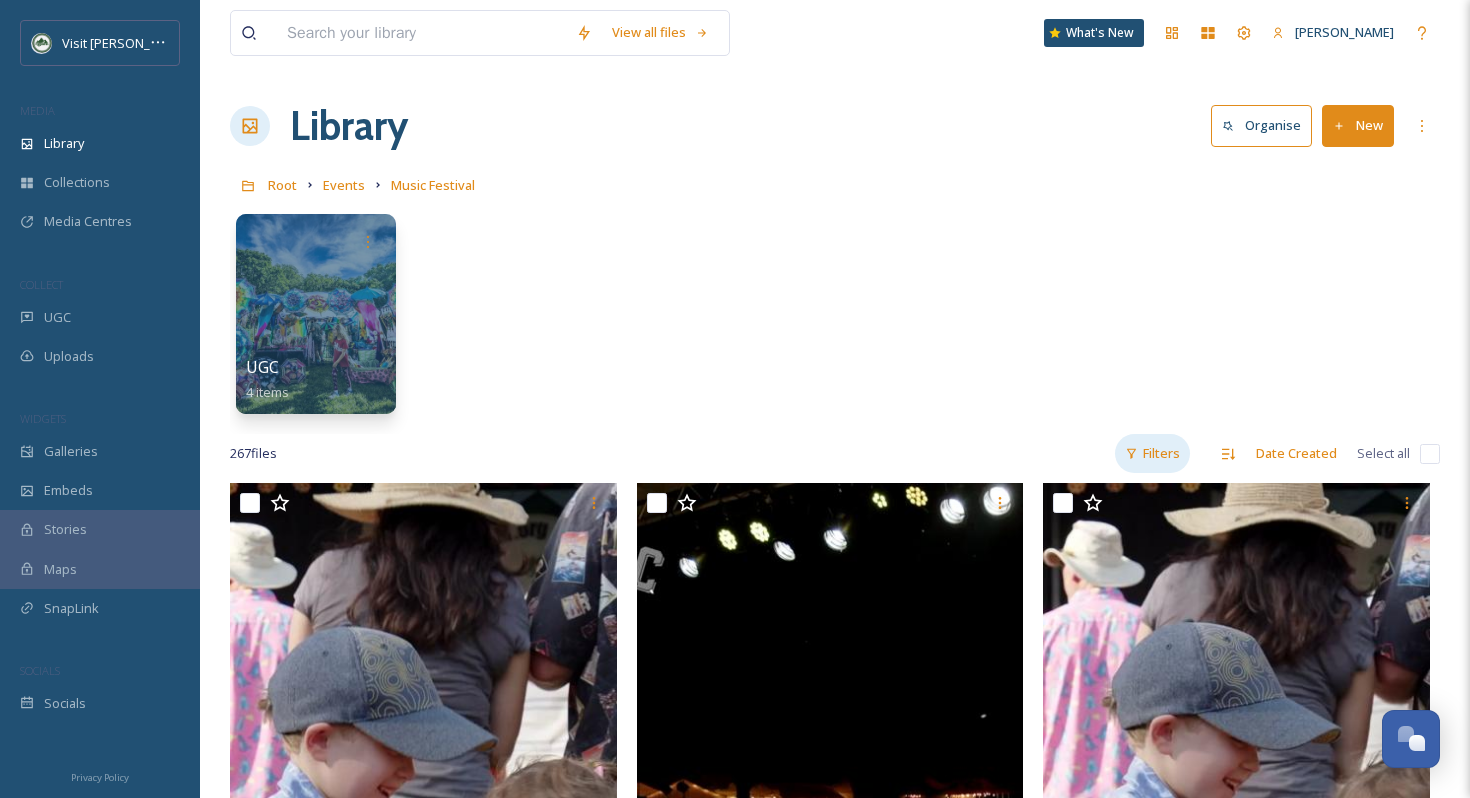 click on "Filters" at bounding box center (1152, 453) 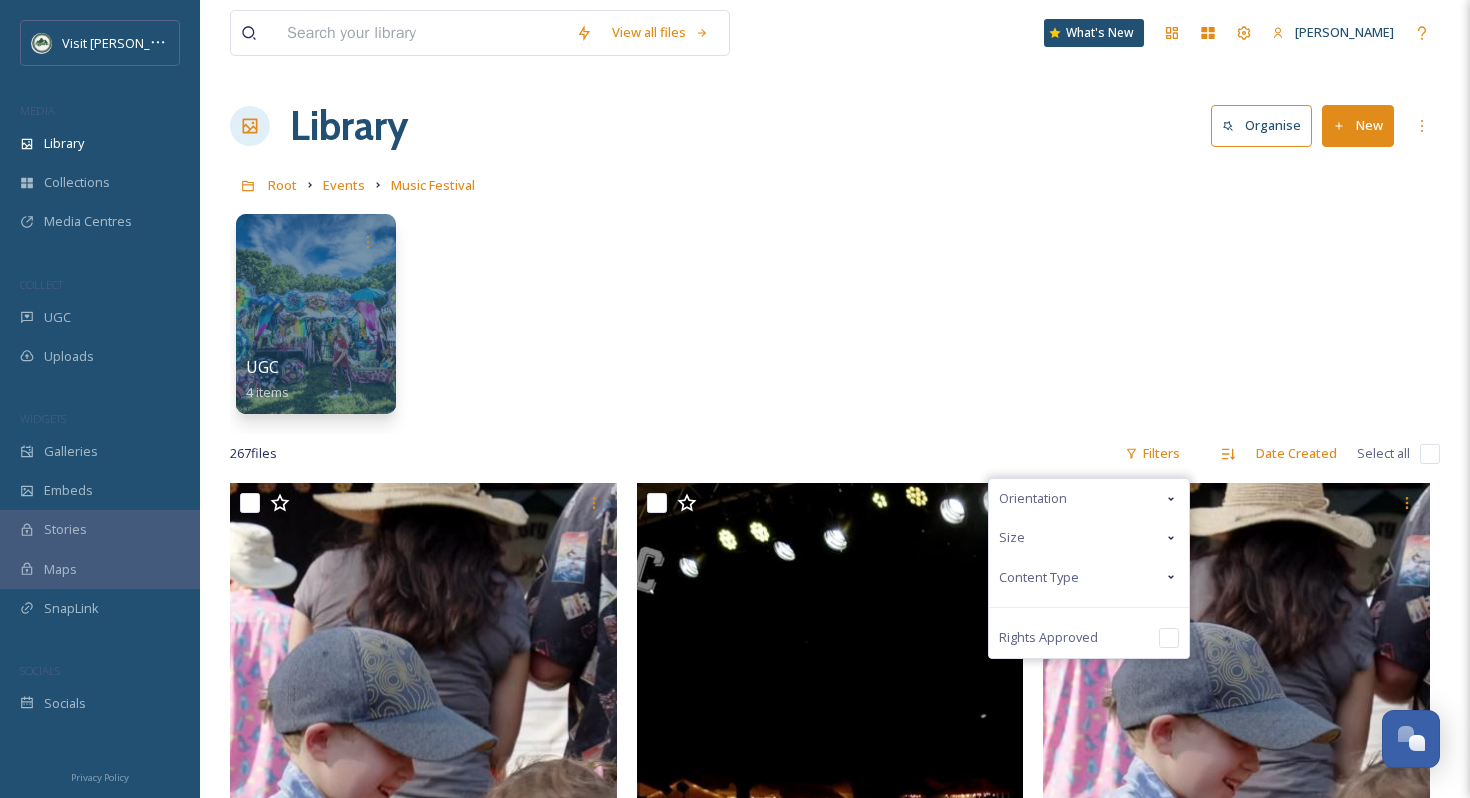 click on "Content Type" at bounding box center (1089, 577) 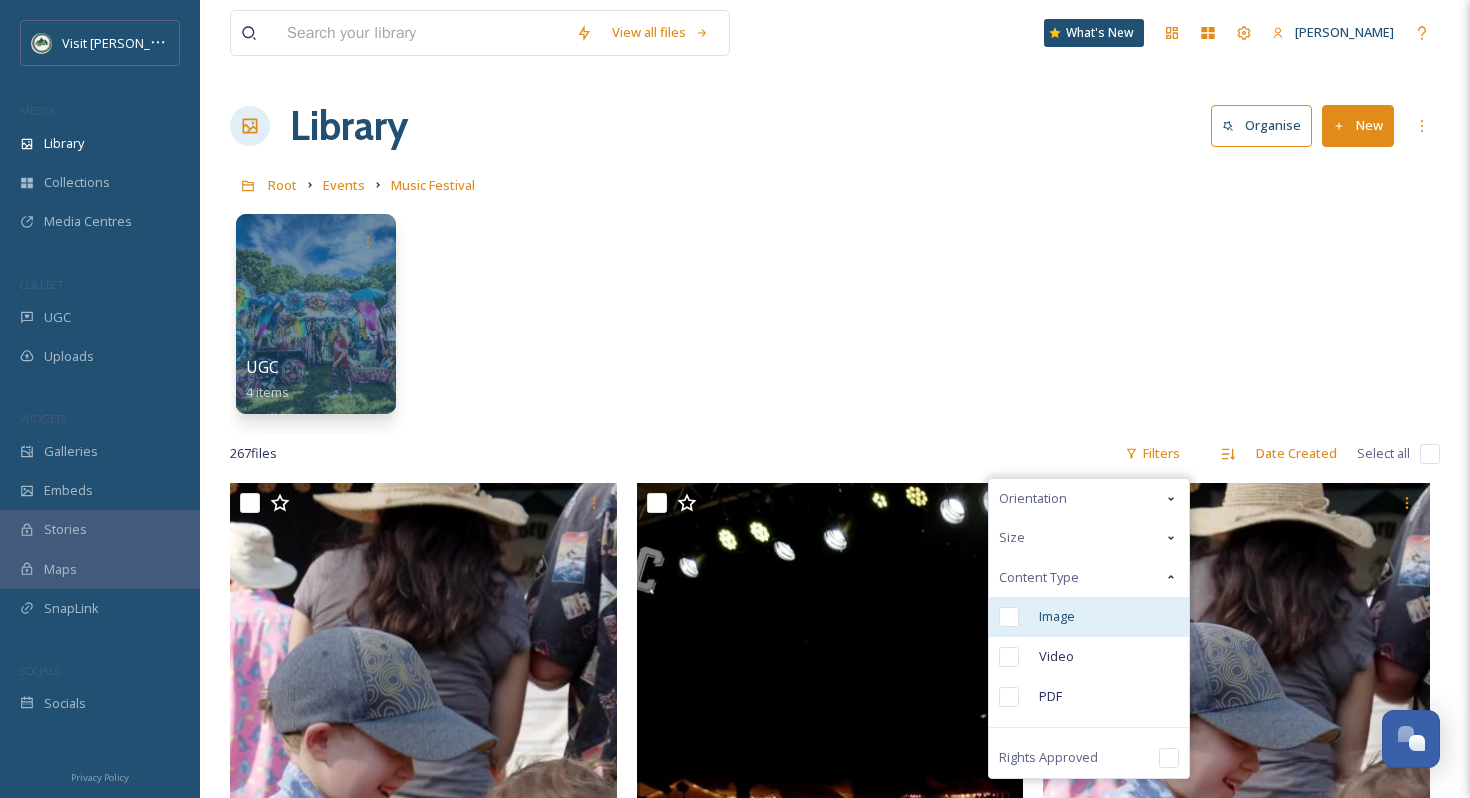 click on "Image" at bounding box center (1057, 616) 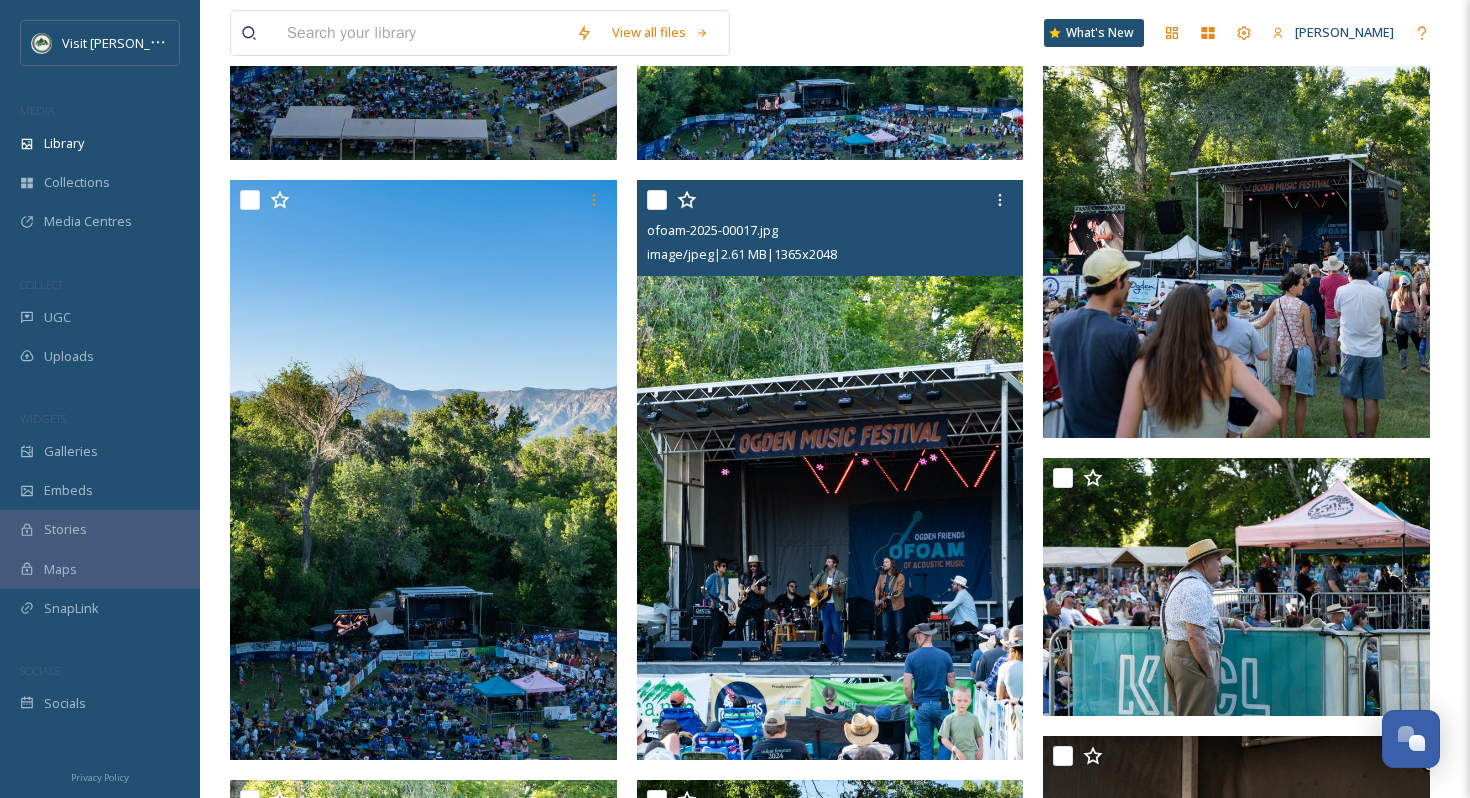 scroll, scrollTop: 1158, scrollLeft: 0, axis: vertical 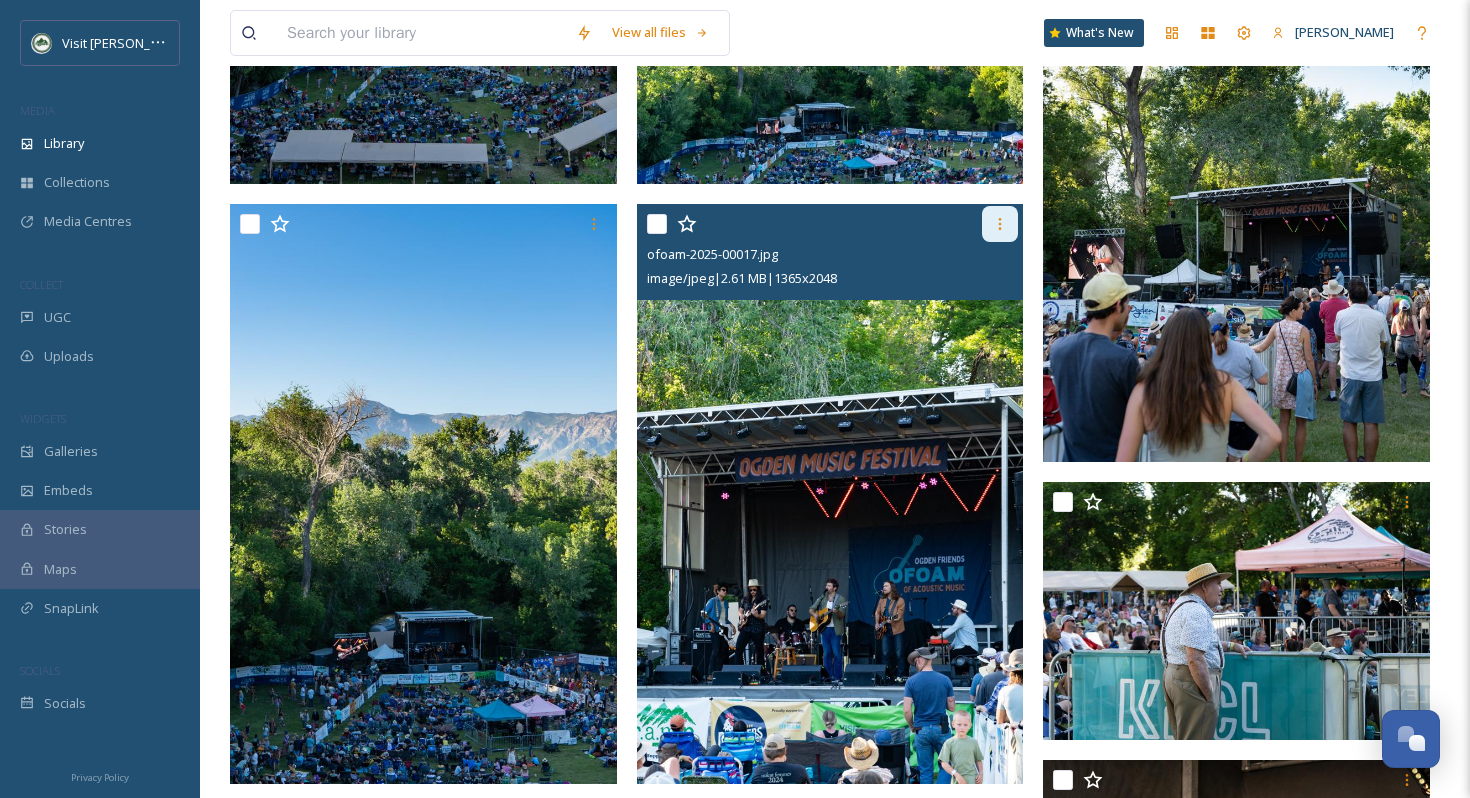 click 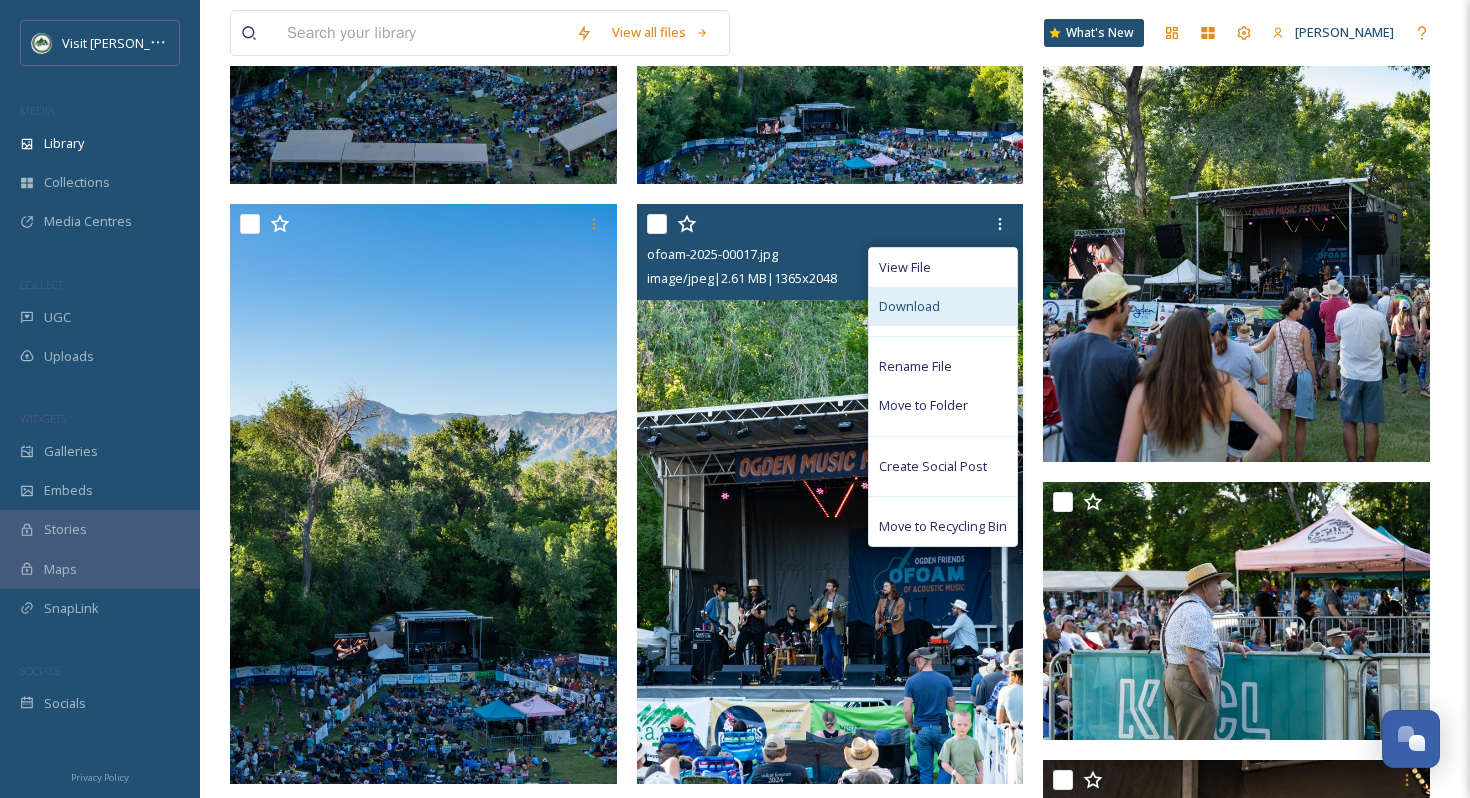 click on "Download" at bounding box center [943, 306] 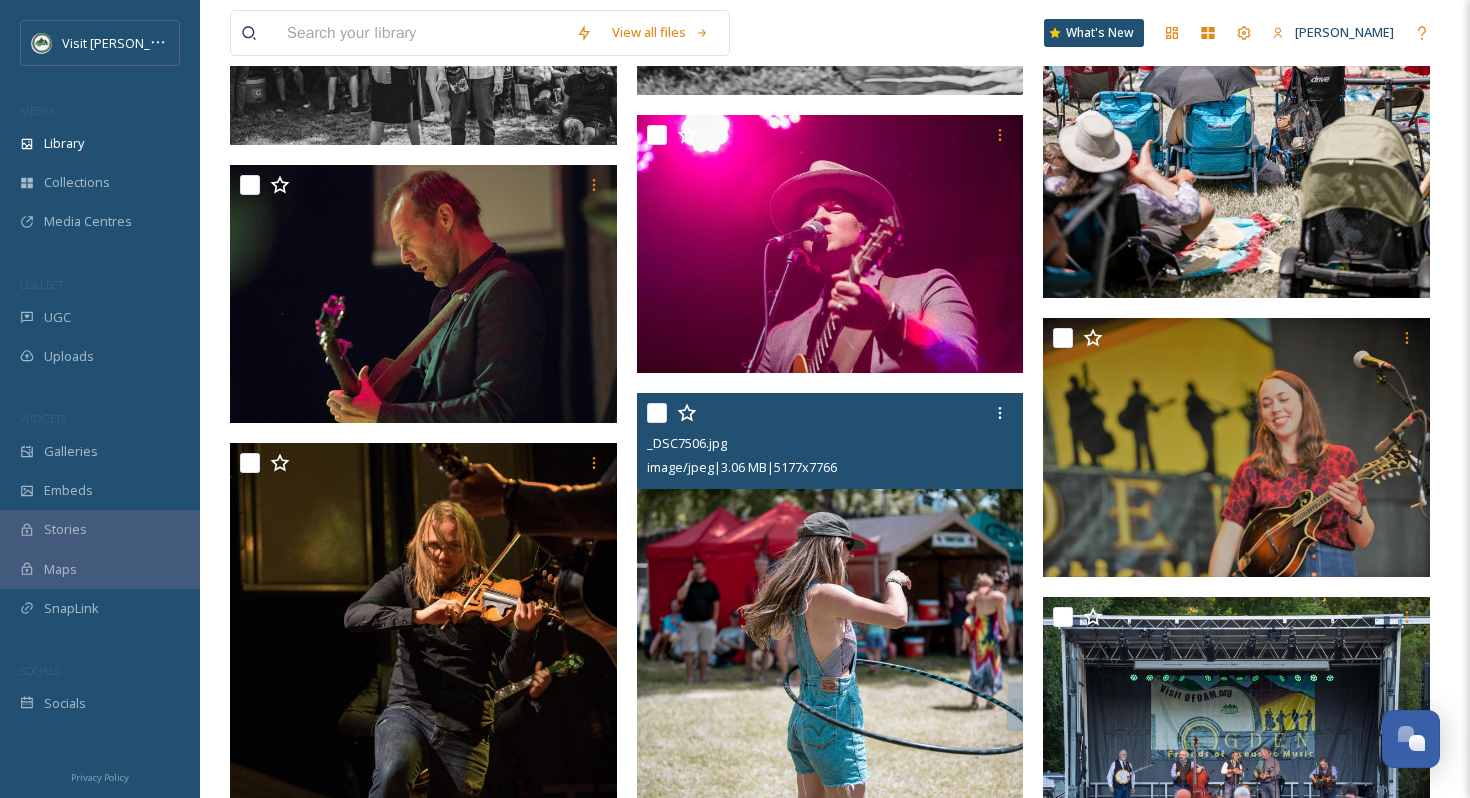 scroll, scrollTop: 18183, scrollLeft: 0, axis: vertical 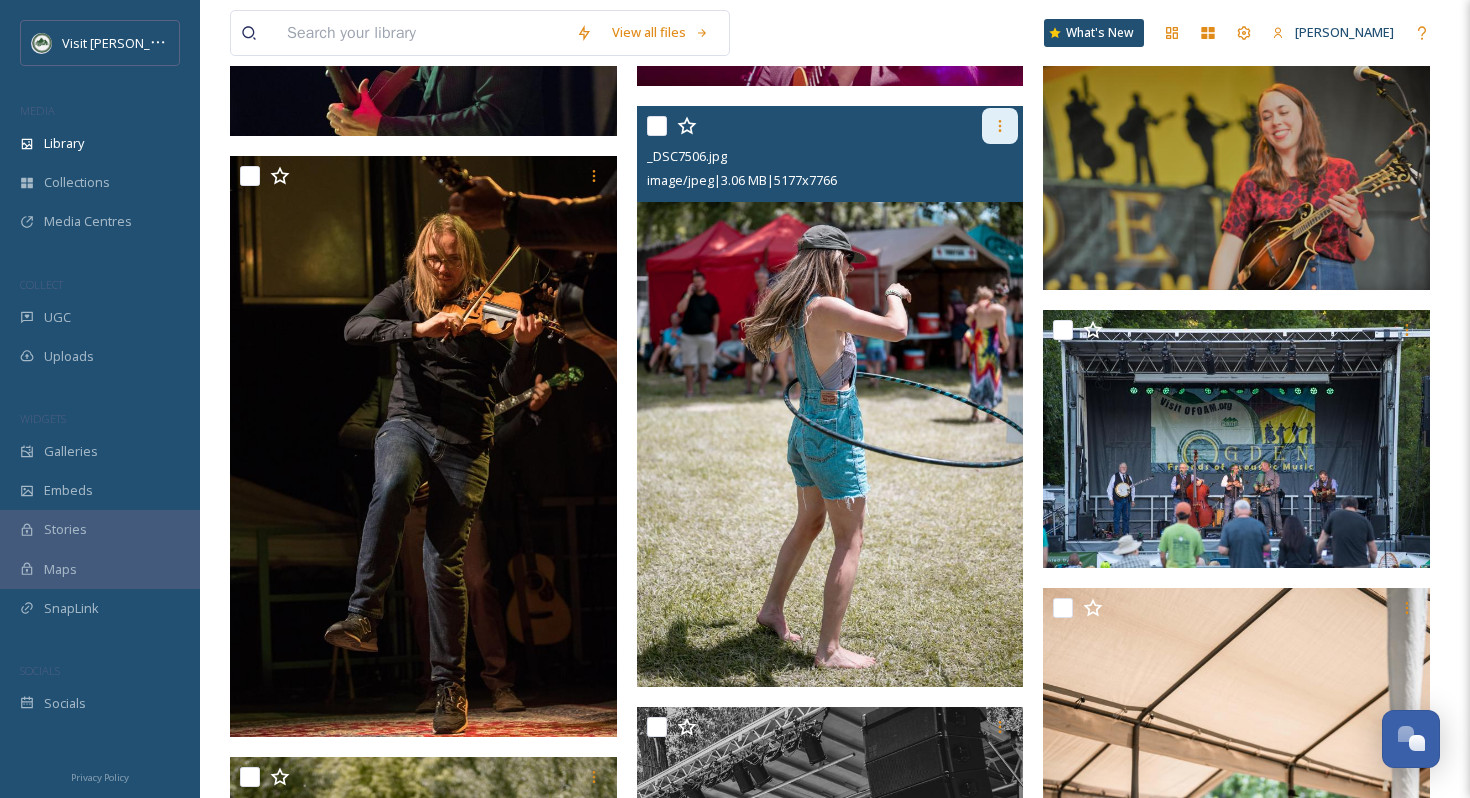 click 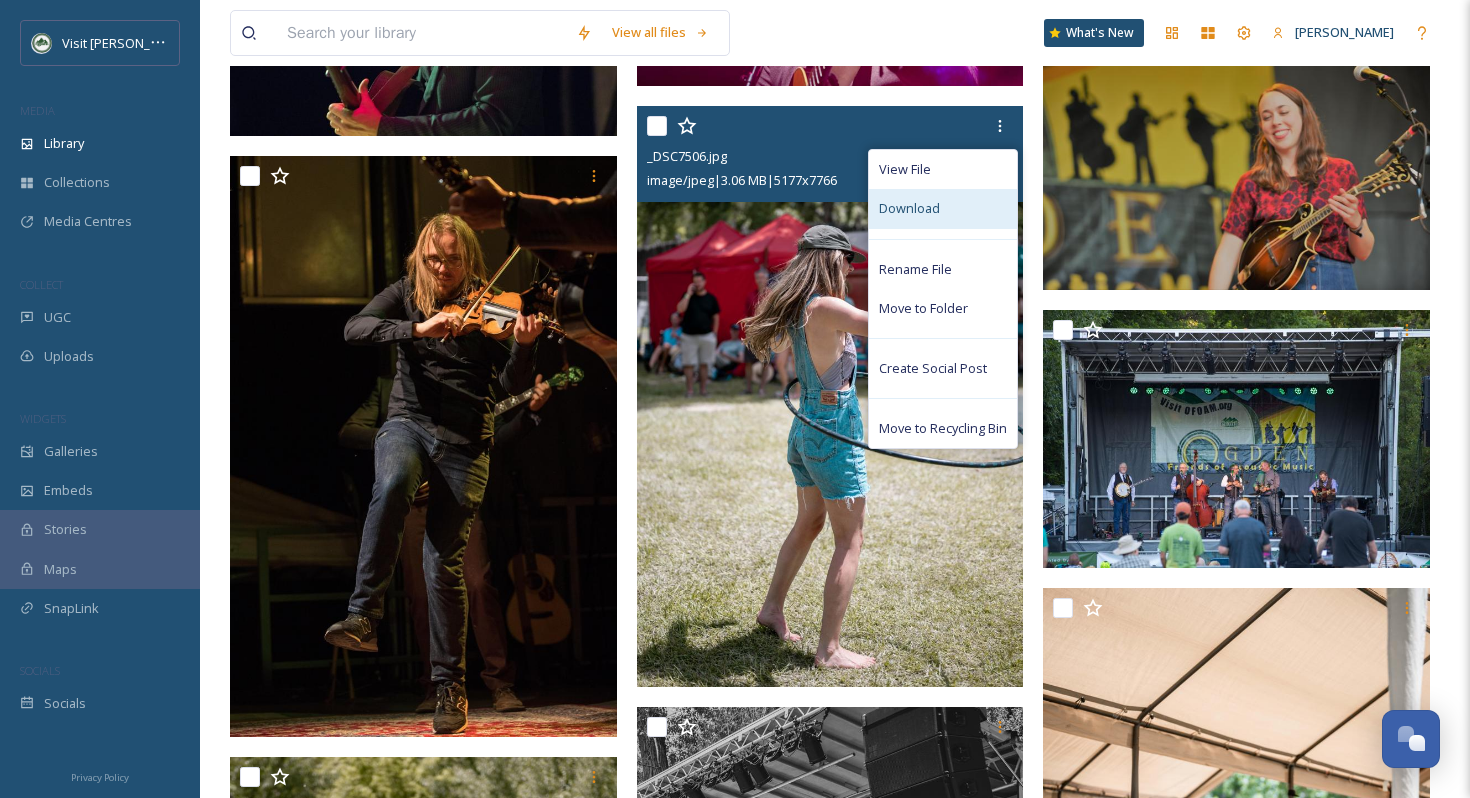 click on "Download" at bounding box center (943, 208) 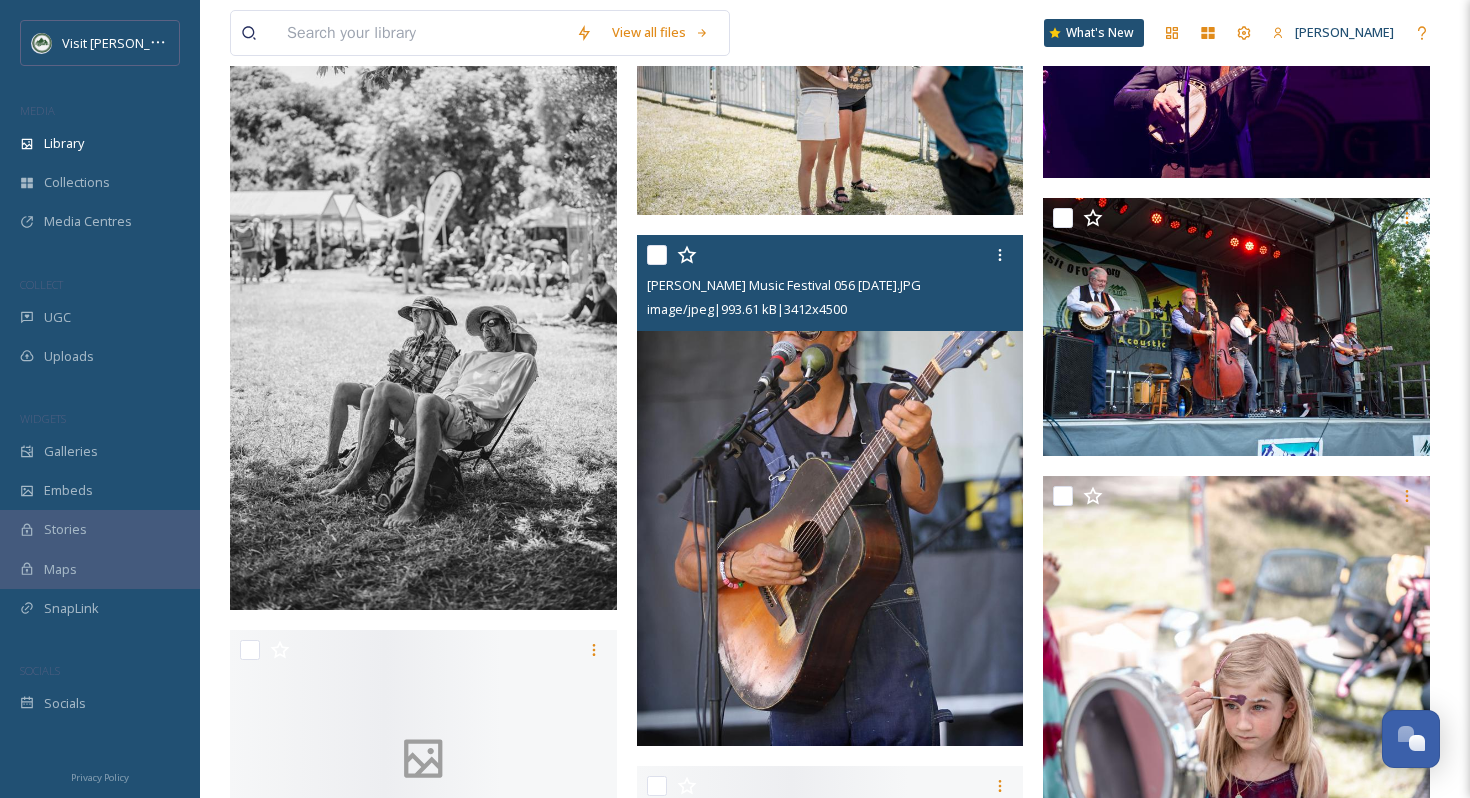 scroll, scrollTop: 26010, scrollLeft: 0, axis: vertical 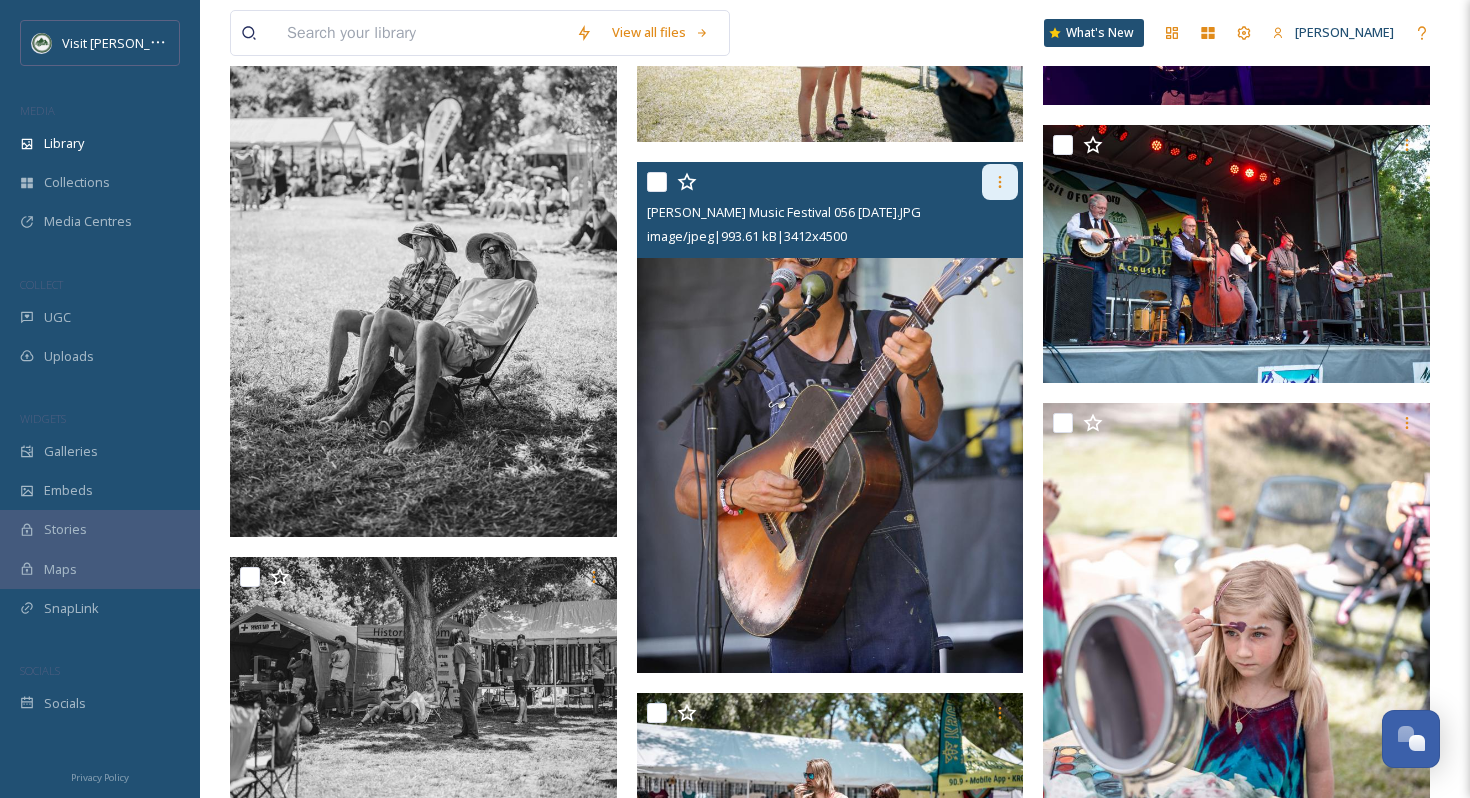 click 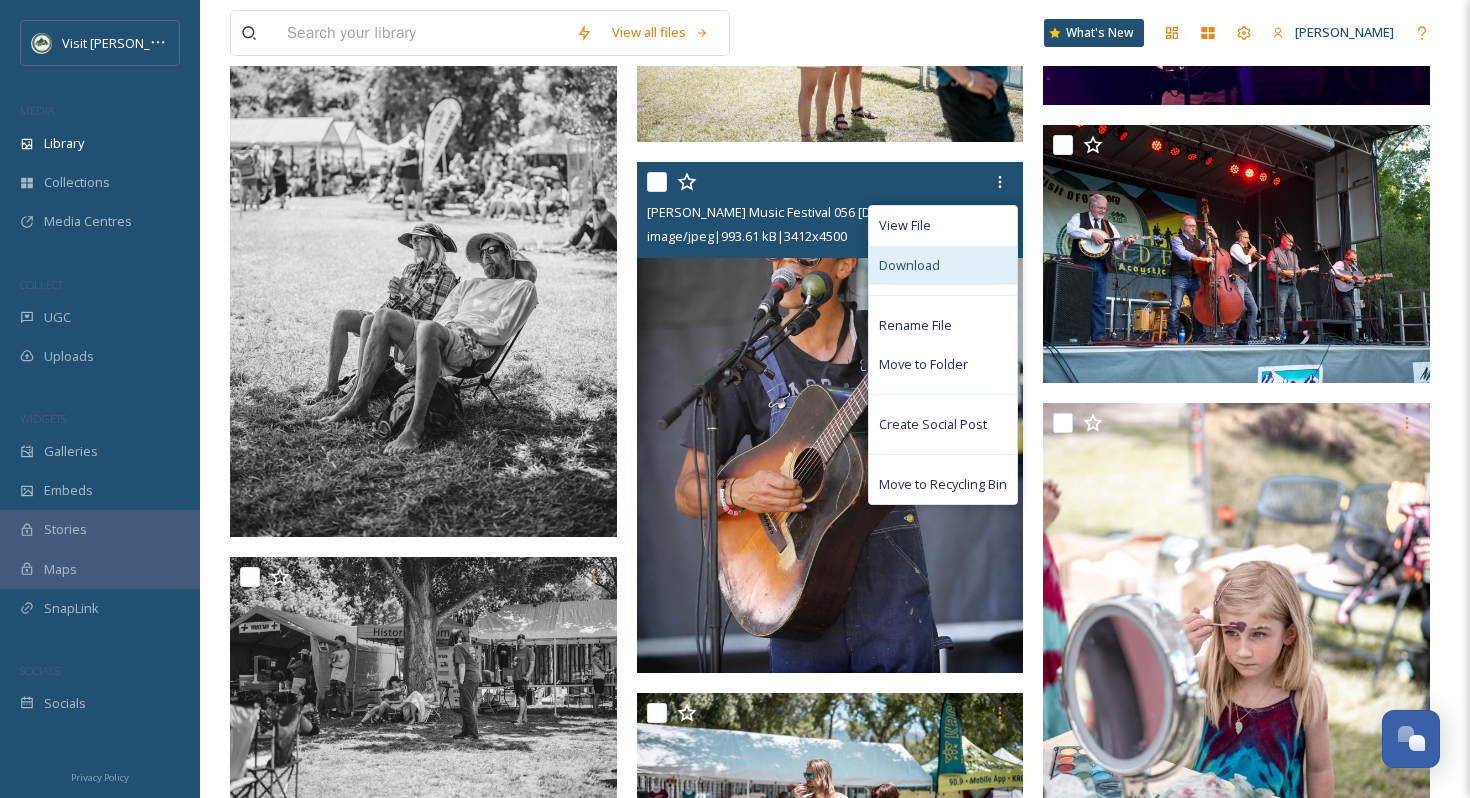 click on "Download" at bounding box center (943, 265) 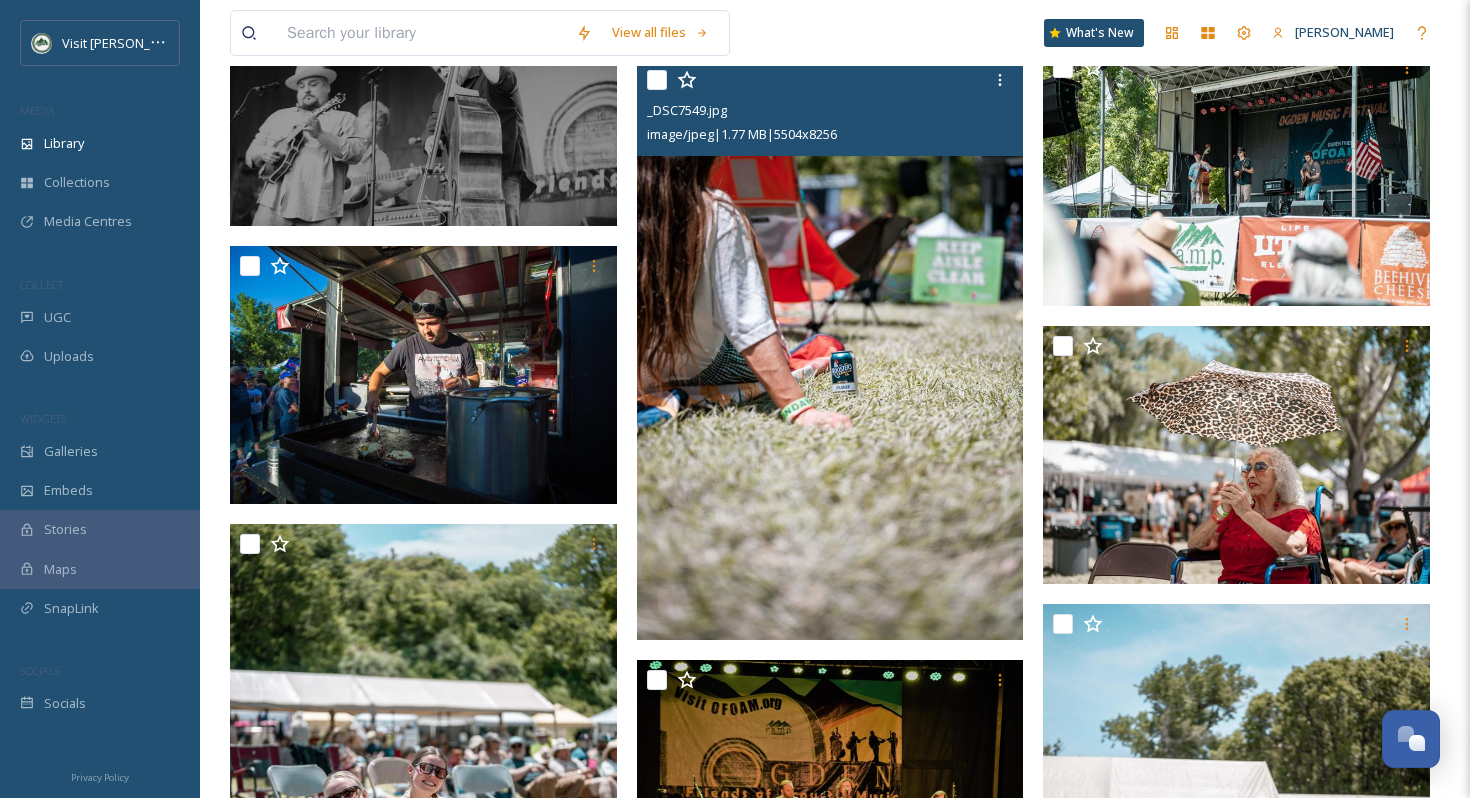 scroll, scrollTop: 28964, scrollLeft: 0, axis: vertical 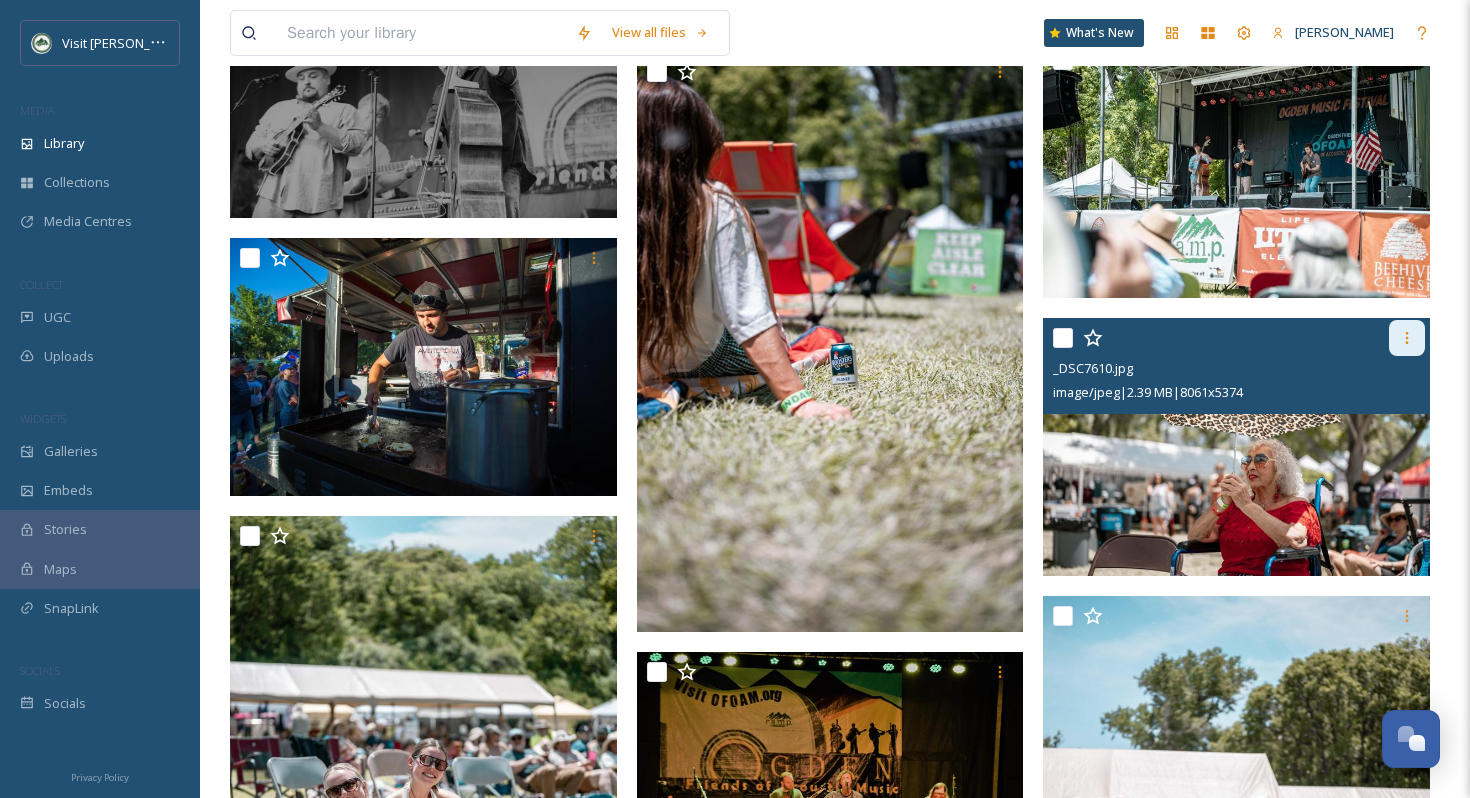 click 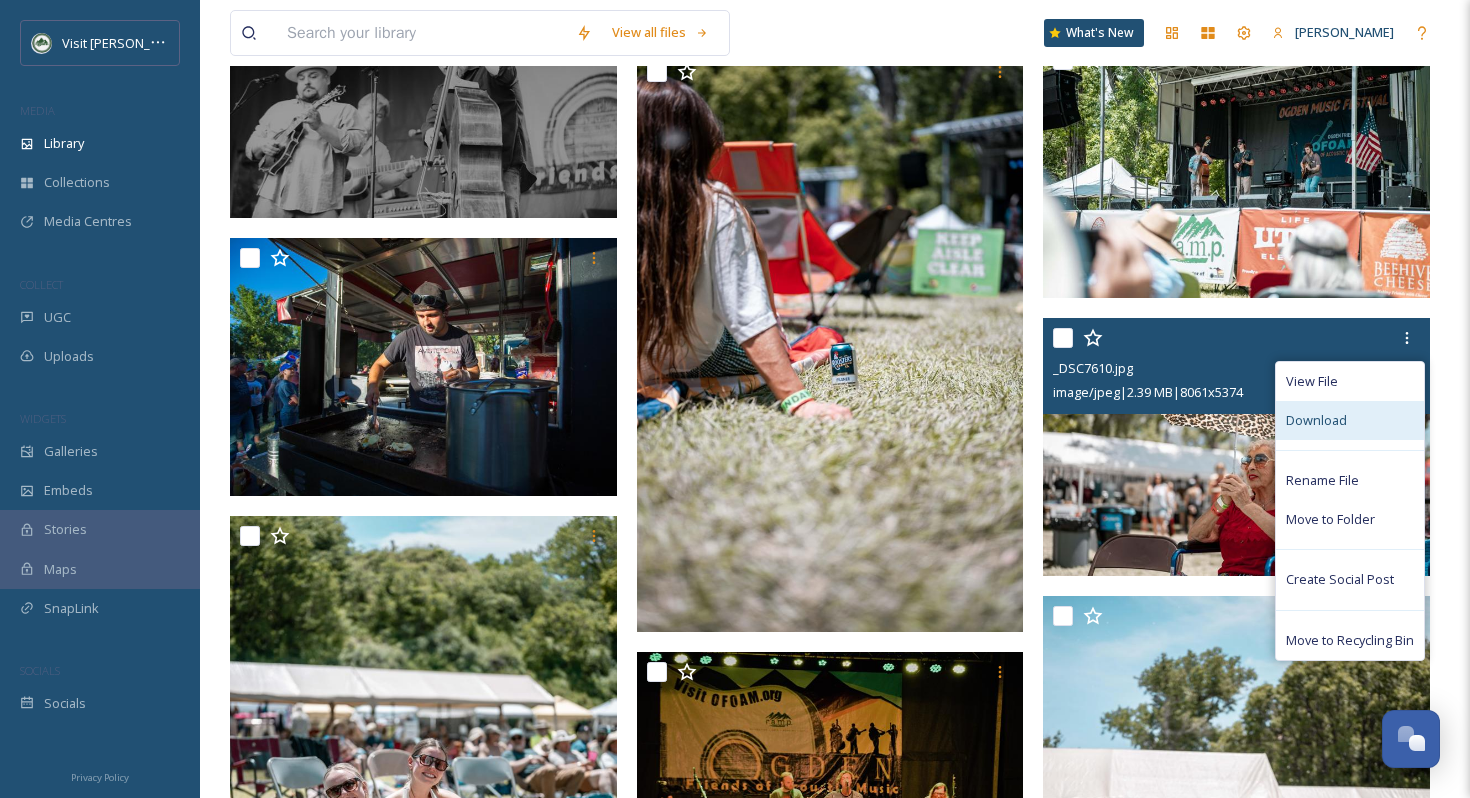 click on "Download" at bounding box center (1316, 420) 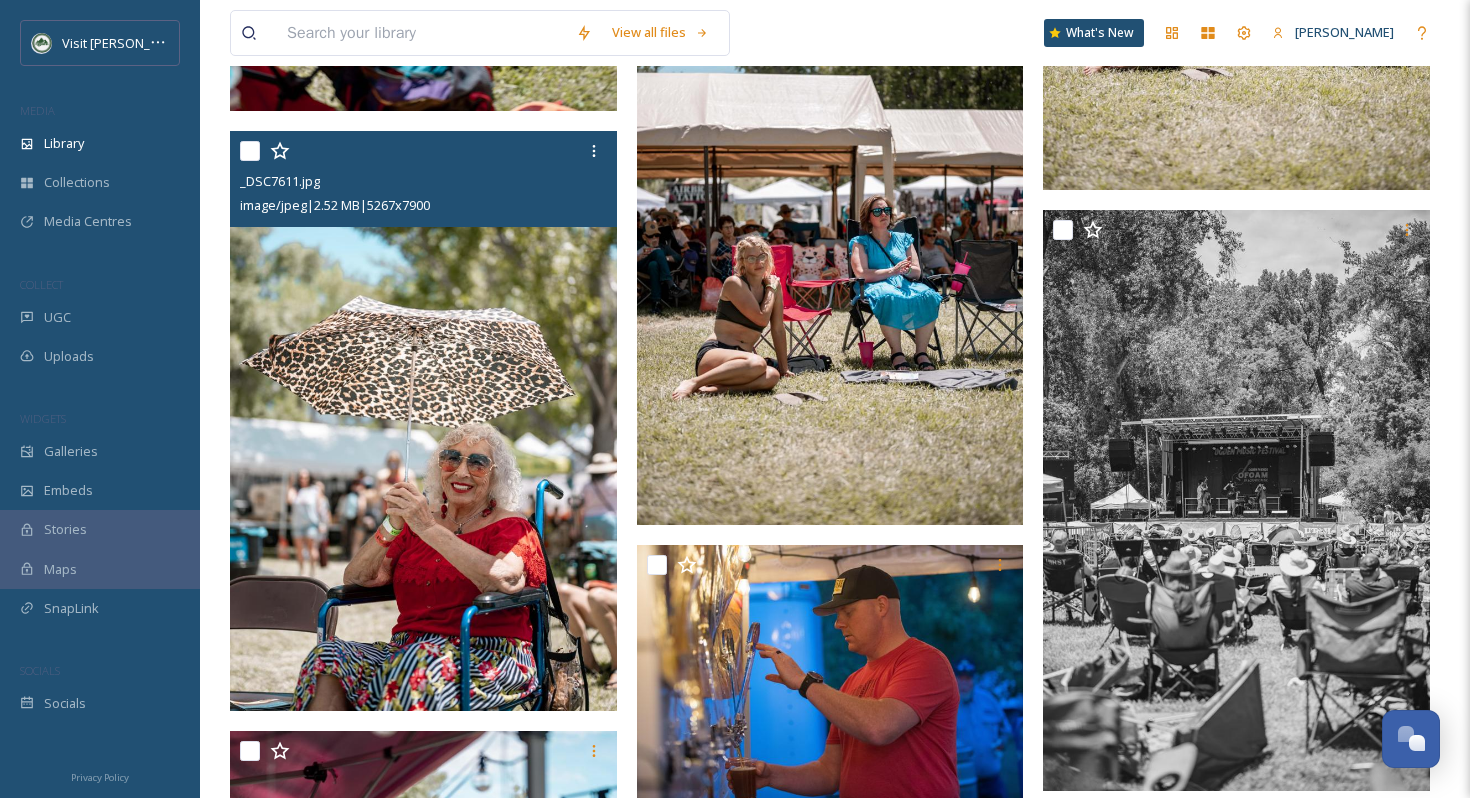scroll, scrollTop: 29923, scrollLeft: 0, axis: vertical 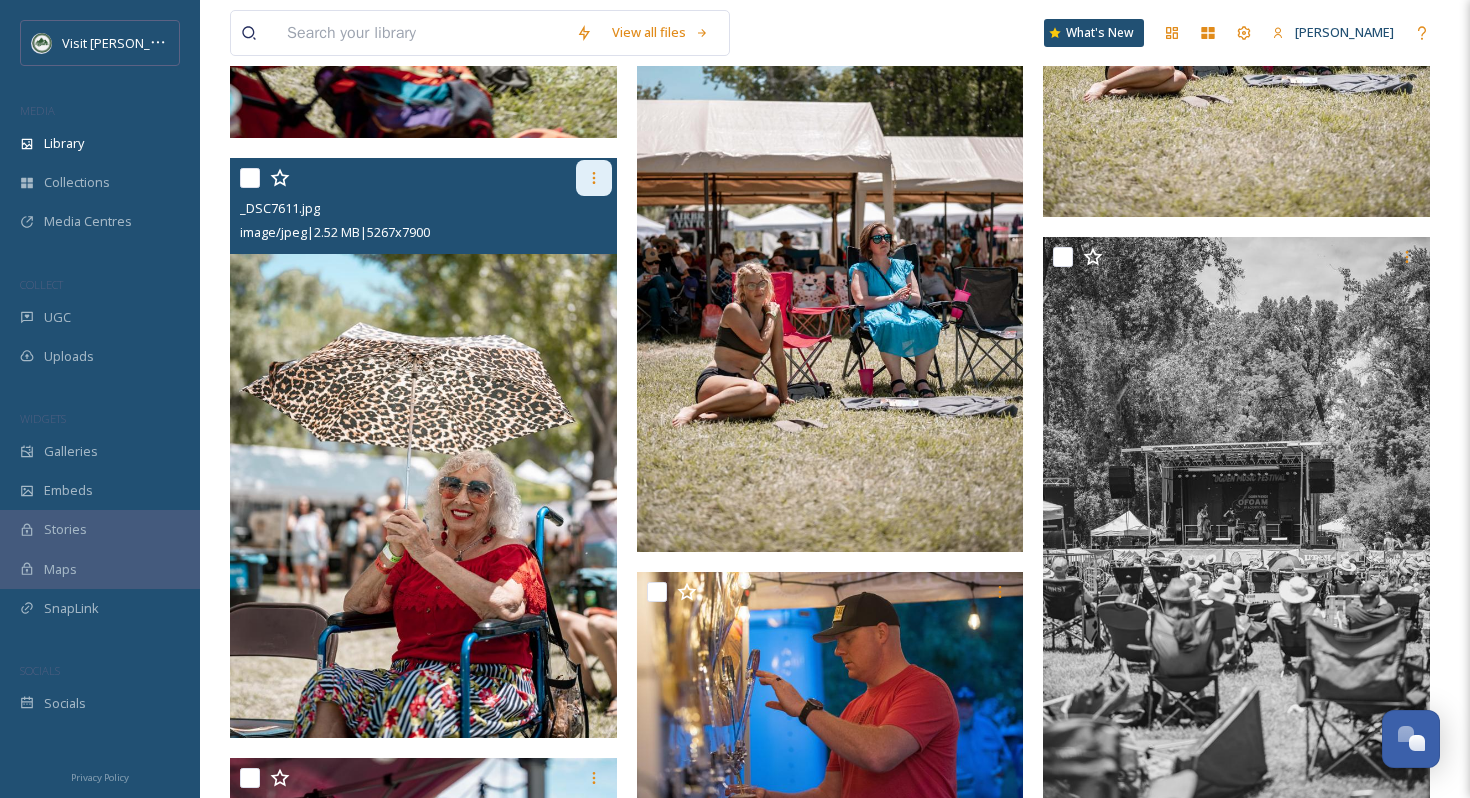 click 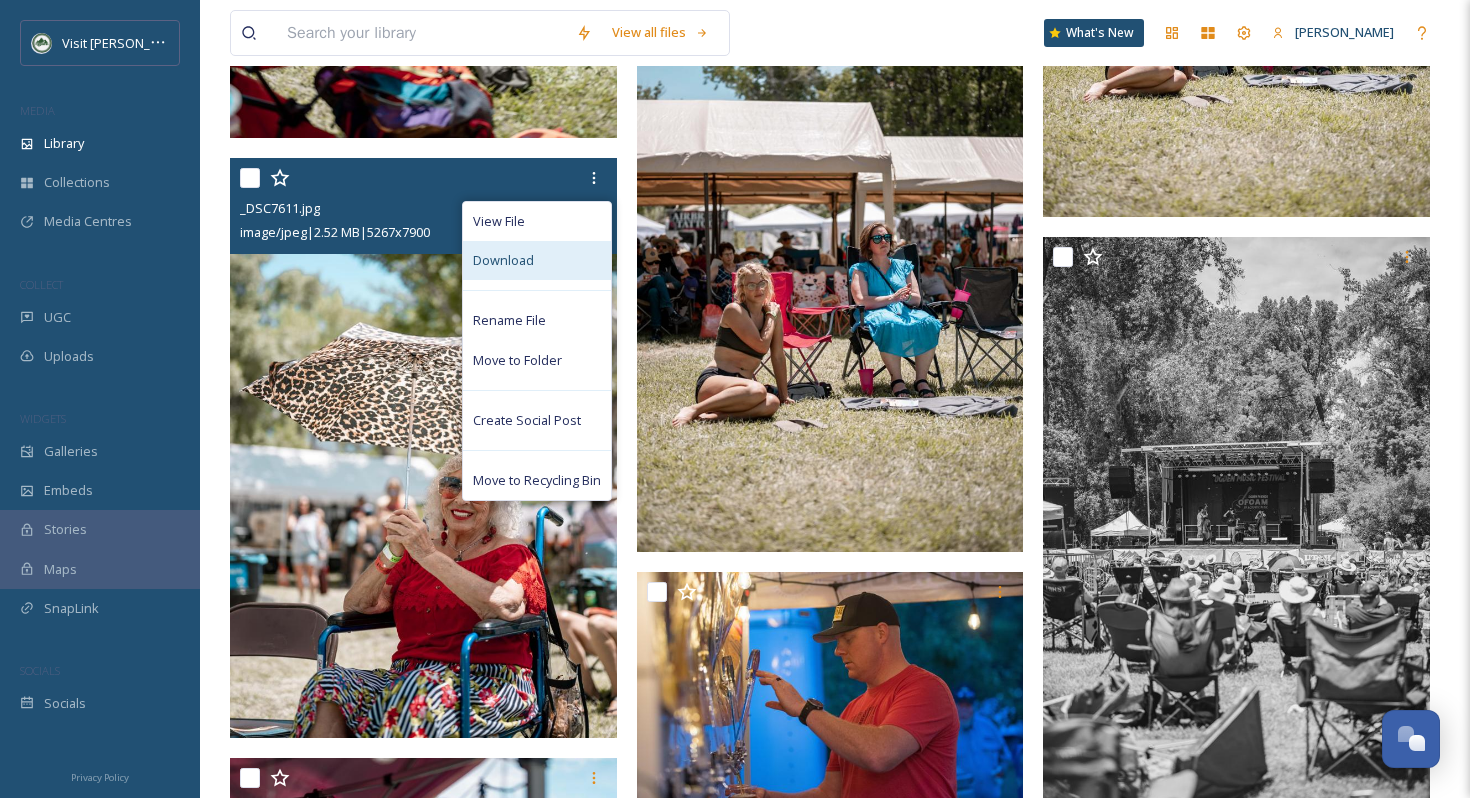 click on "Download" at bounding box center [537, 260] 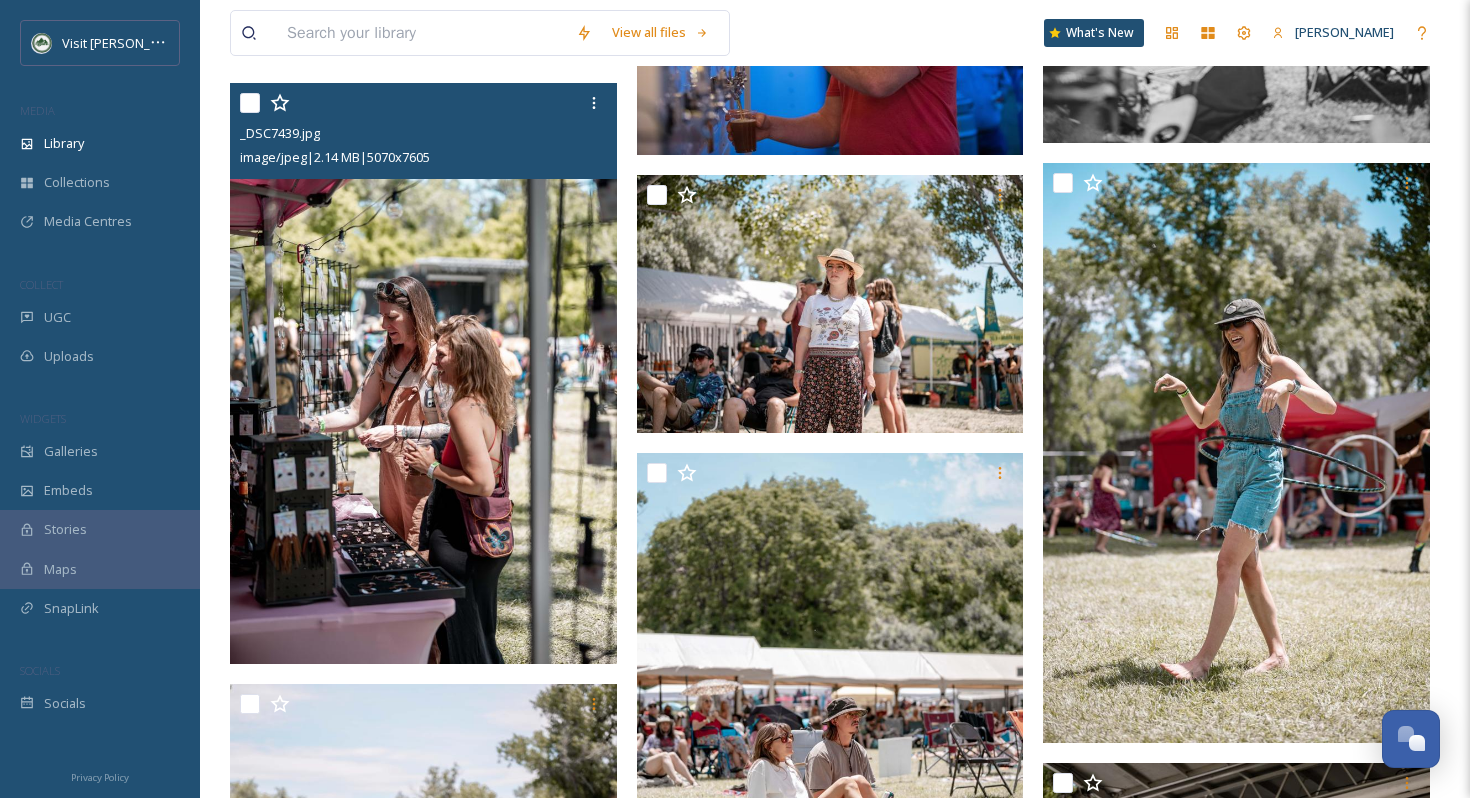 scroll, scrollTop: 30602, scrollLeft: 0, axis: vertical 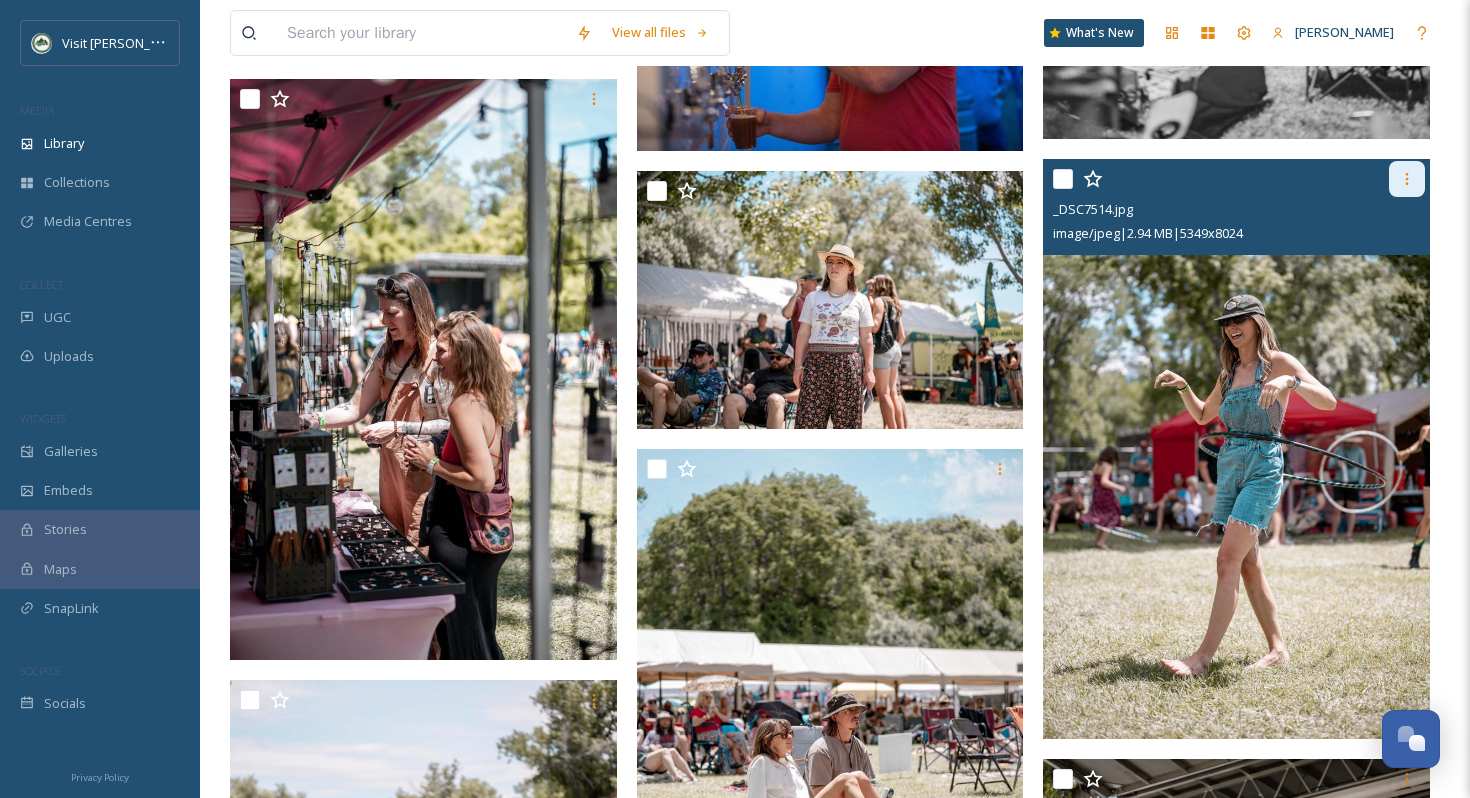 click 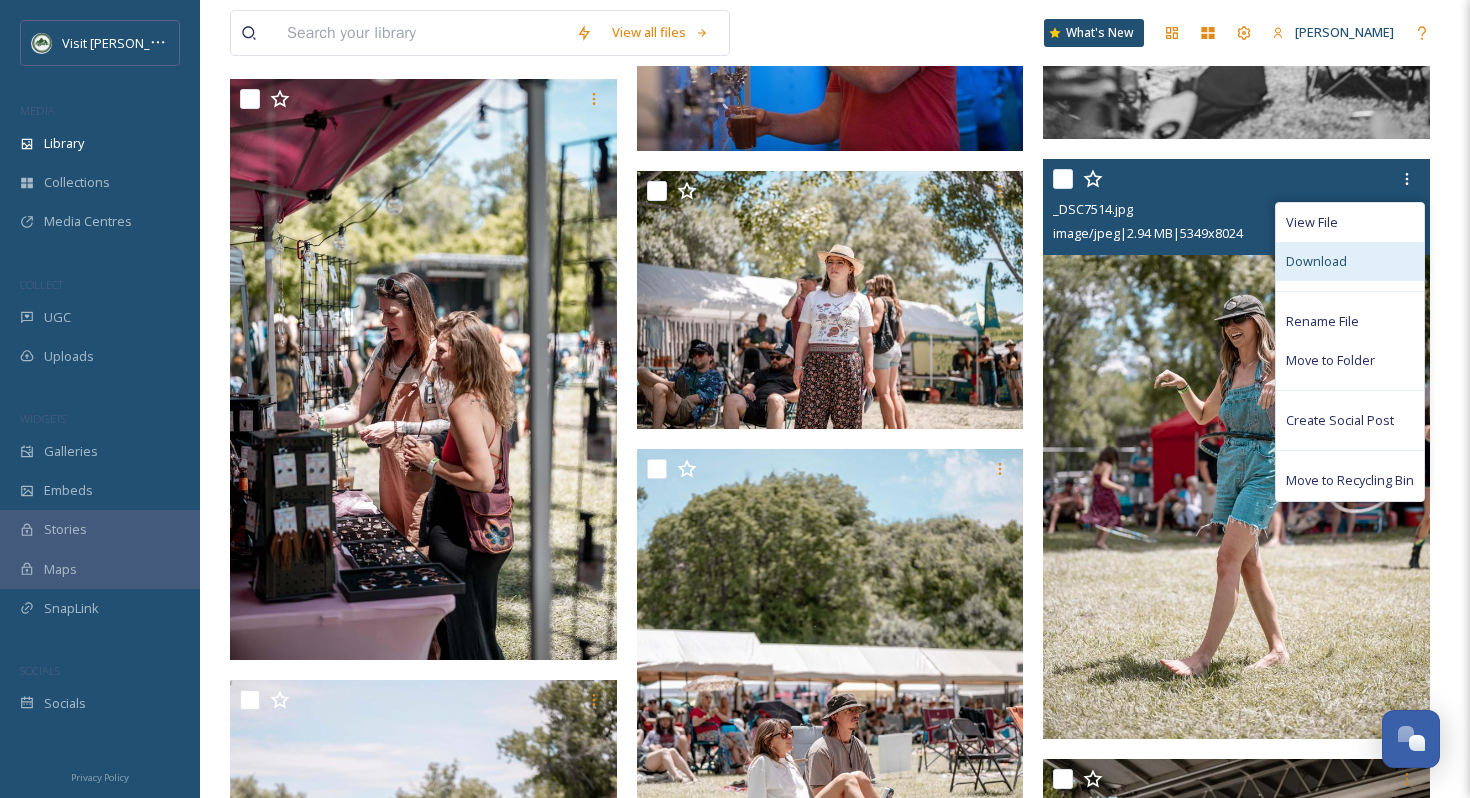 click on "Download" at bounding box center (1316, 261) 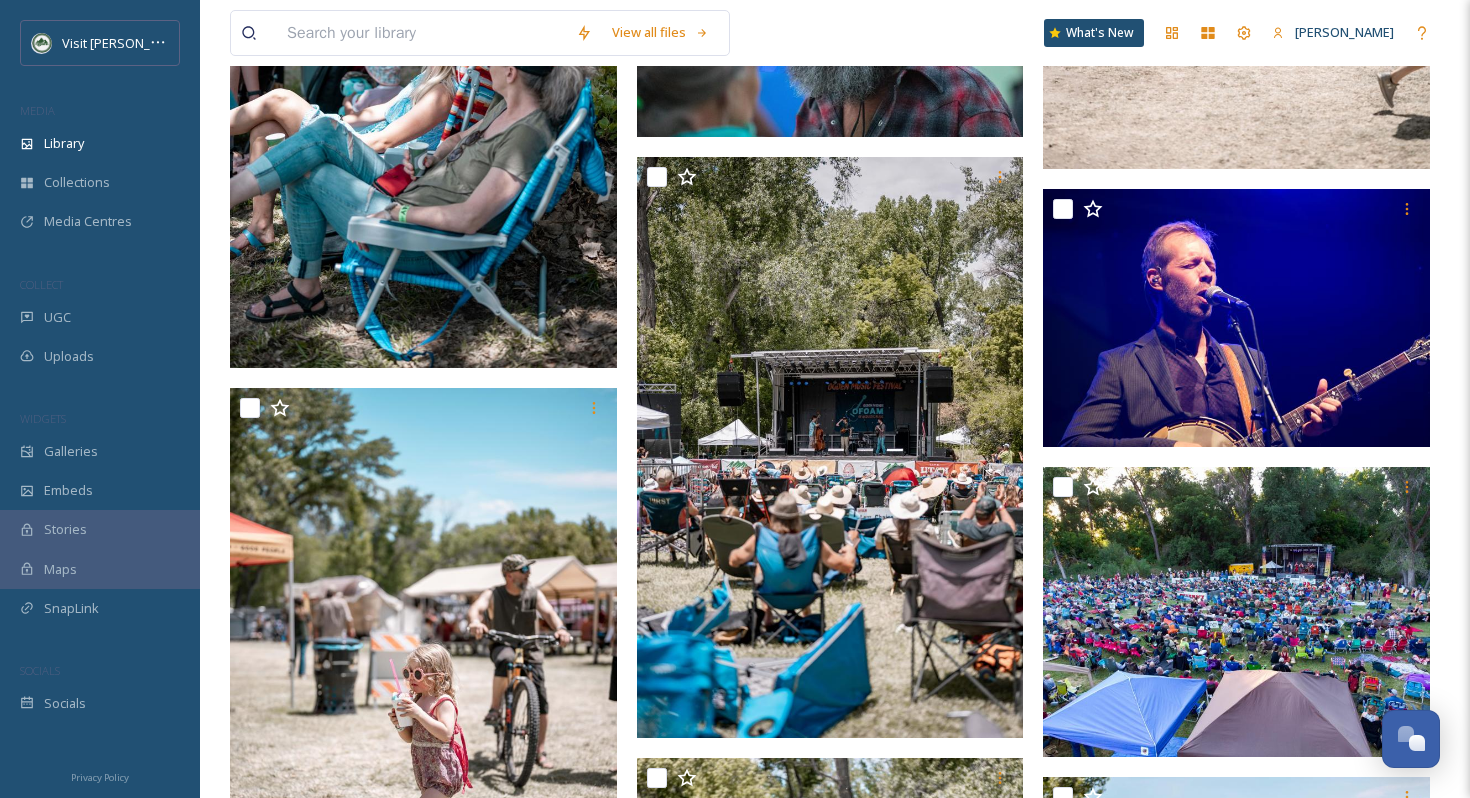 scroll, scrollTop: 32375, scrollLeft: 0, axis: vertical 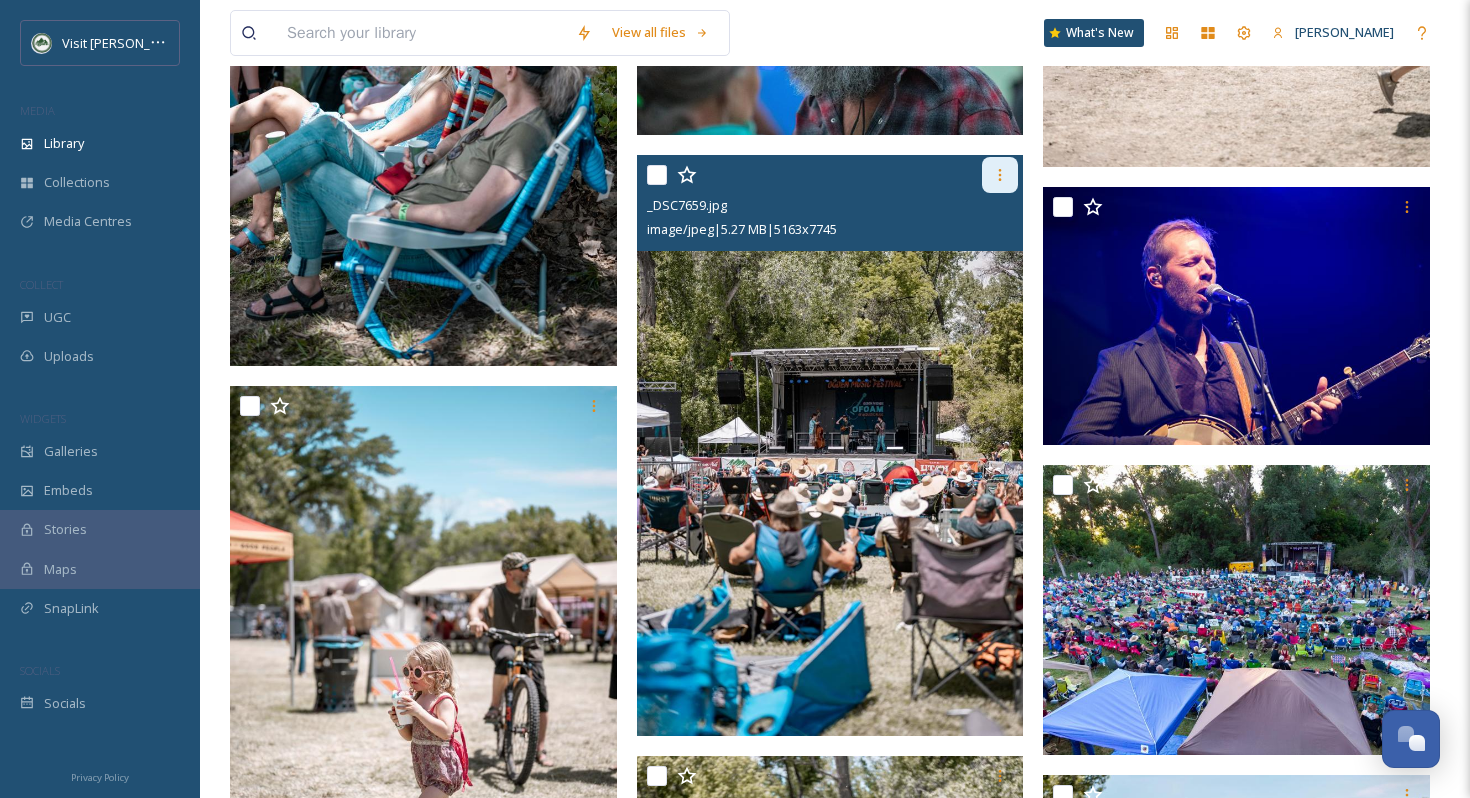 click at bounding box center [1000, 175] 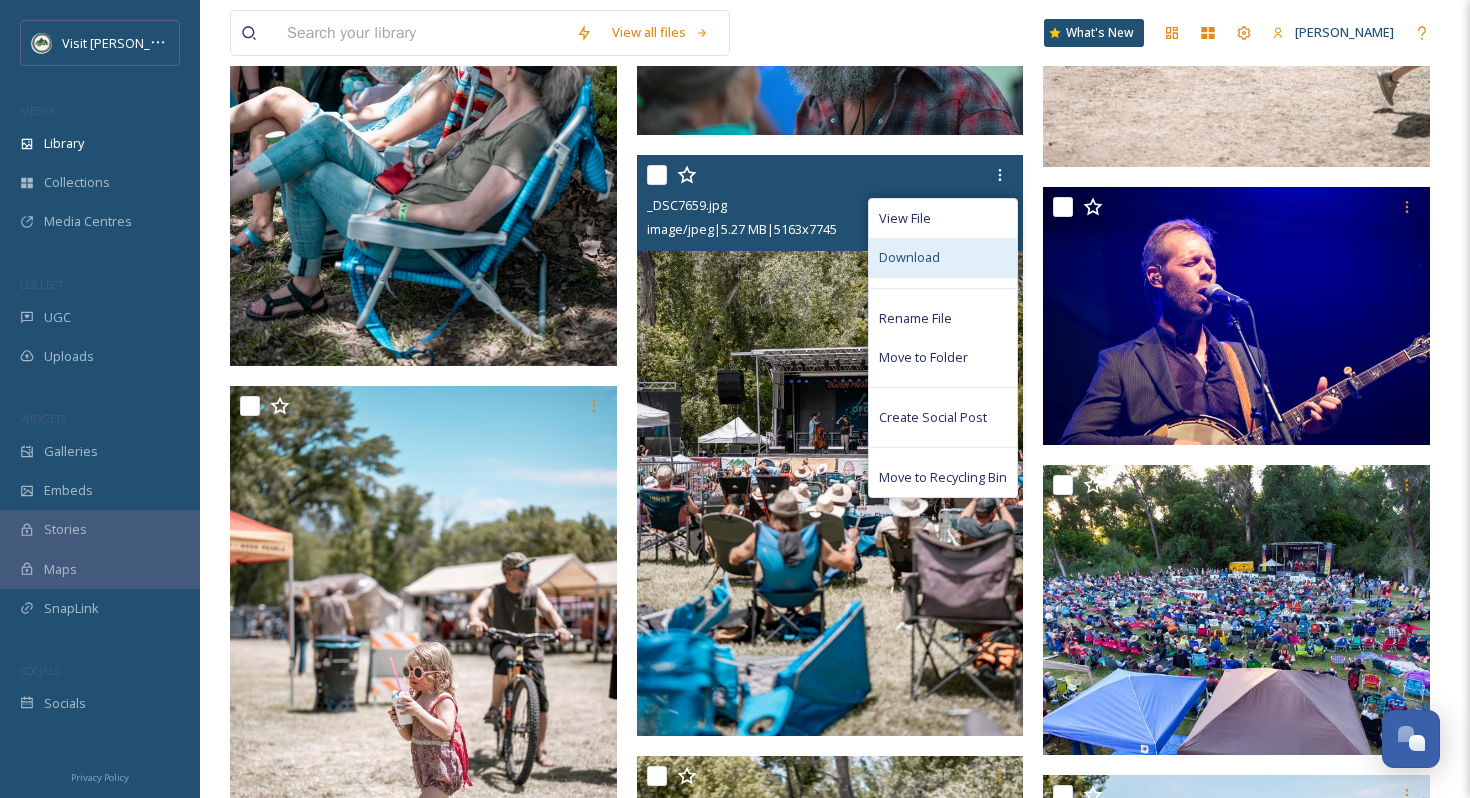 click on "Download" at bounding box center [909, 257] 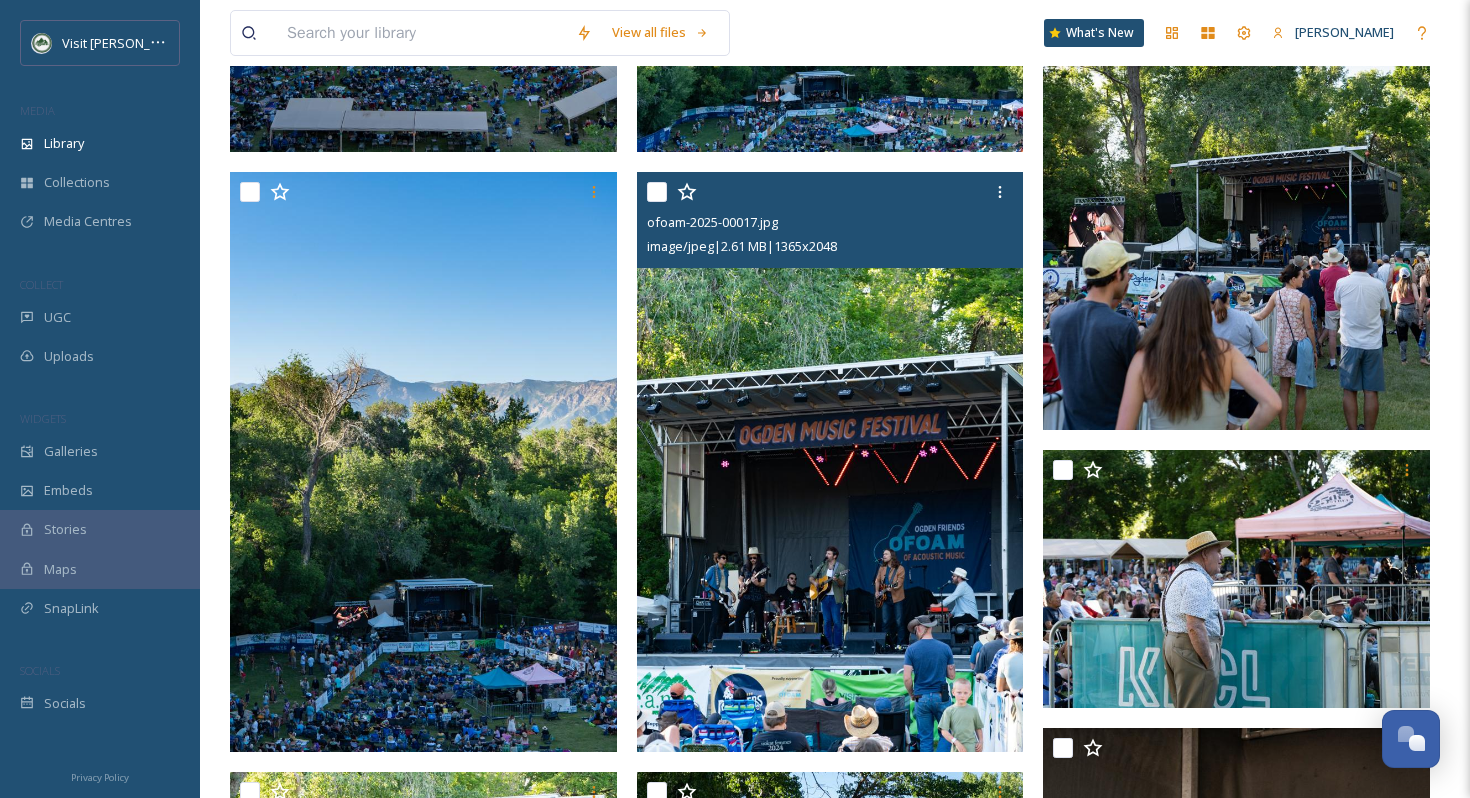 scroll, scrollTop: 1210, scrollLeft: 0, axis: vertical 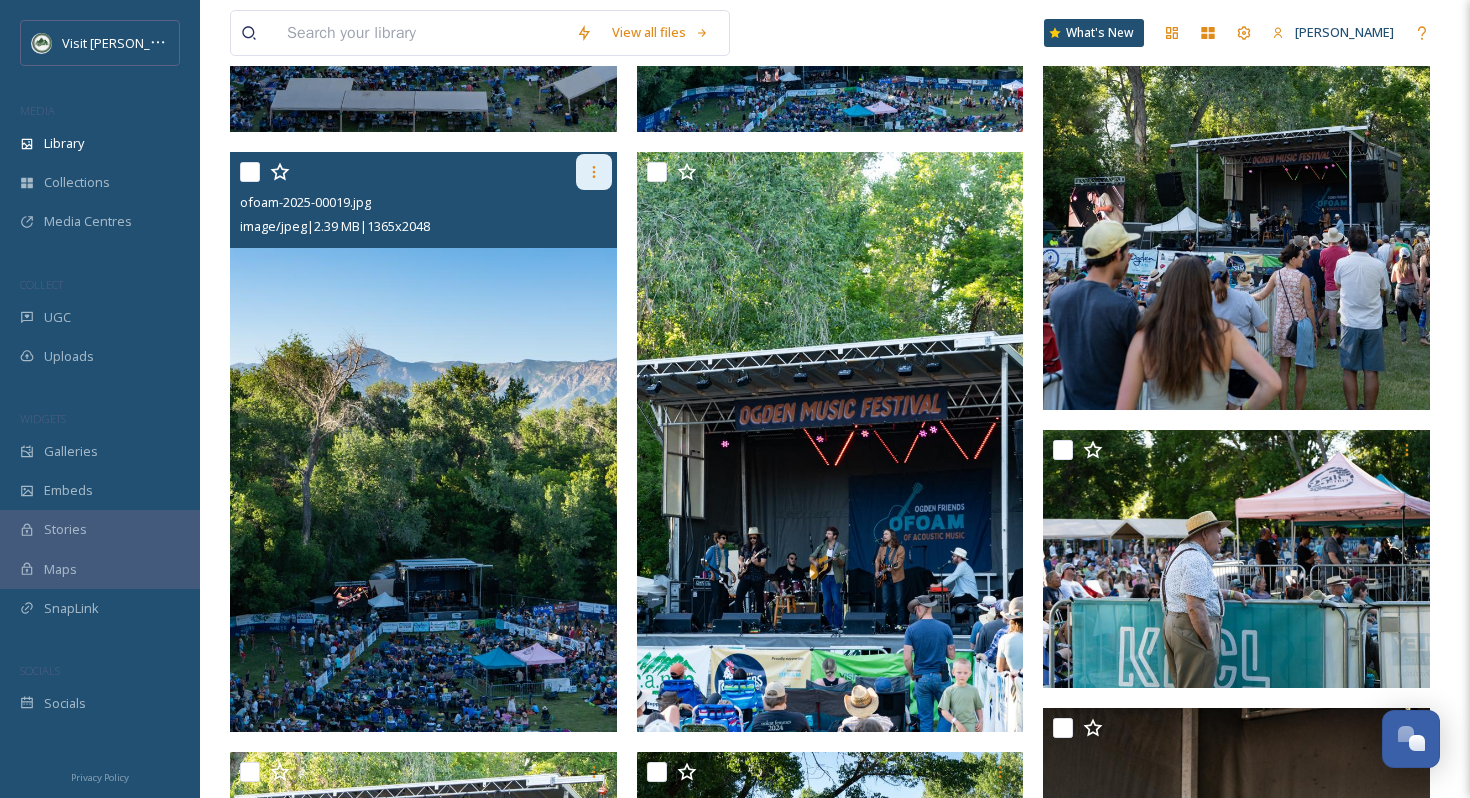 click 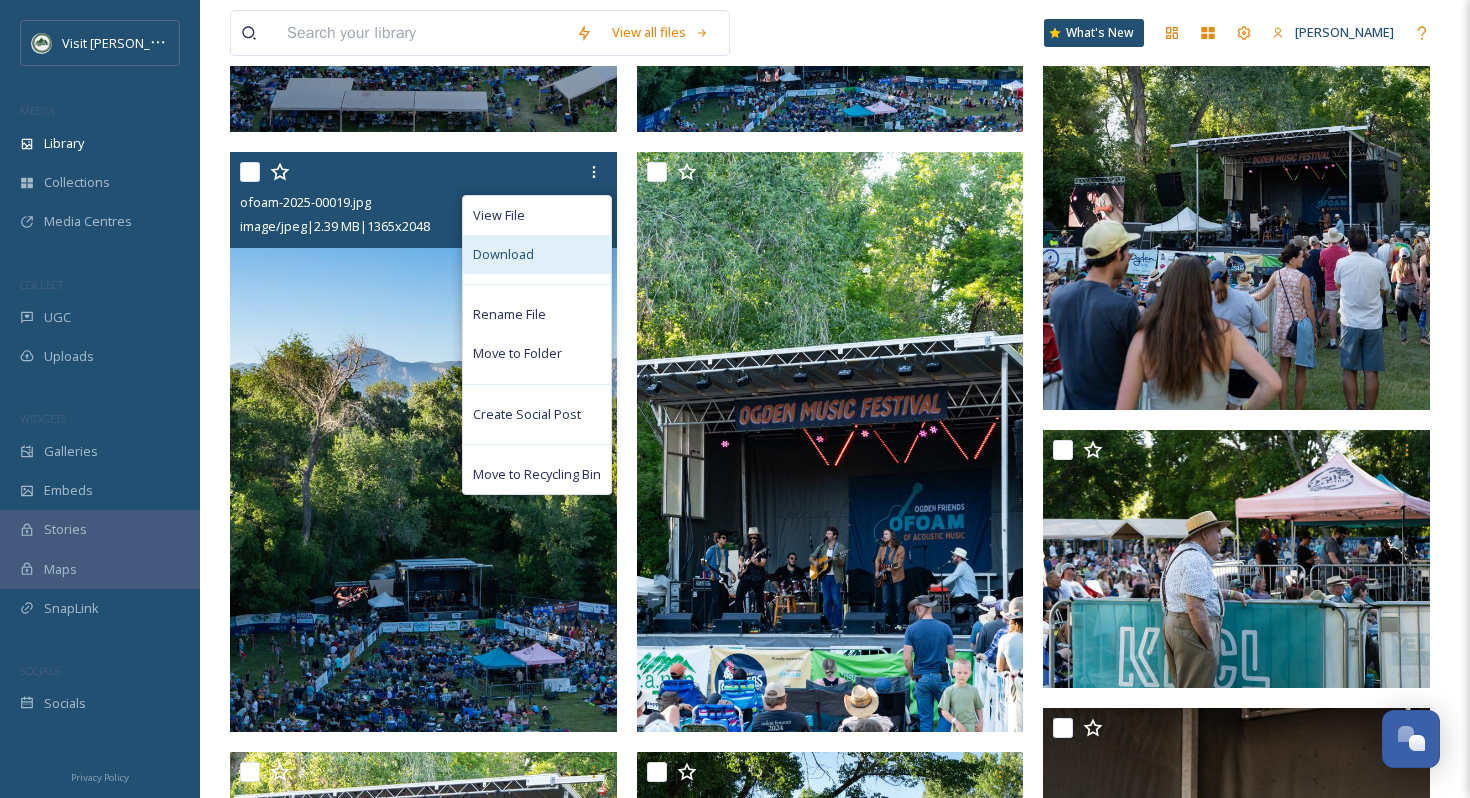 click on "Download" at bounding box center [537, 254] 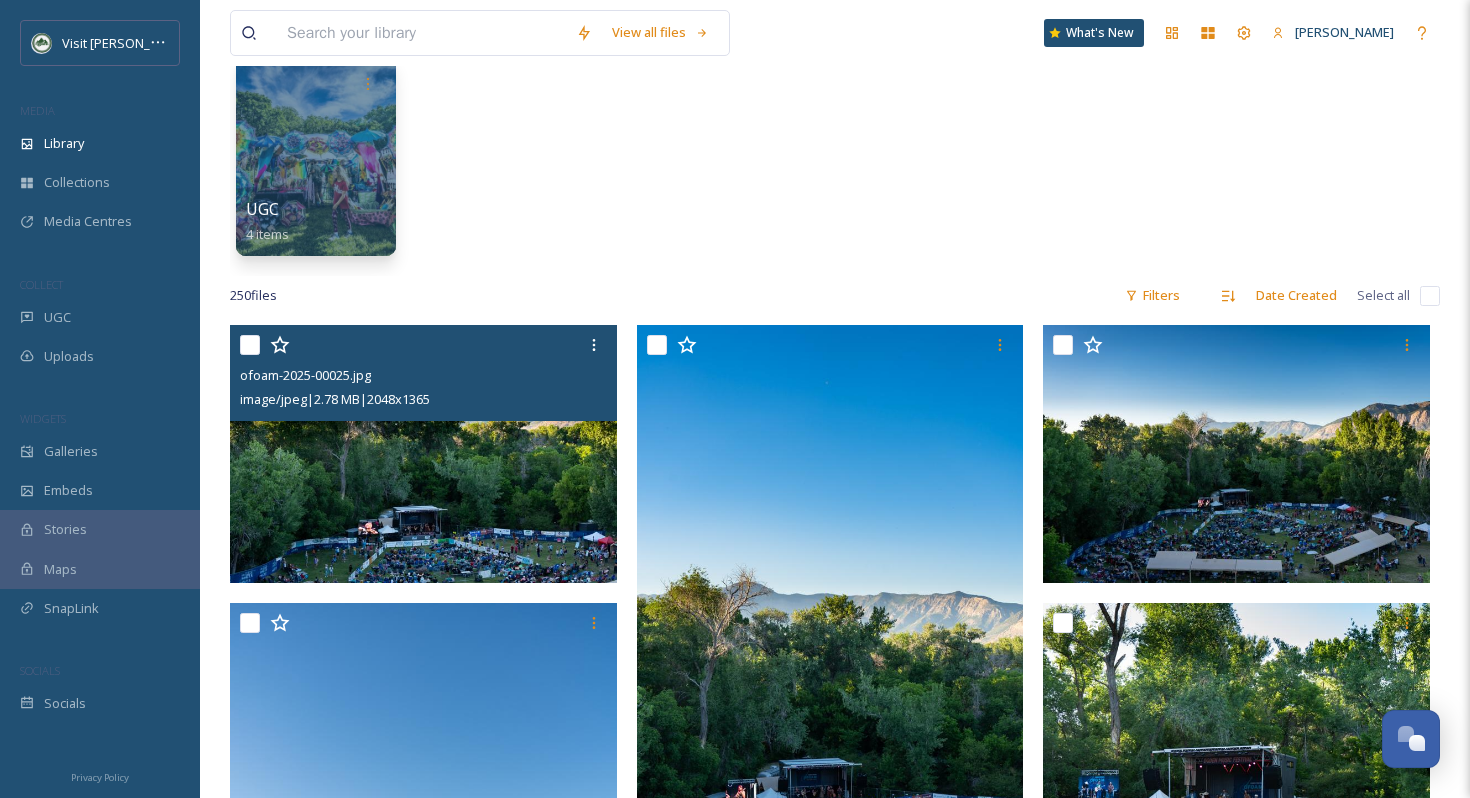 scroll, scrollTop: 0, scrollLeft: 0, axis: both 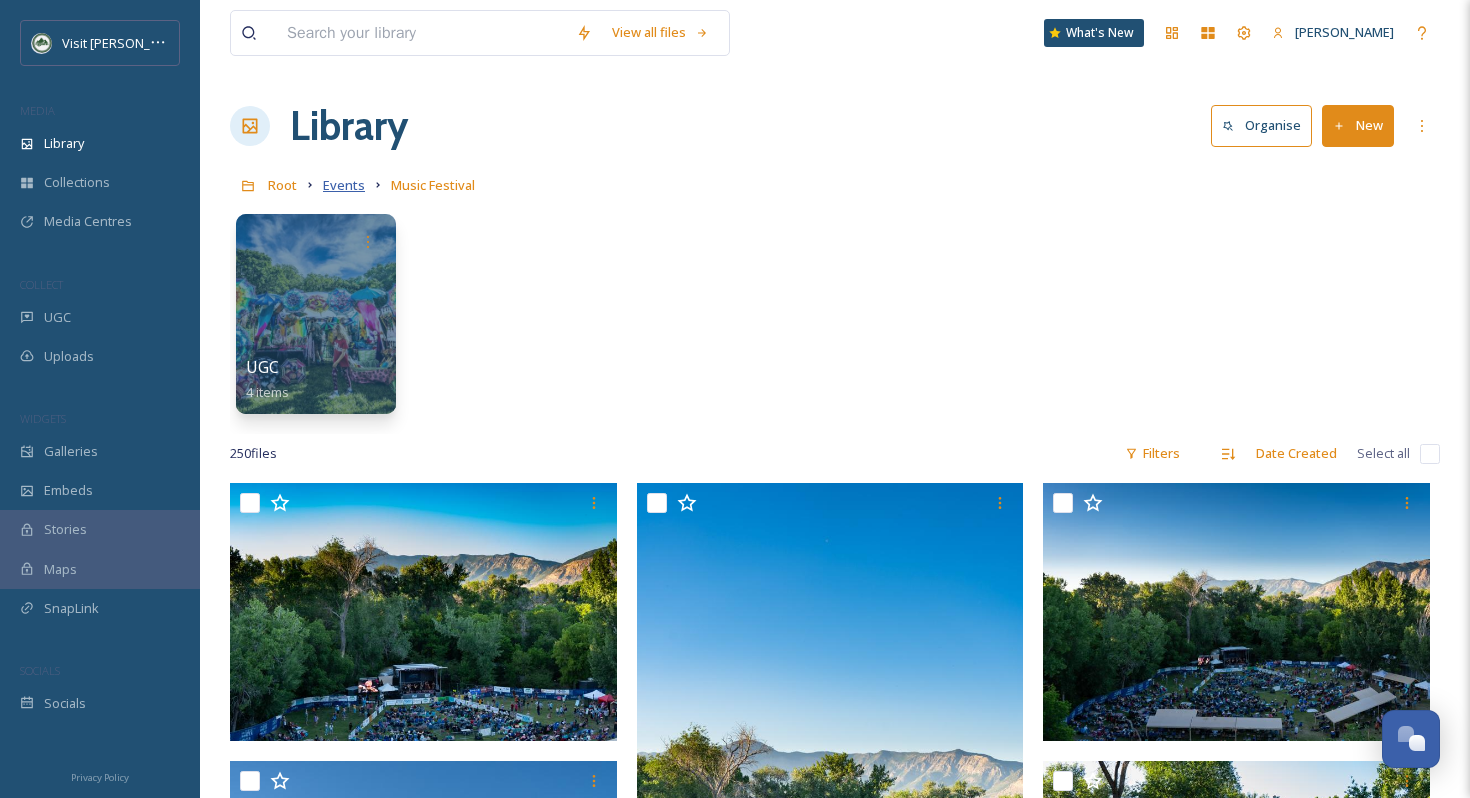 click on "Events" at bounding box center [344, 185] 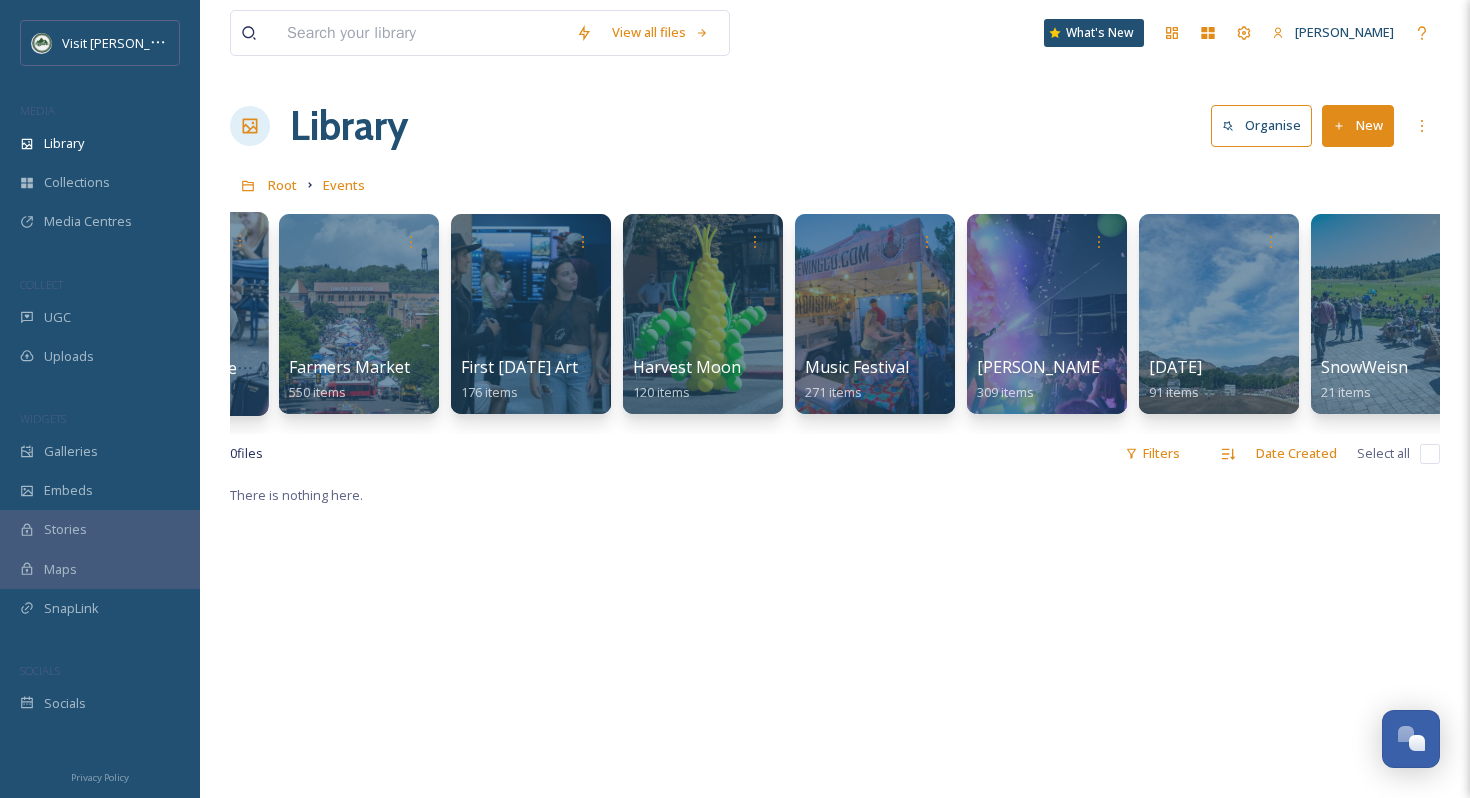 scroll, scrollTop: 0, scrollLeft: 1026, axis: horizontal 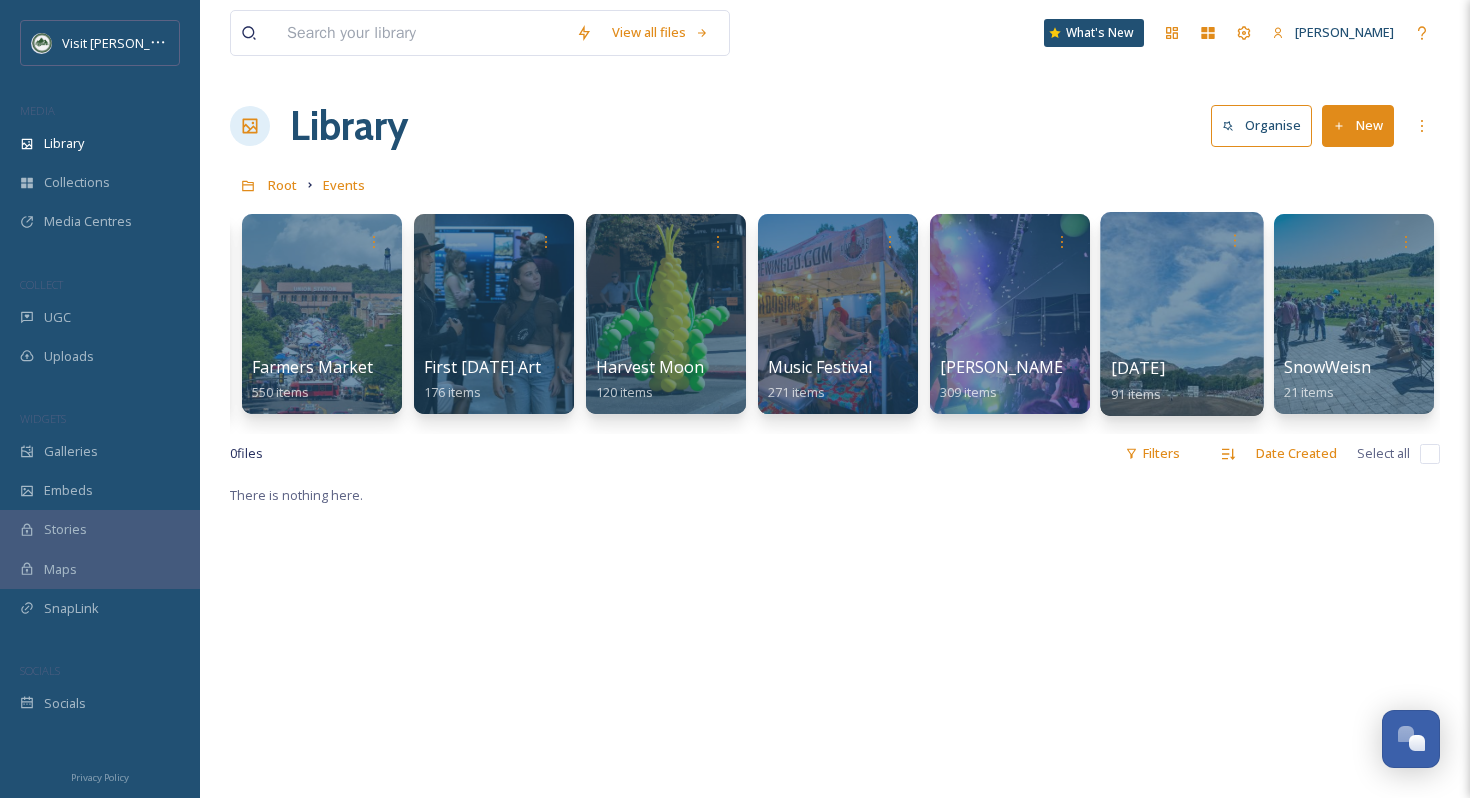 click at bounding box center [1181, 314] 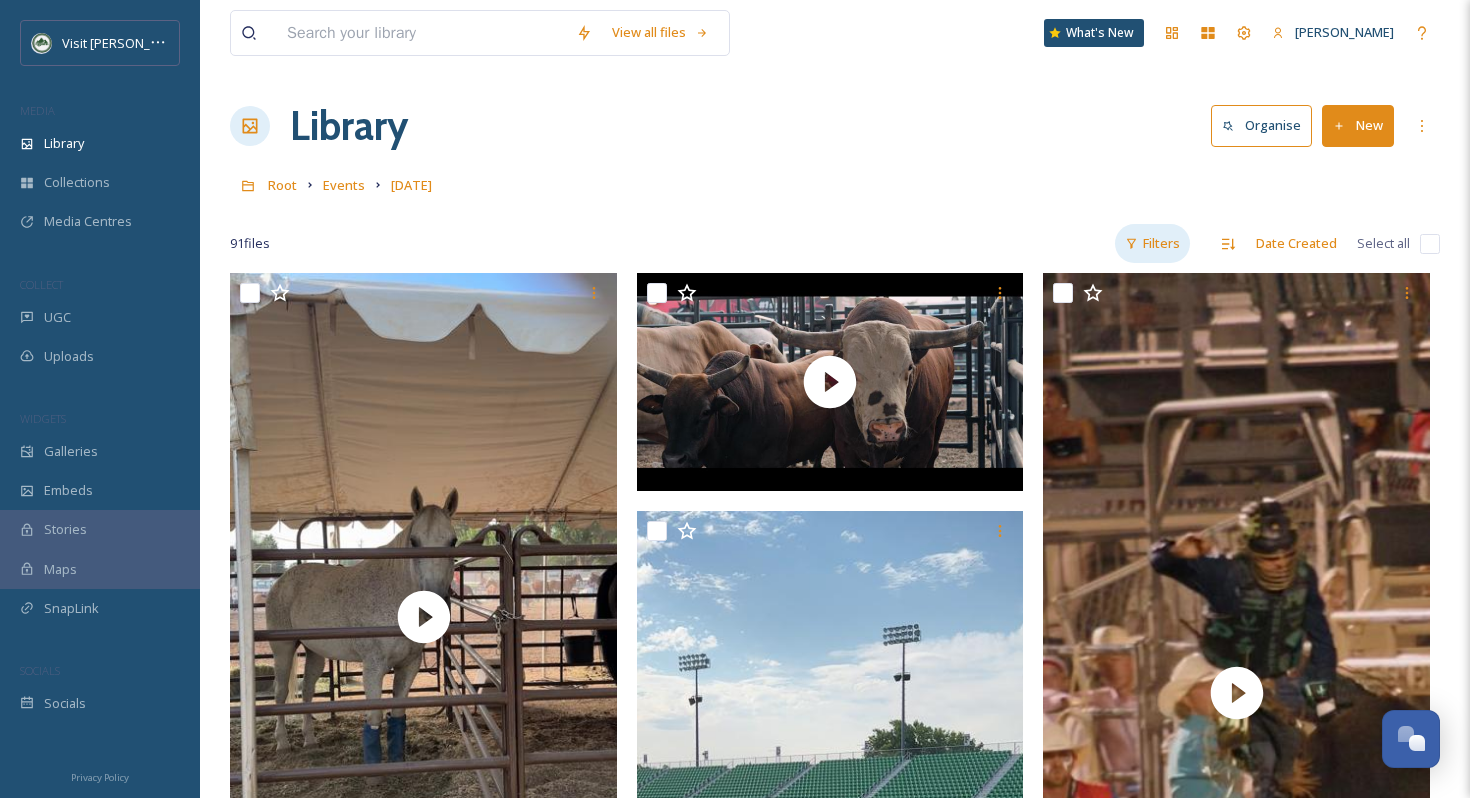 click on "Filters" at bounding box center [1152, 243] 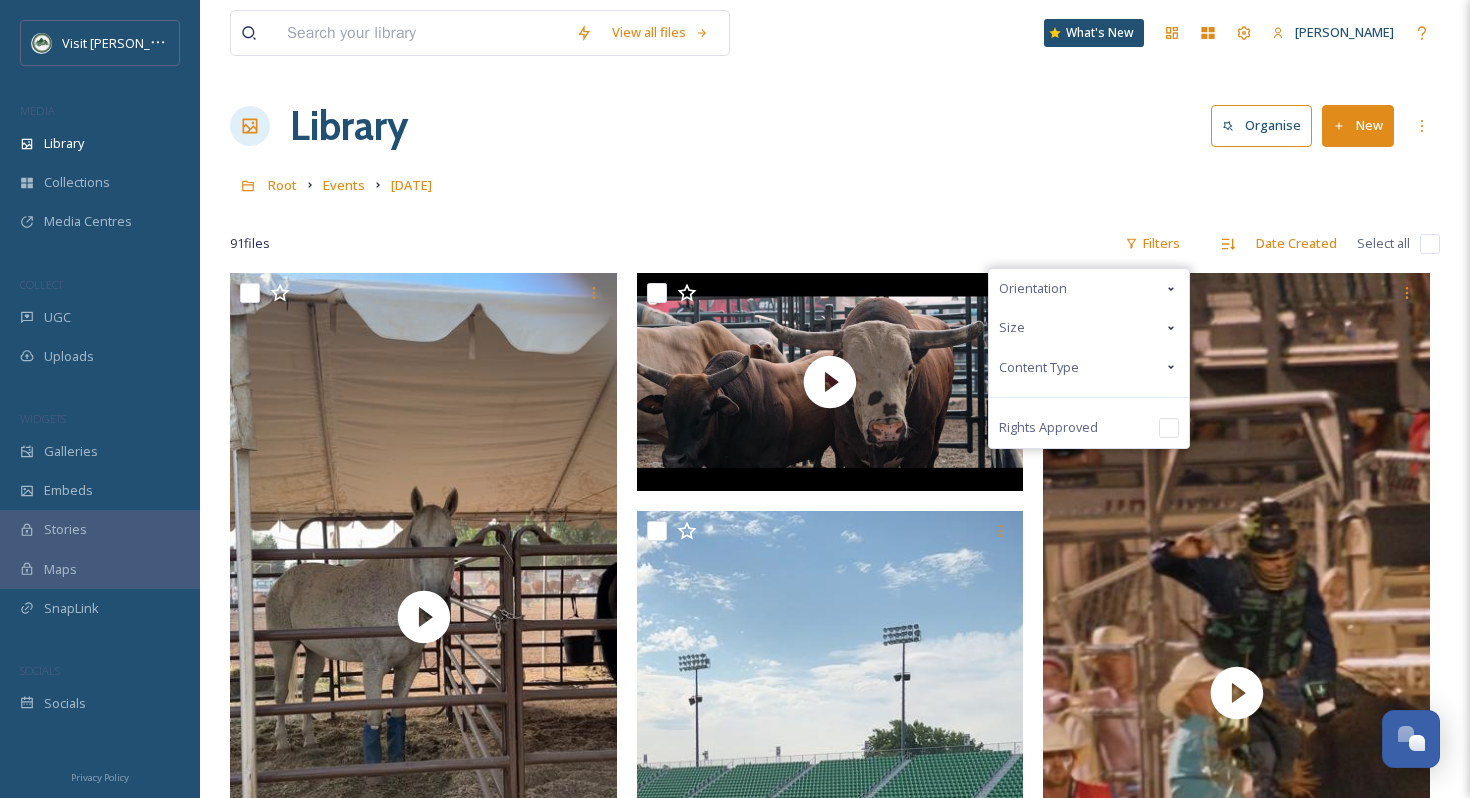 click on "Content Type" at bounding box center (1089, 367) 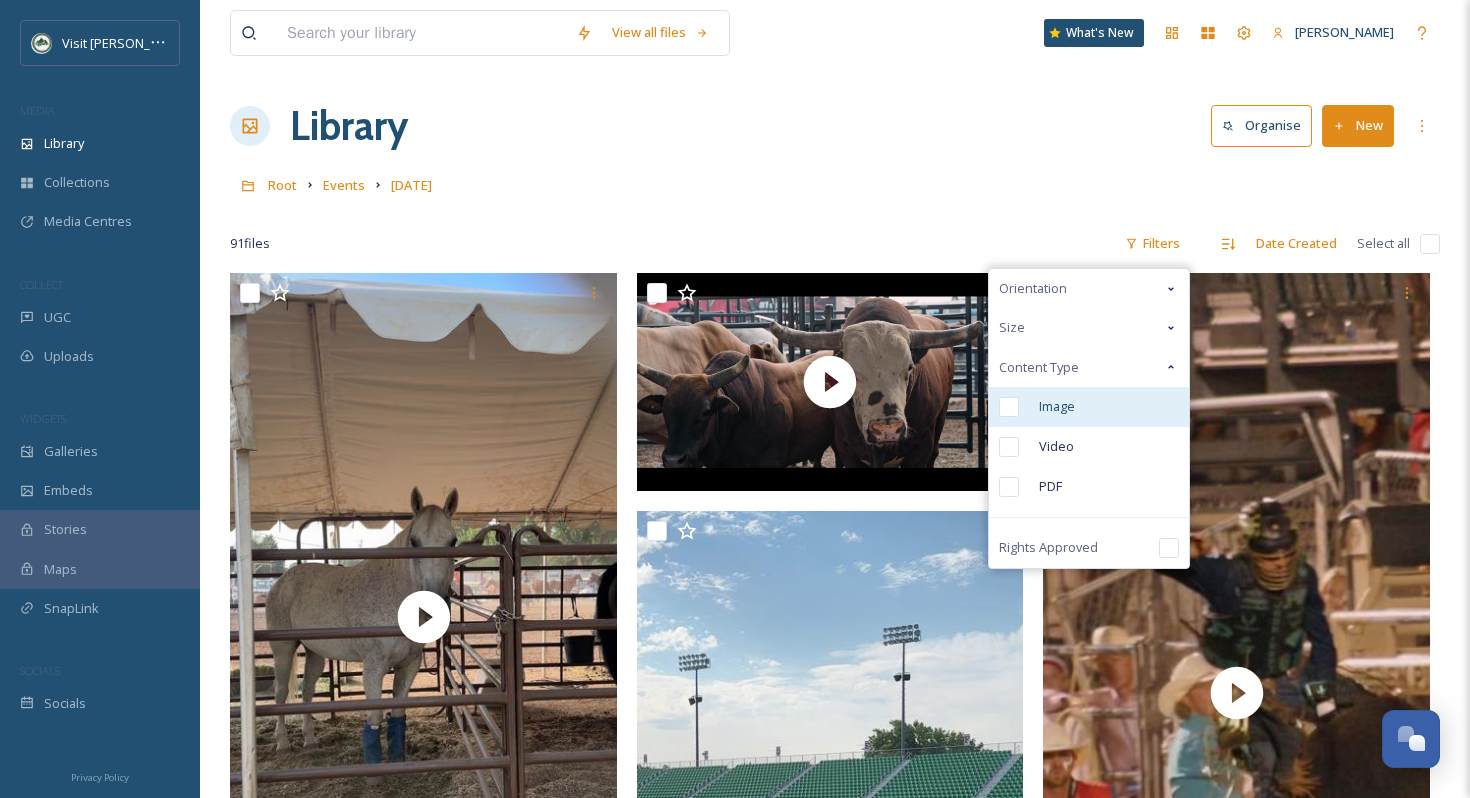 click on "Image" at bounding box center (1057, 406) 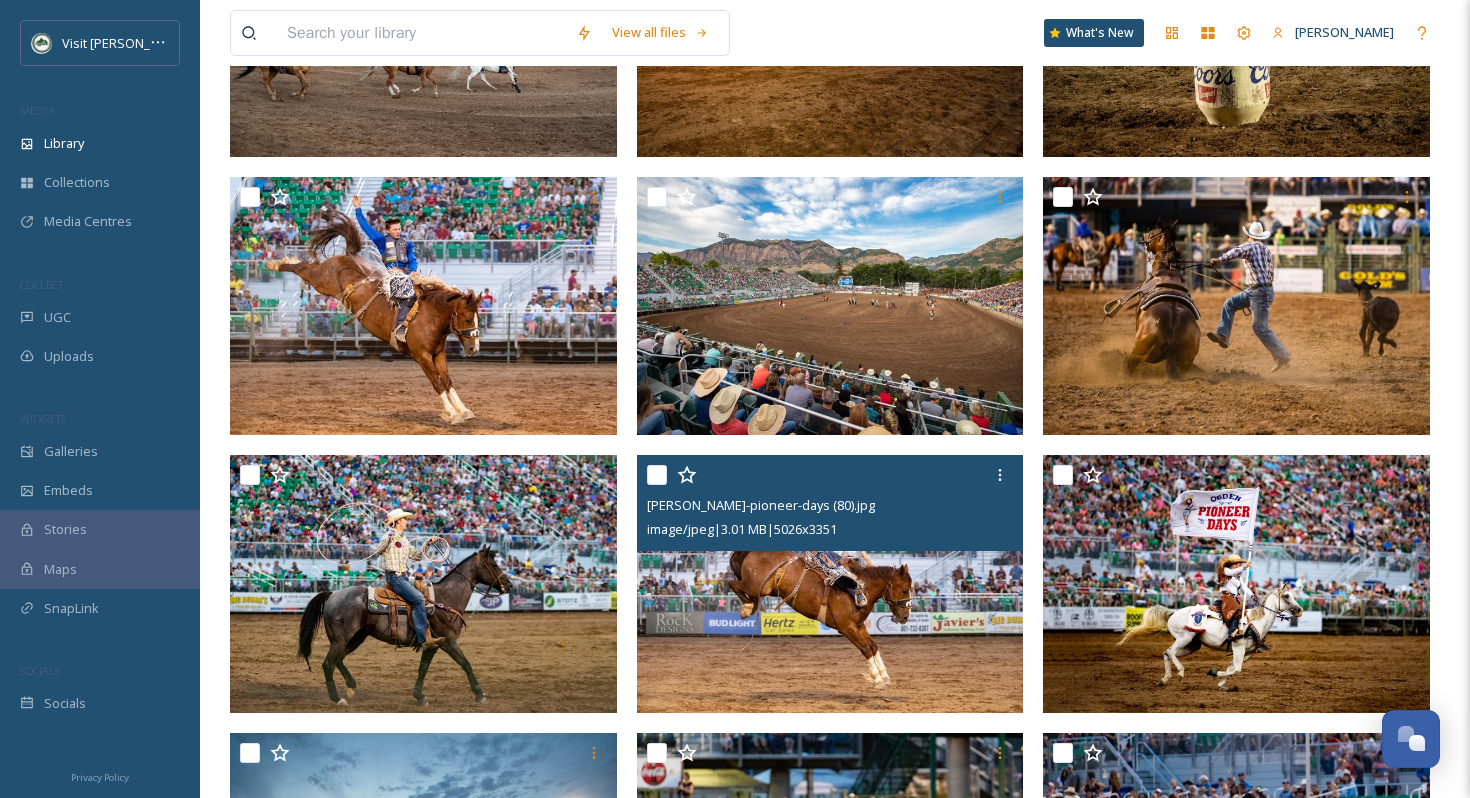 scroll, scrollTop: 376, scrollLeft: 0, axis: vertical 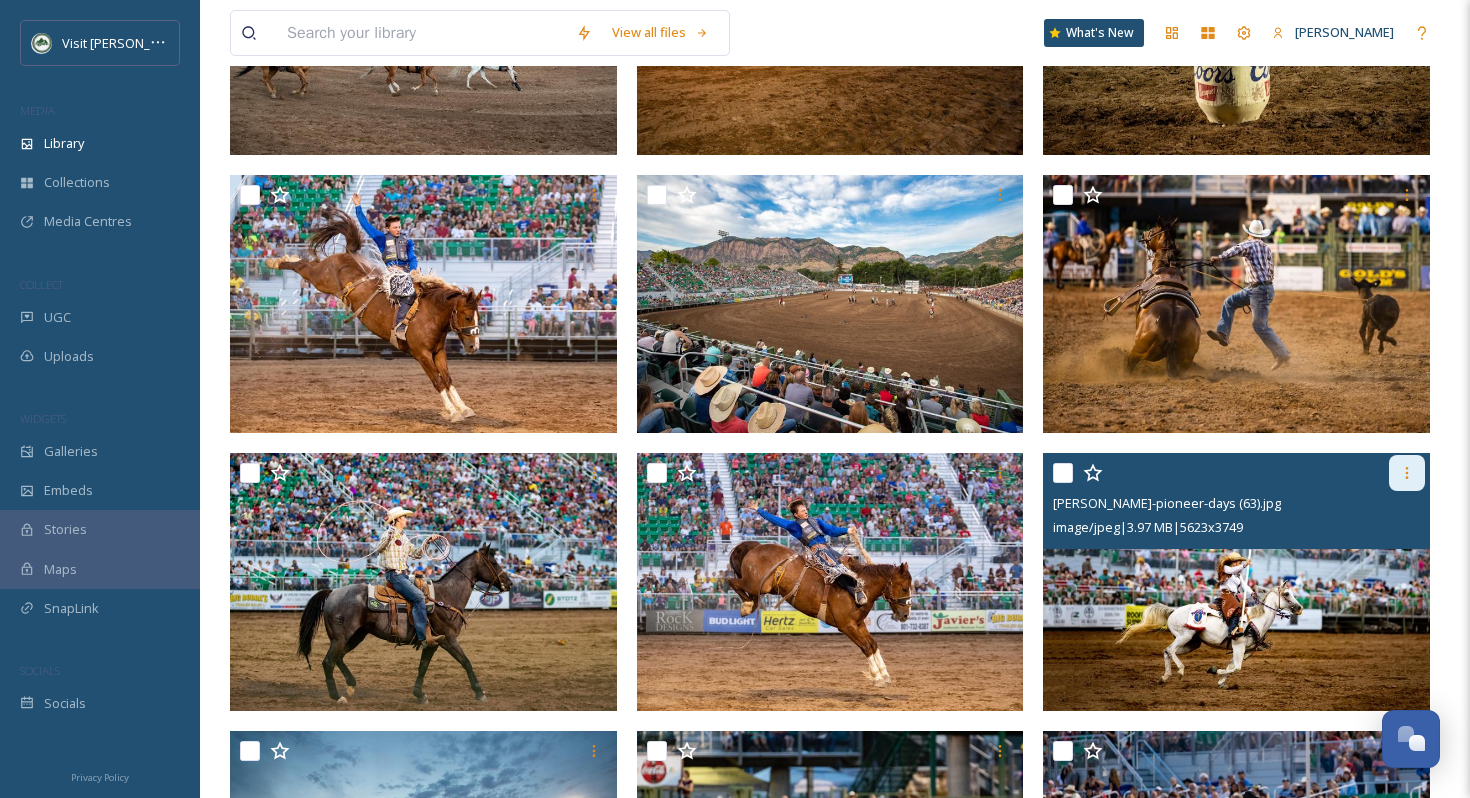 click 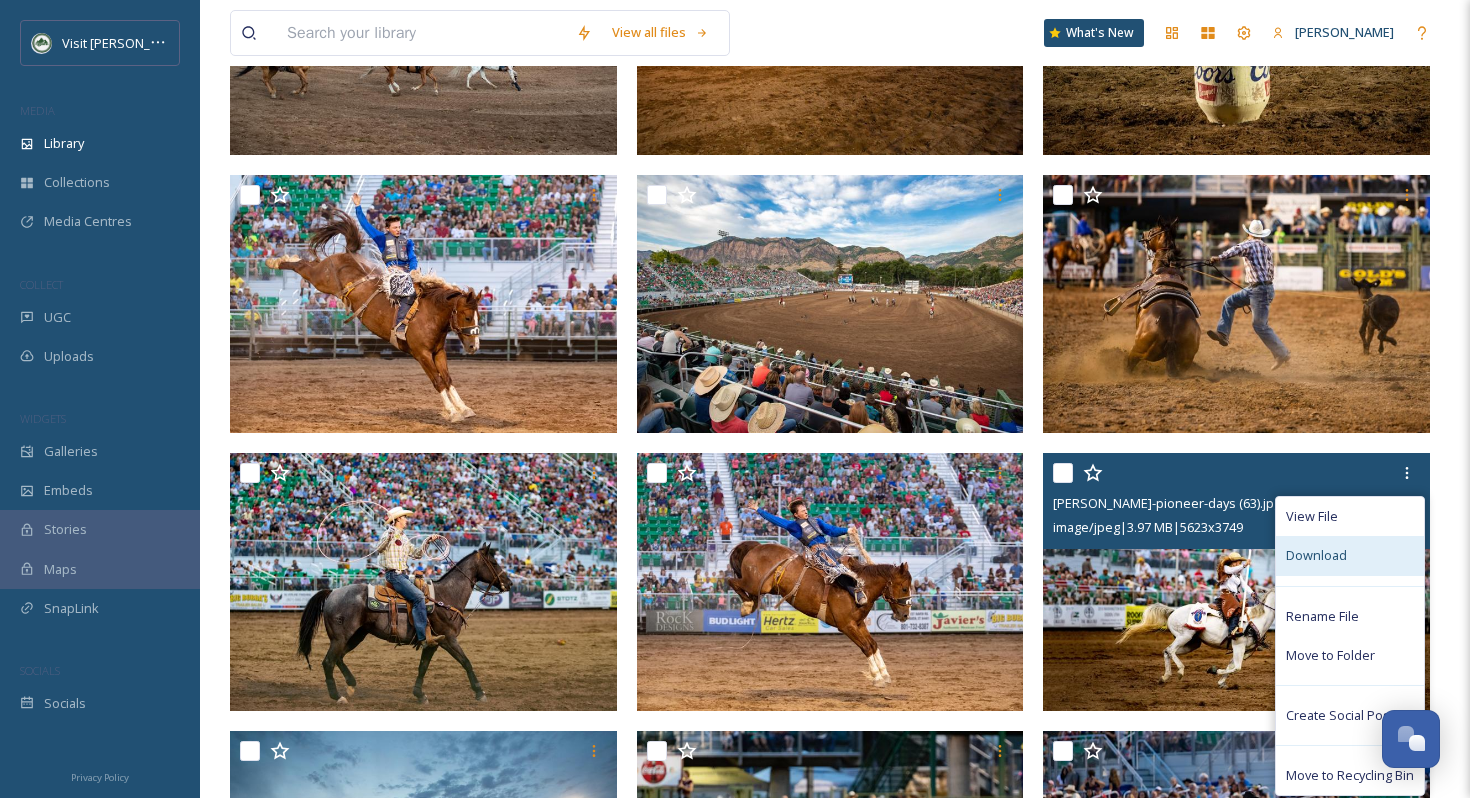 click on "Download" at bounding box center [1350, 555] 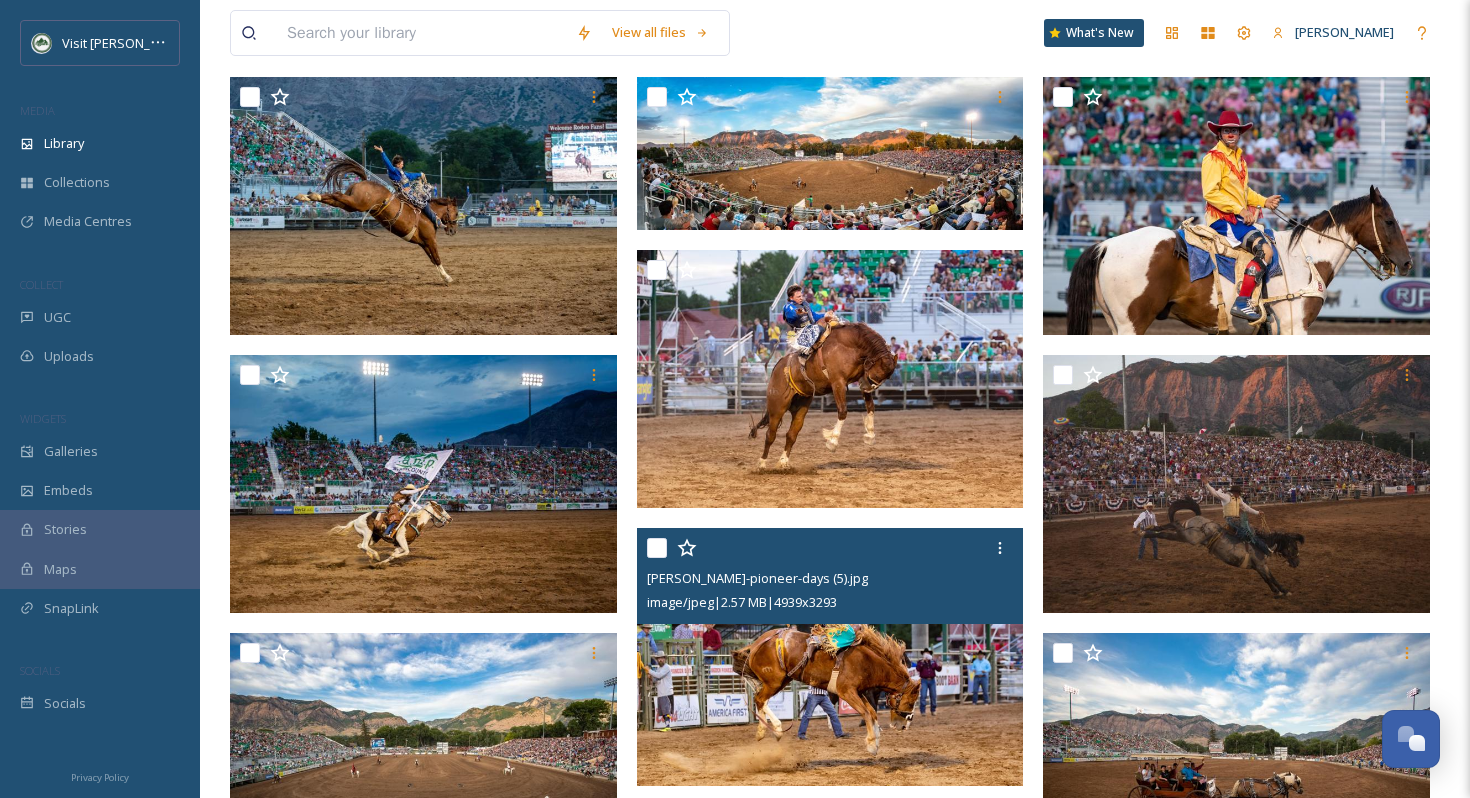 scroll, scrollTop: 2141, scrollLeft: 0, axis: vertical 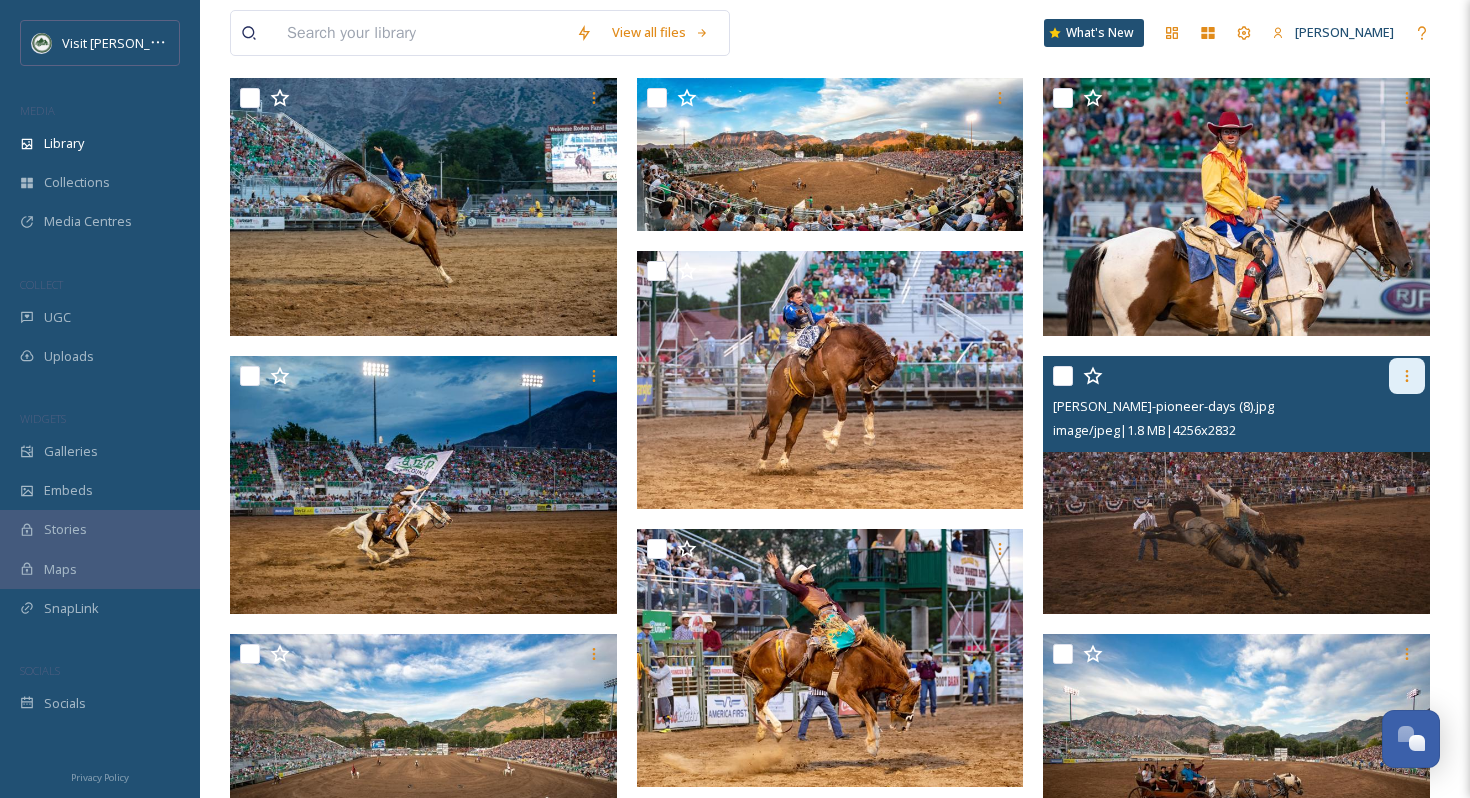 click at bounding box center (1407, 376) 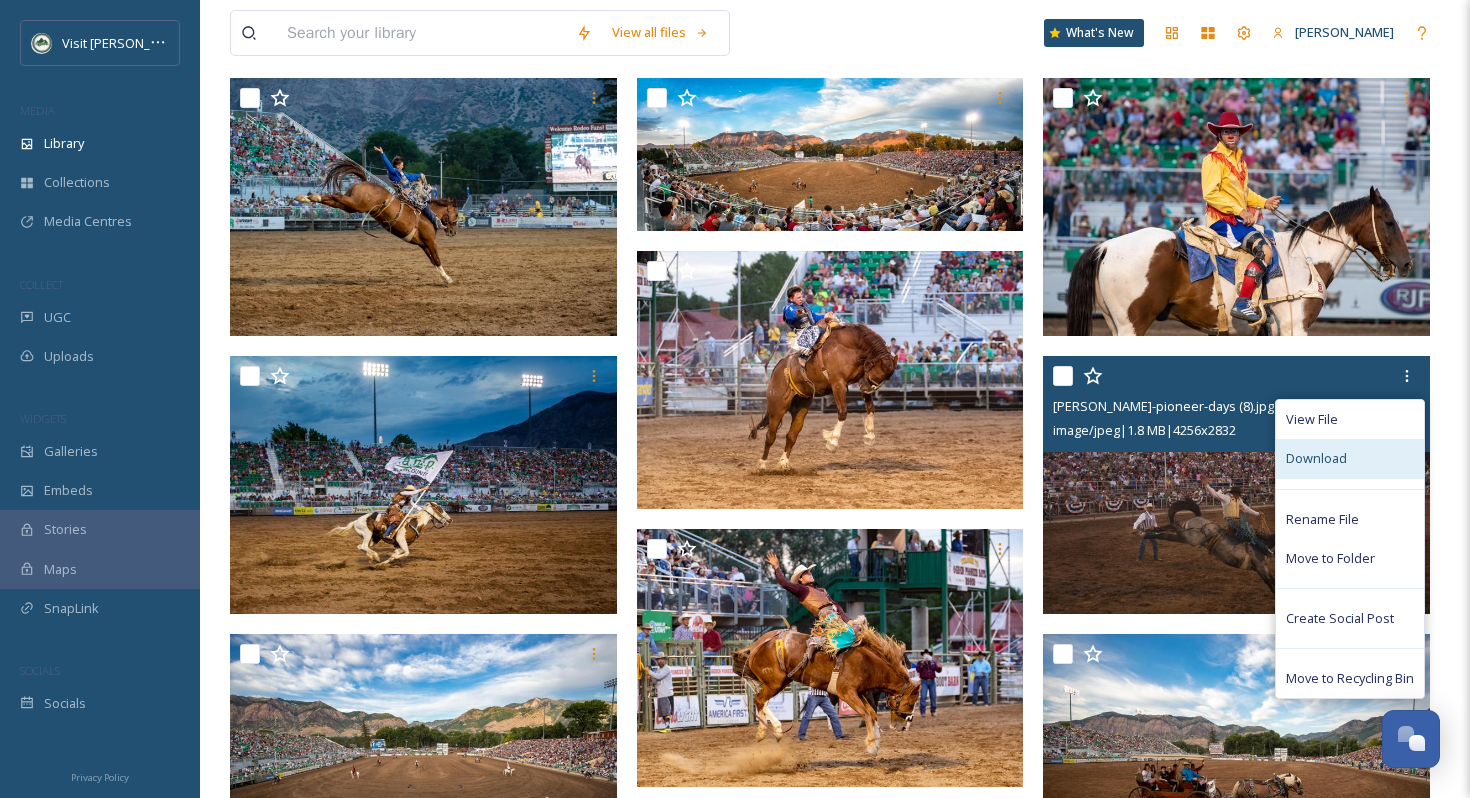 click on "Download" at bounding box center (1316, 458) 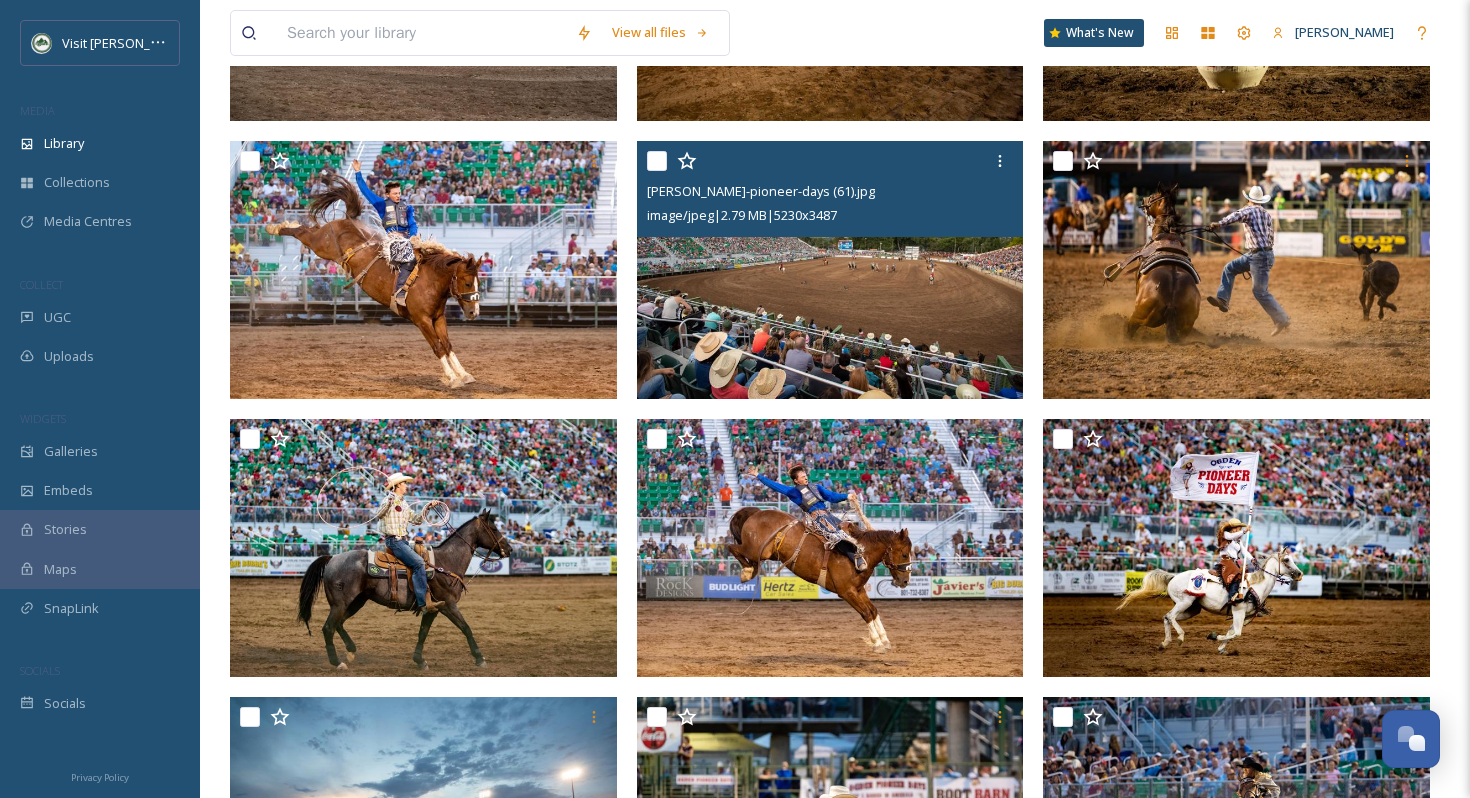 scroll, scrollTop: 0, scrollLeft: 0, axis: both 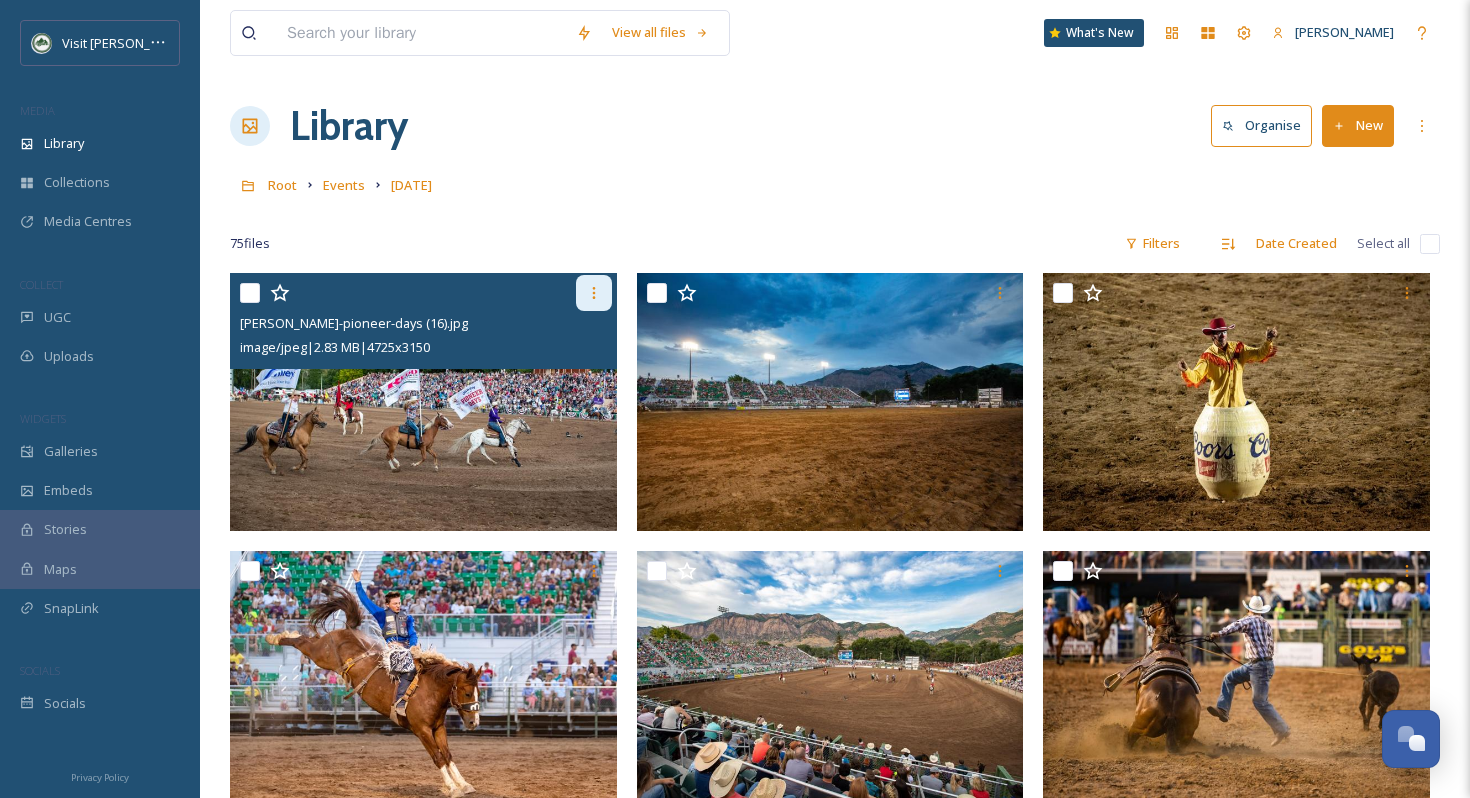 click at bounding box center (594, 293) 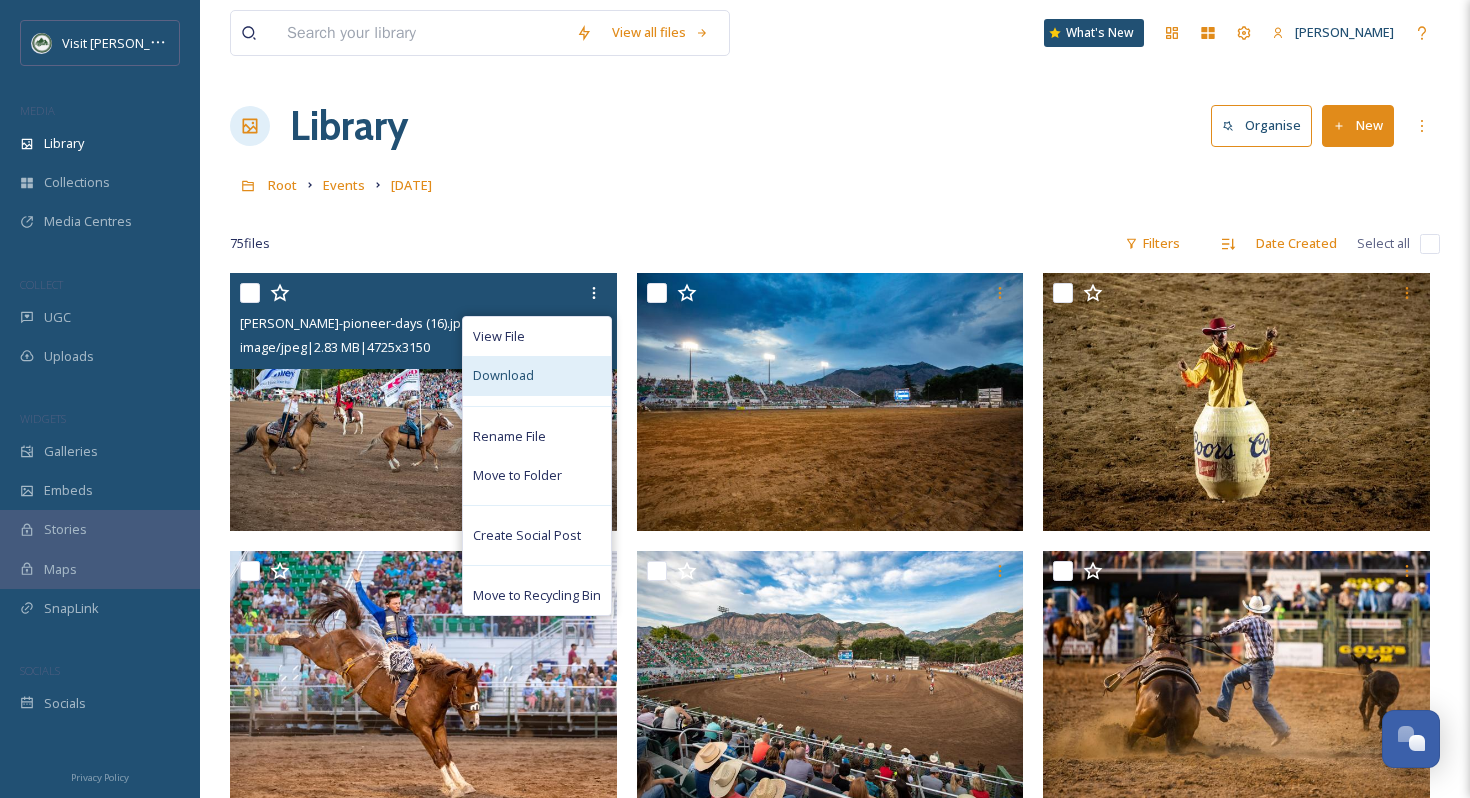 click on "Download" at bounding box center (537, 375) 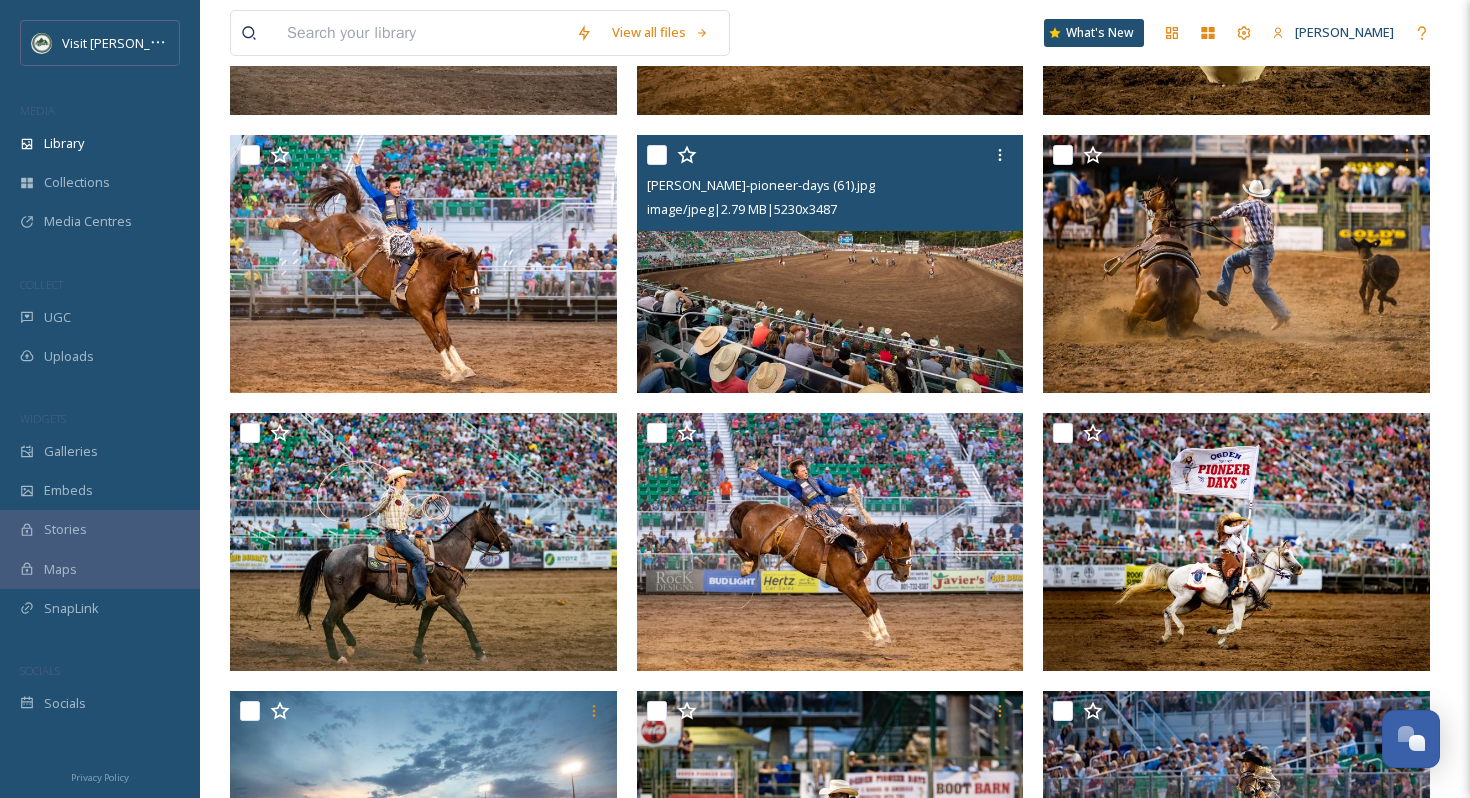 scroll, scrollTop: 415, scrollLeft: 0, axis: vertical 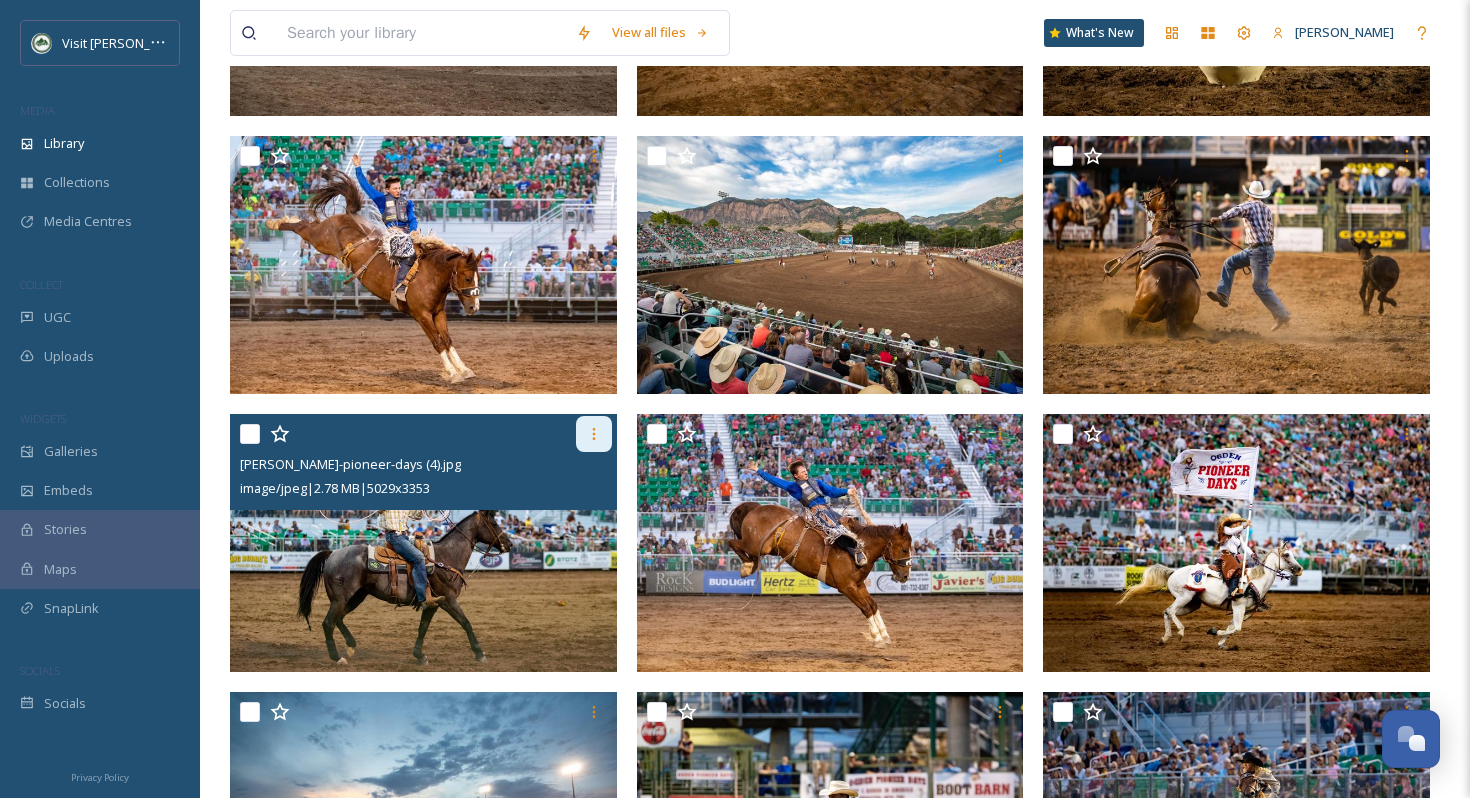 click at bounding box center [594, 434] 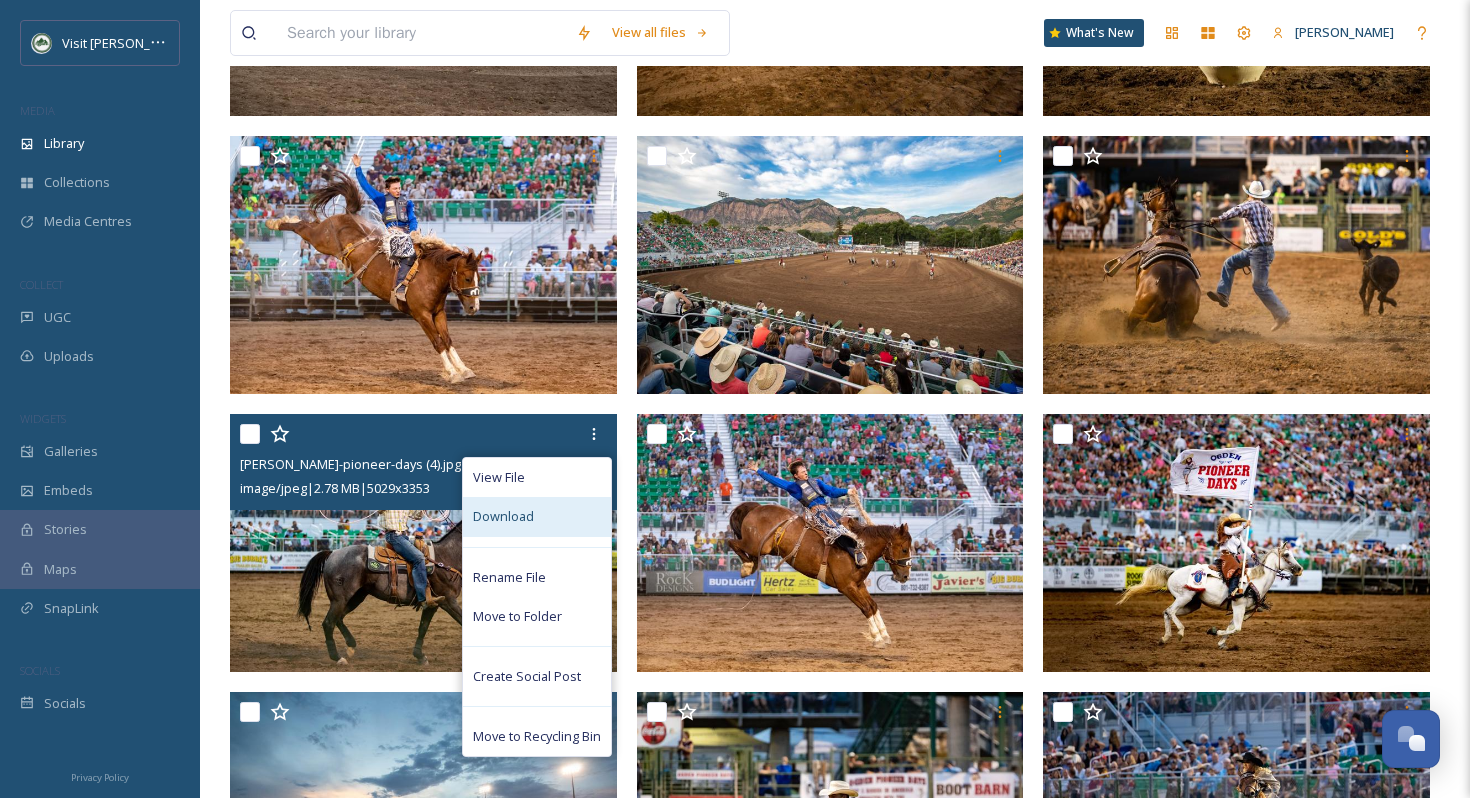 click on "Download" at bounding box center (537, 516) 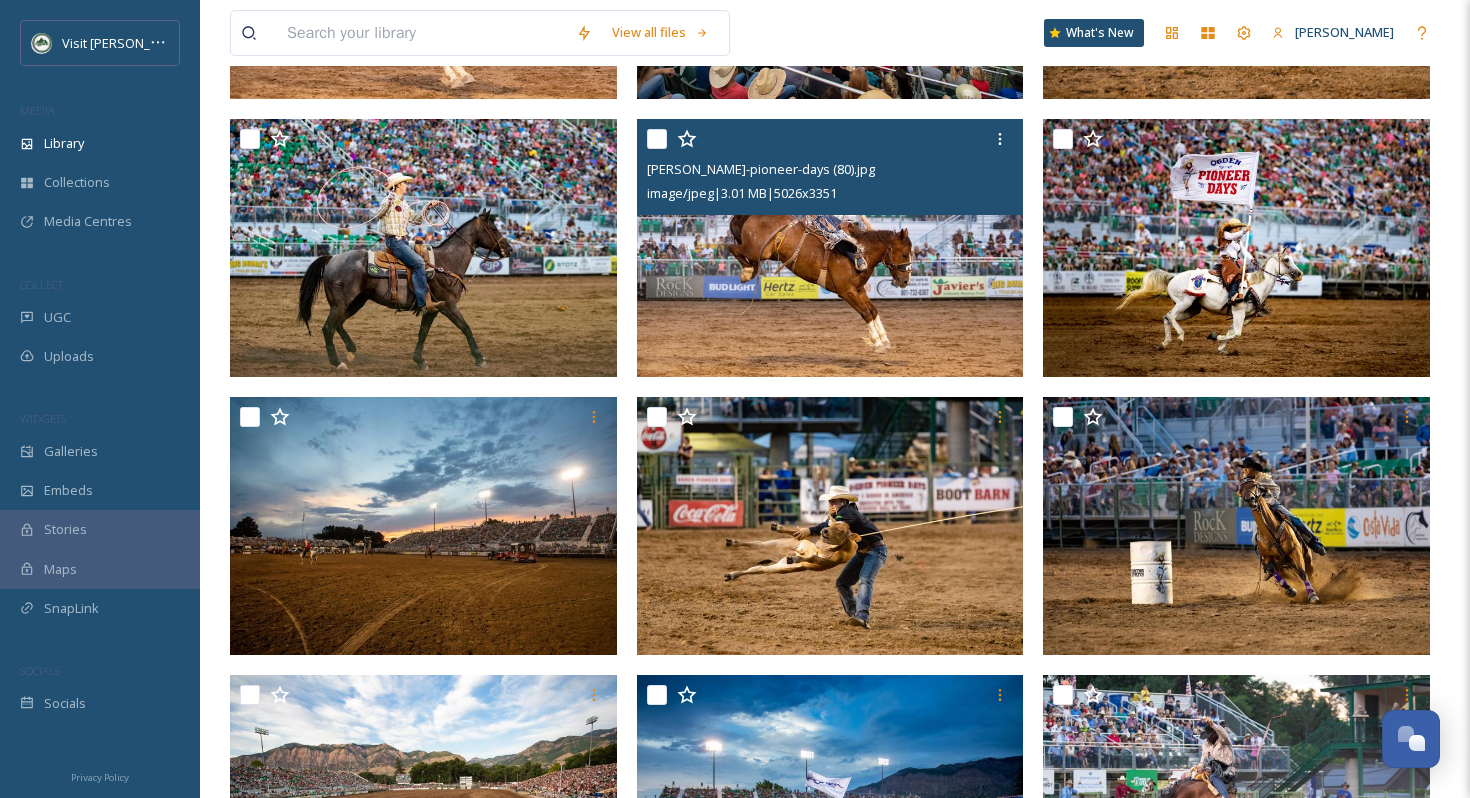scroll, scrollTop: 714, scrollLeft: 0, axis: vertical 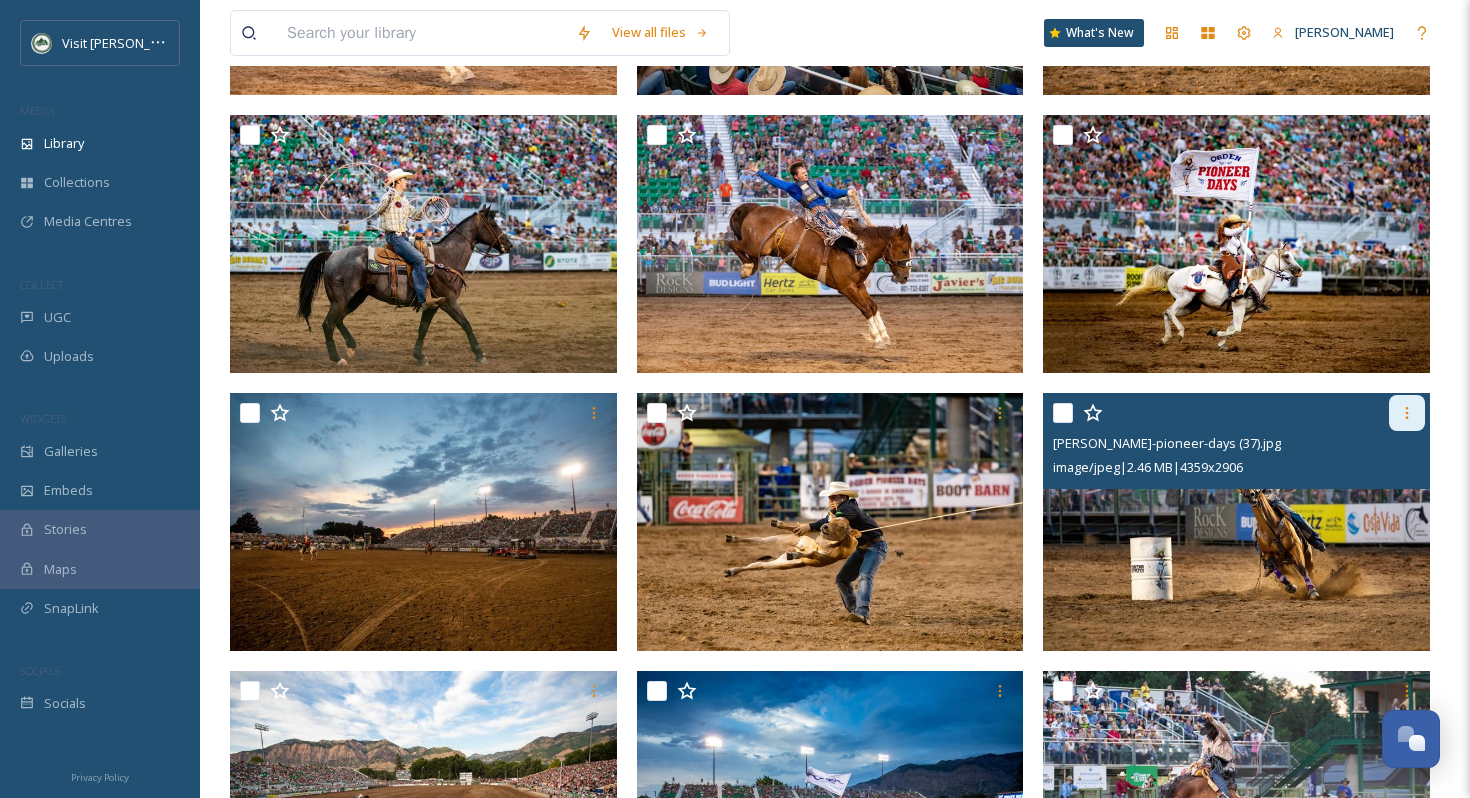 click 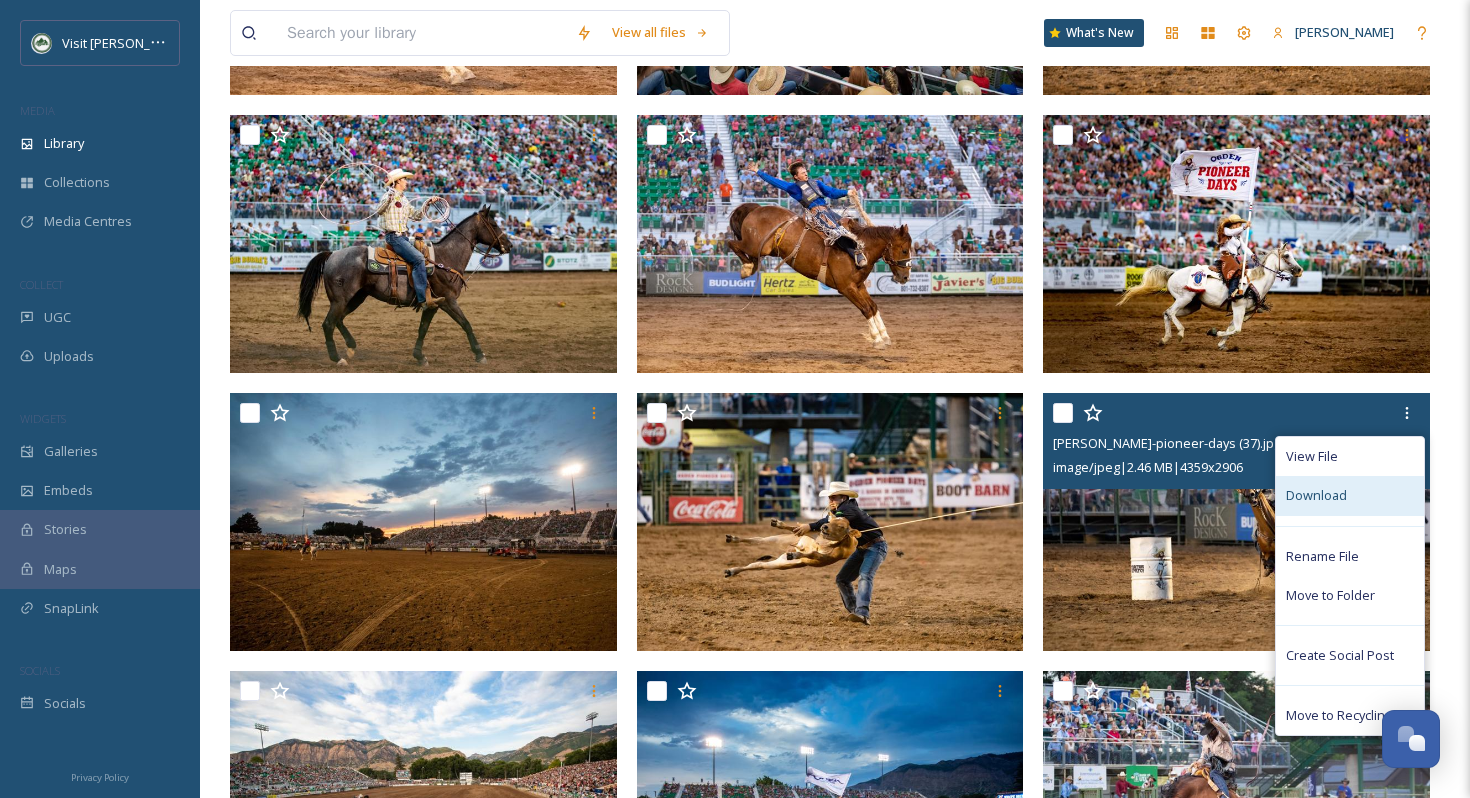 click on "Download" at bounding box center [1350, 495] 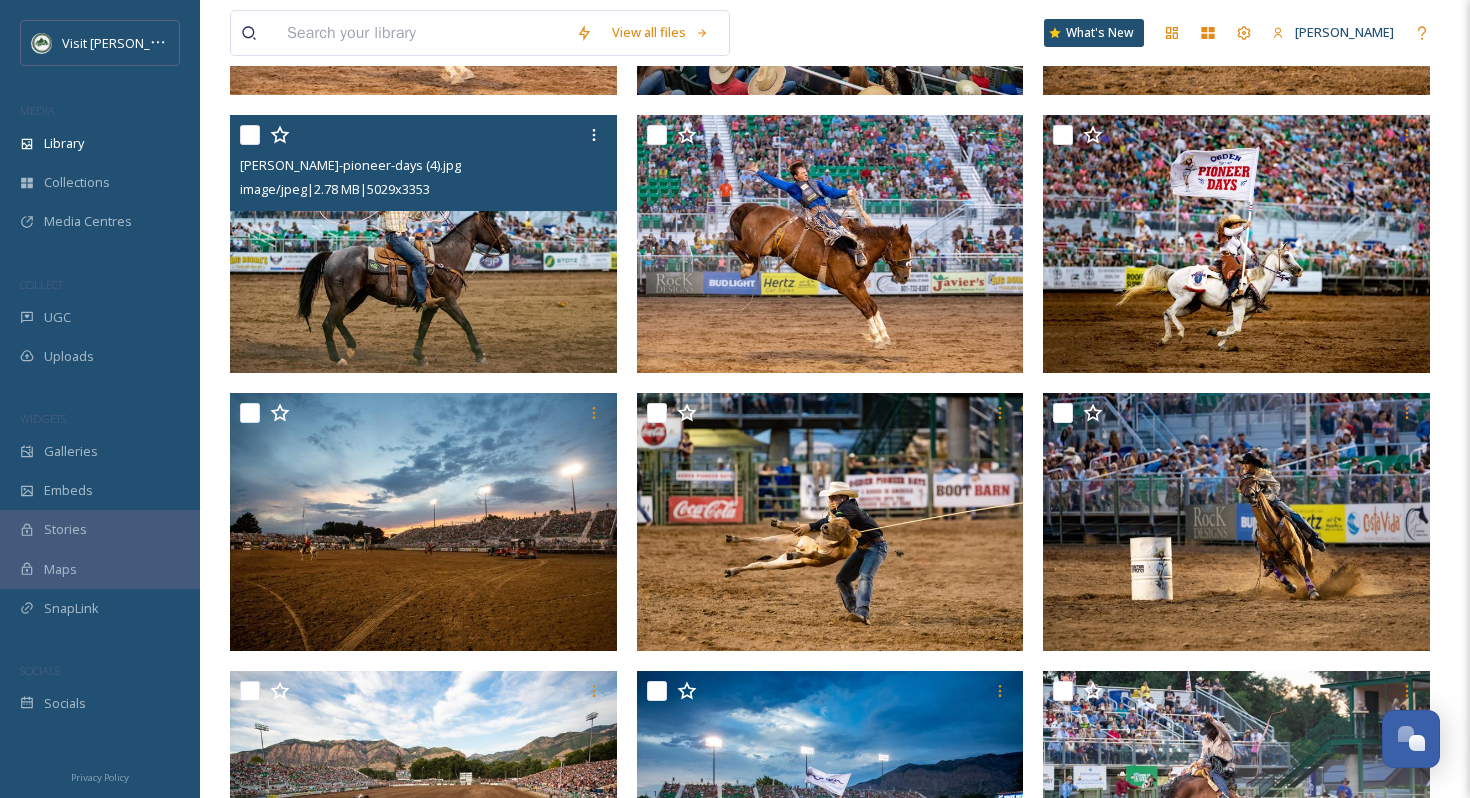 scroll, scrollTop: 0, scrollLeft: 0, axis: both 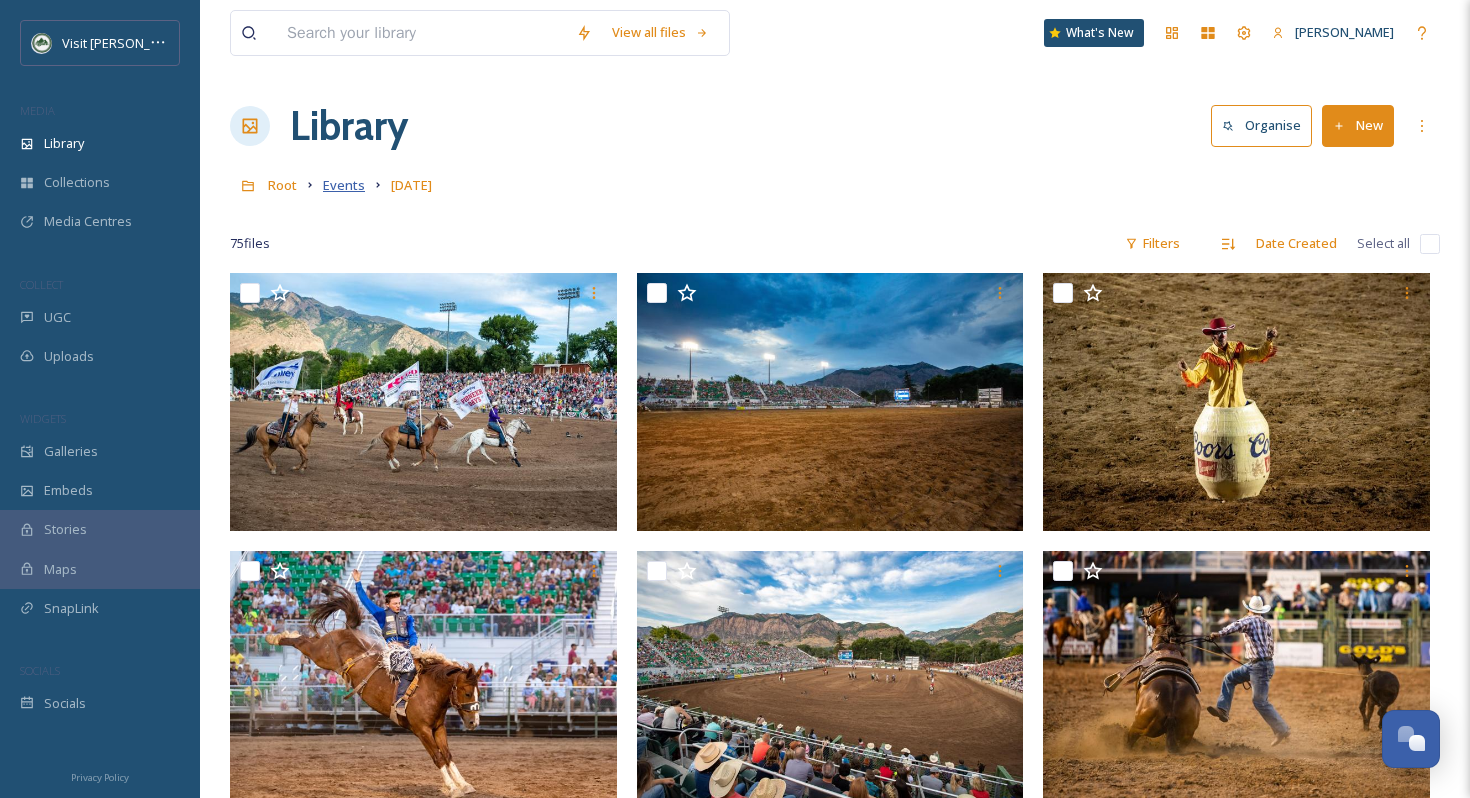 click on "Events" at bounding box center (344, 185) 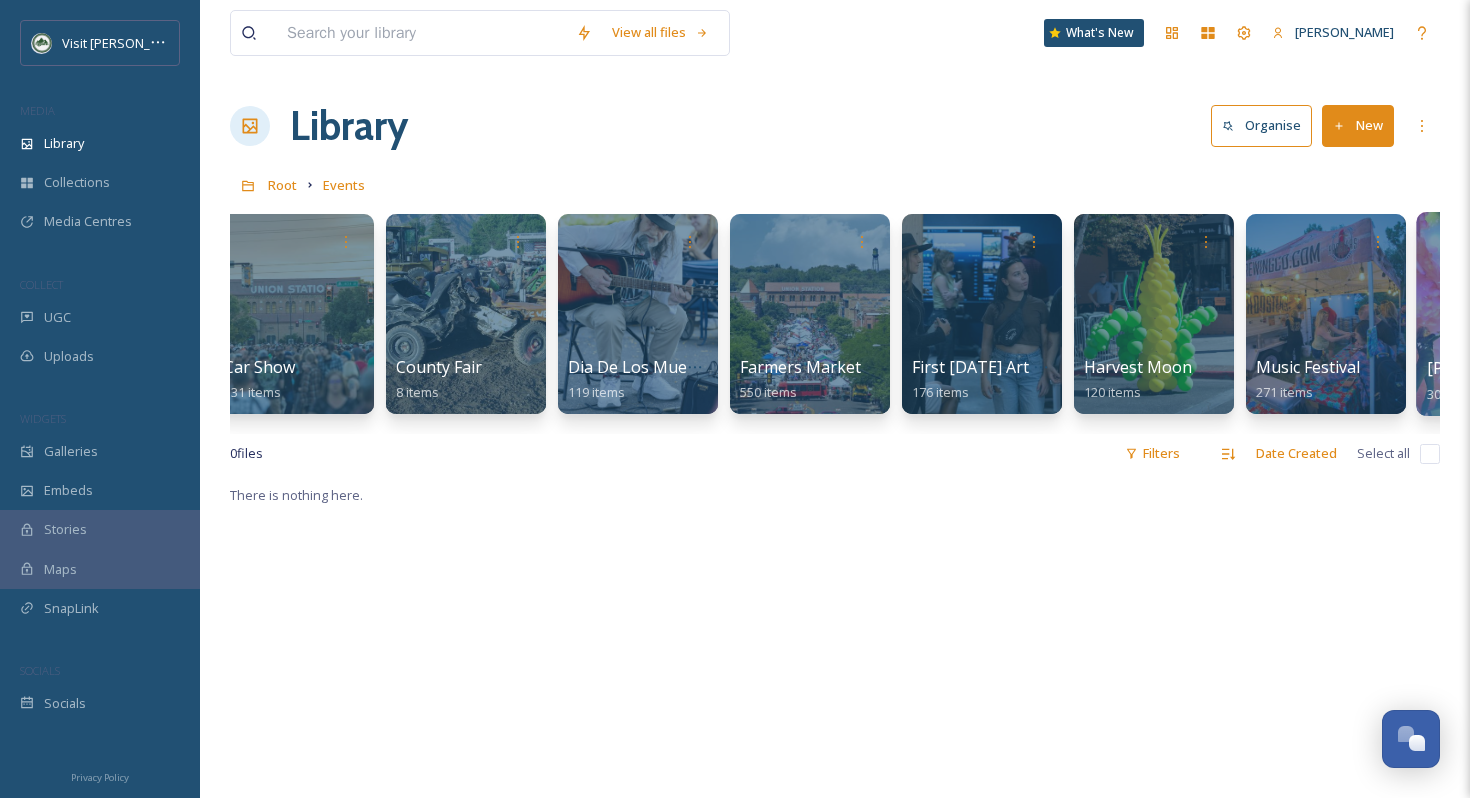 scroll, scrollTop: 0, scrollLeft: 0, axis: both 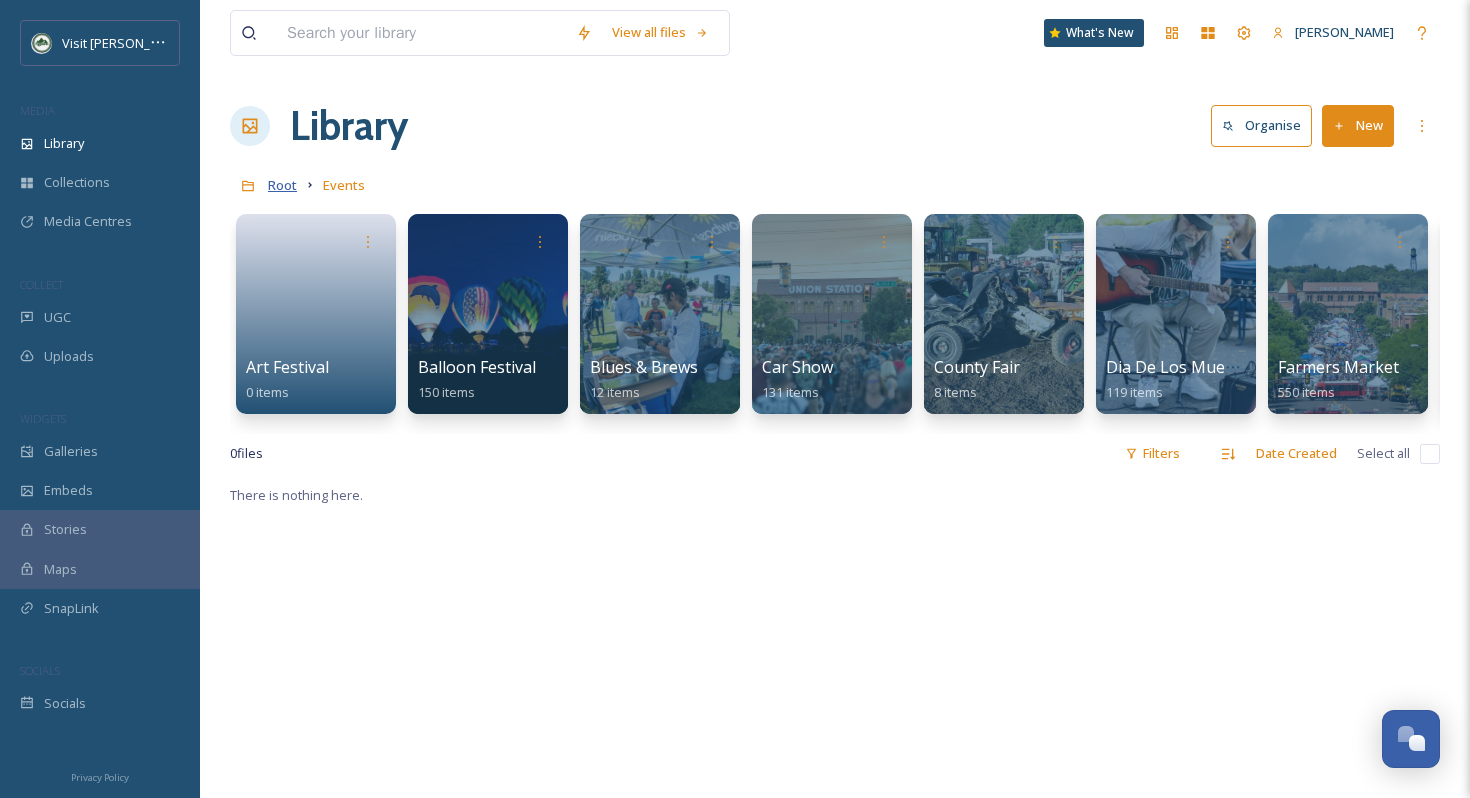 click on "Root" at bounding box center (282, 185) 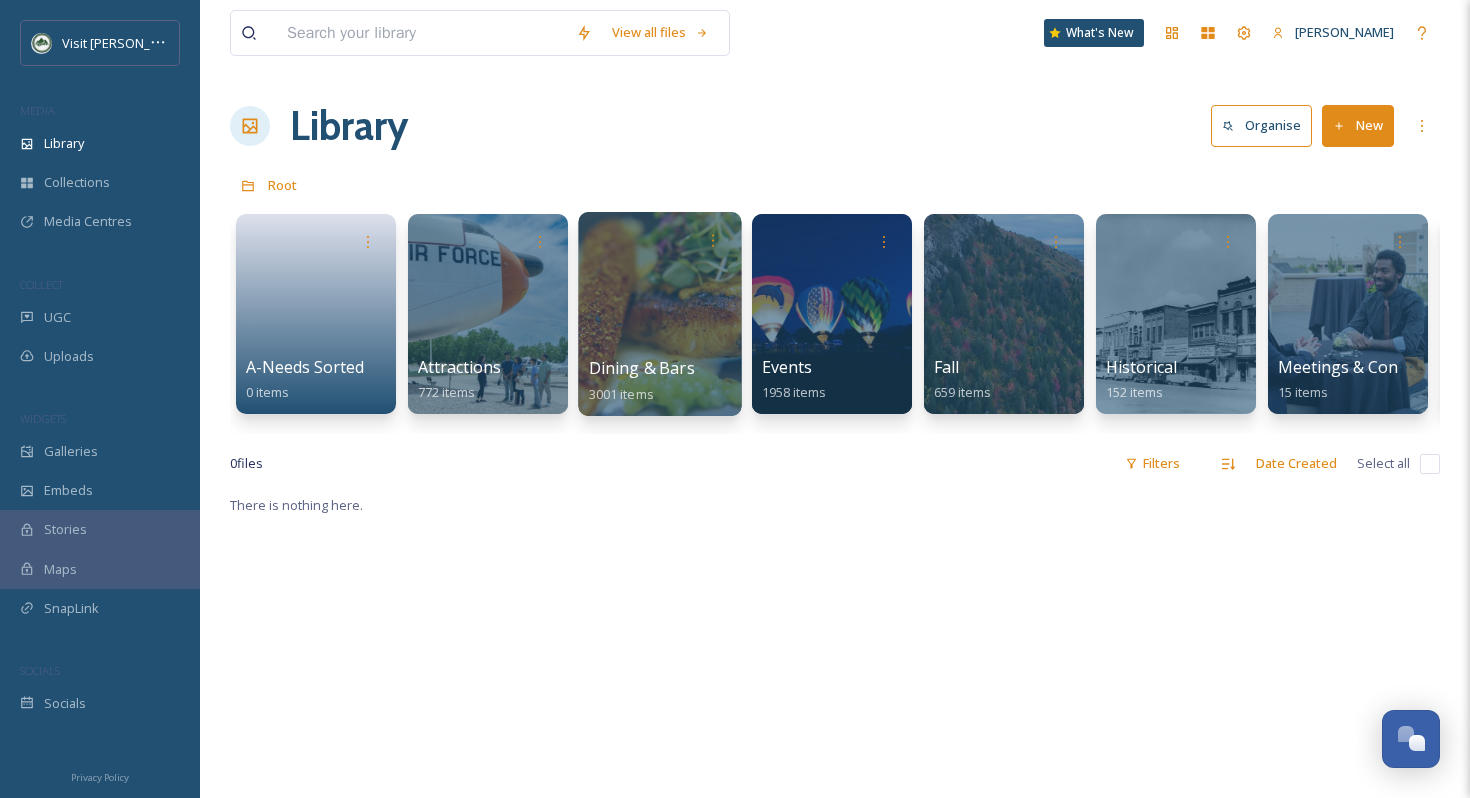 click at bounding box center [659, 314] 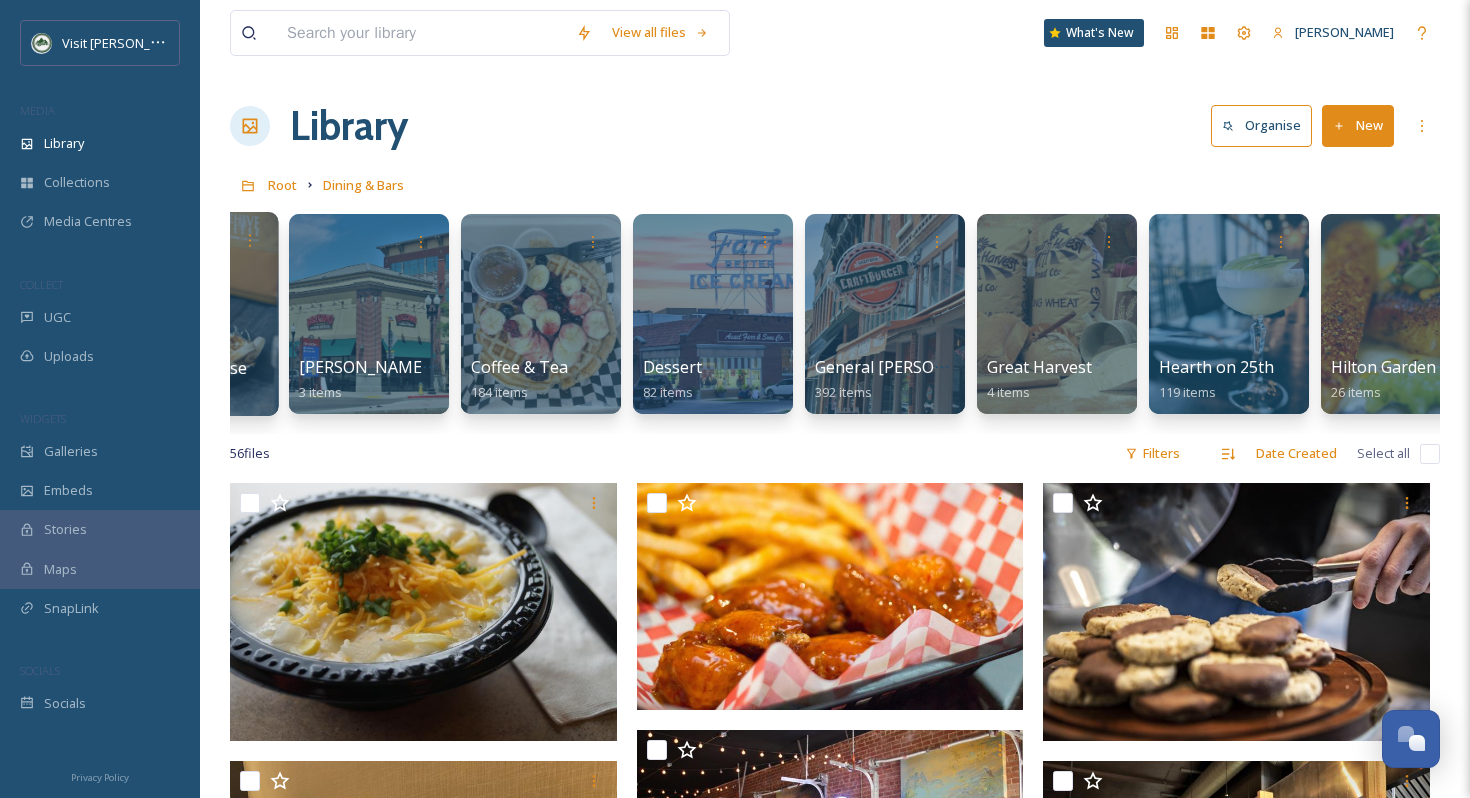 scroll, scrollTop: 0, scrollLeft: 817, axis: horizontal 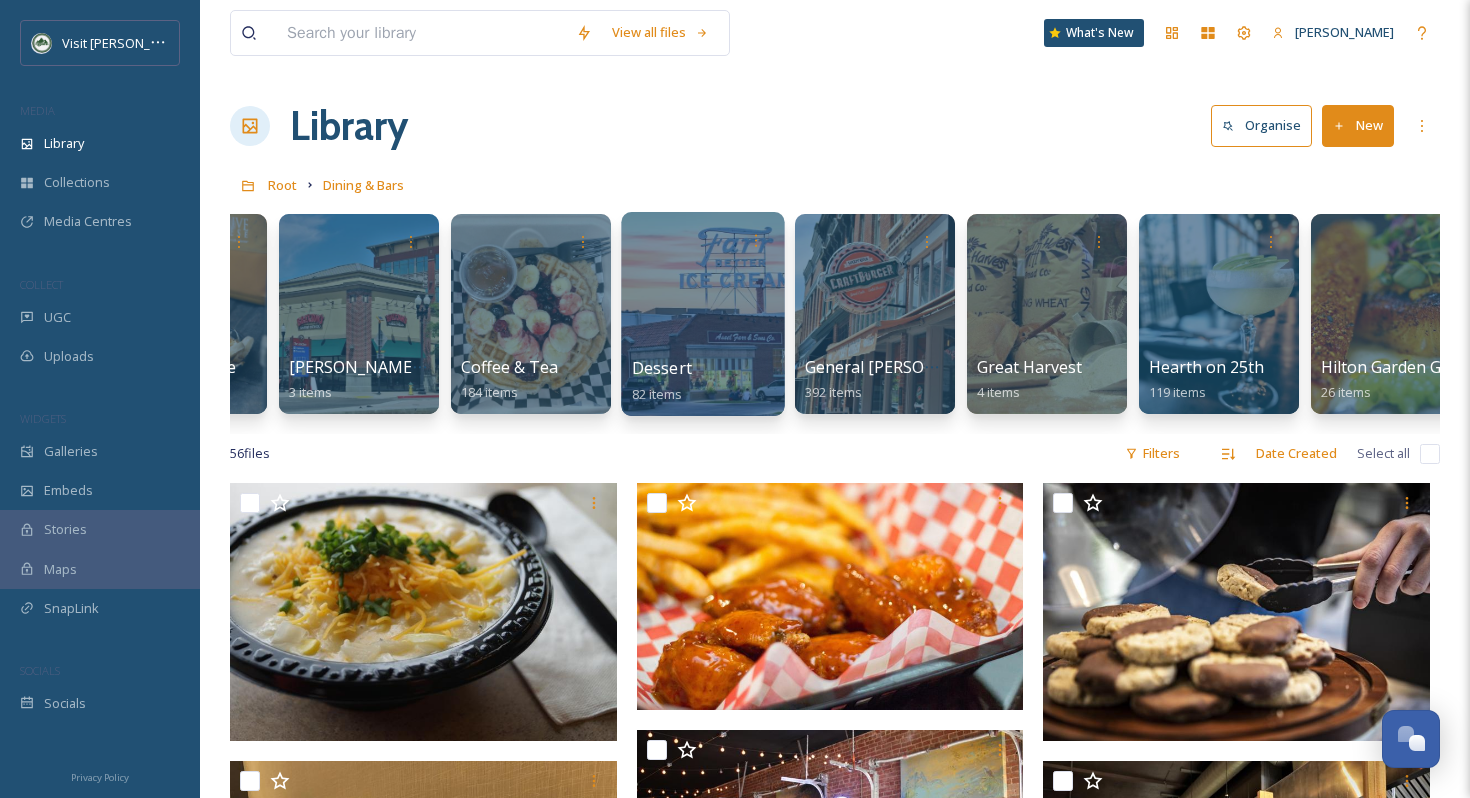 click at bounding box center (702, 314) 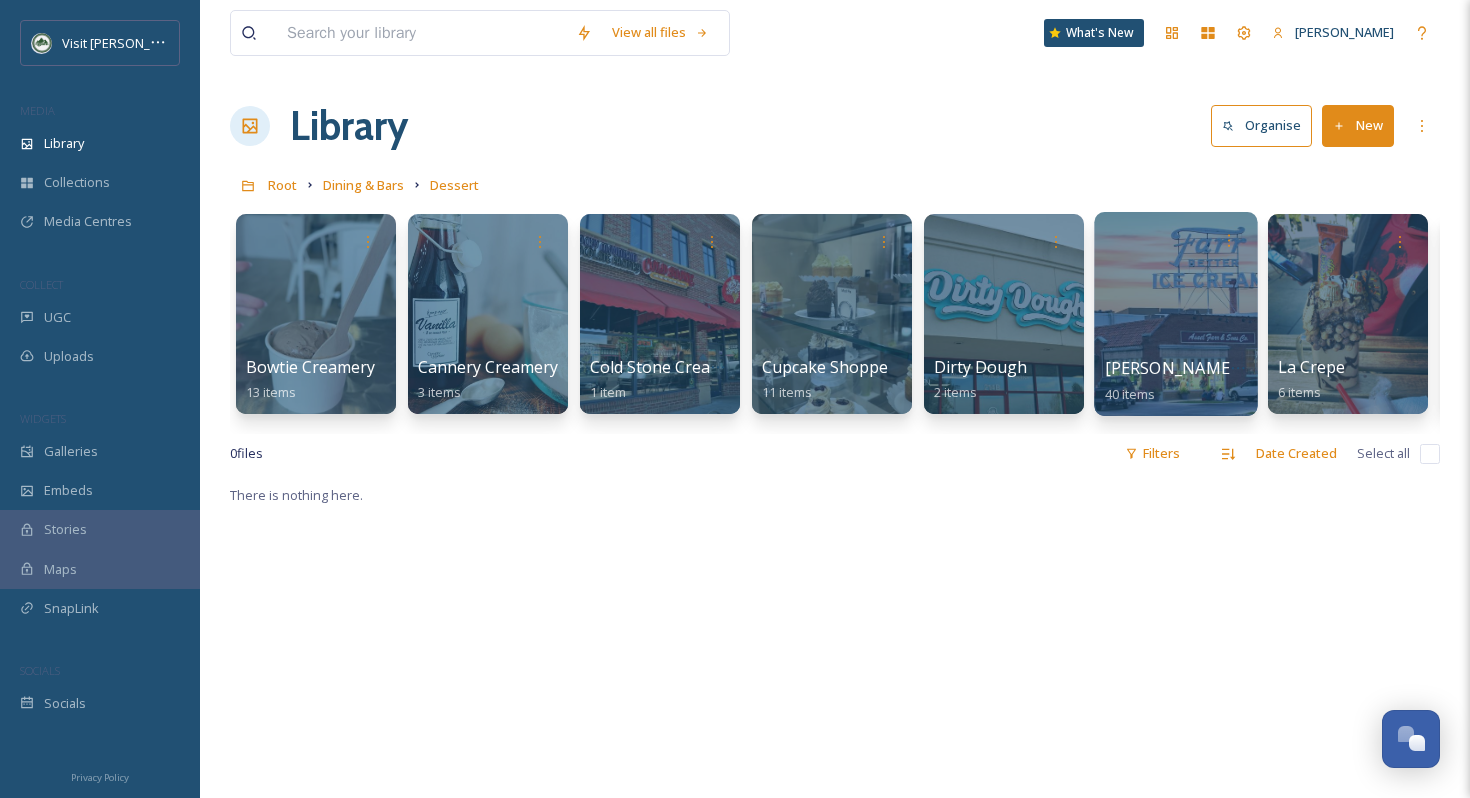 click at bounding box center (1175, 314) 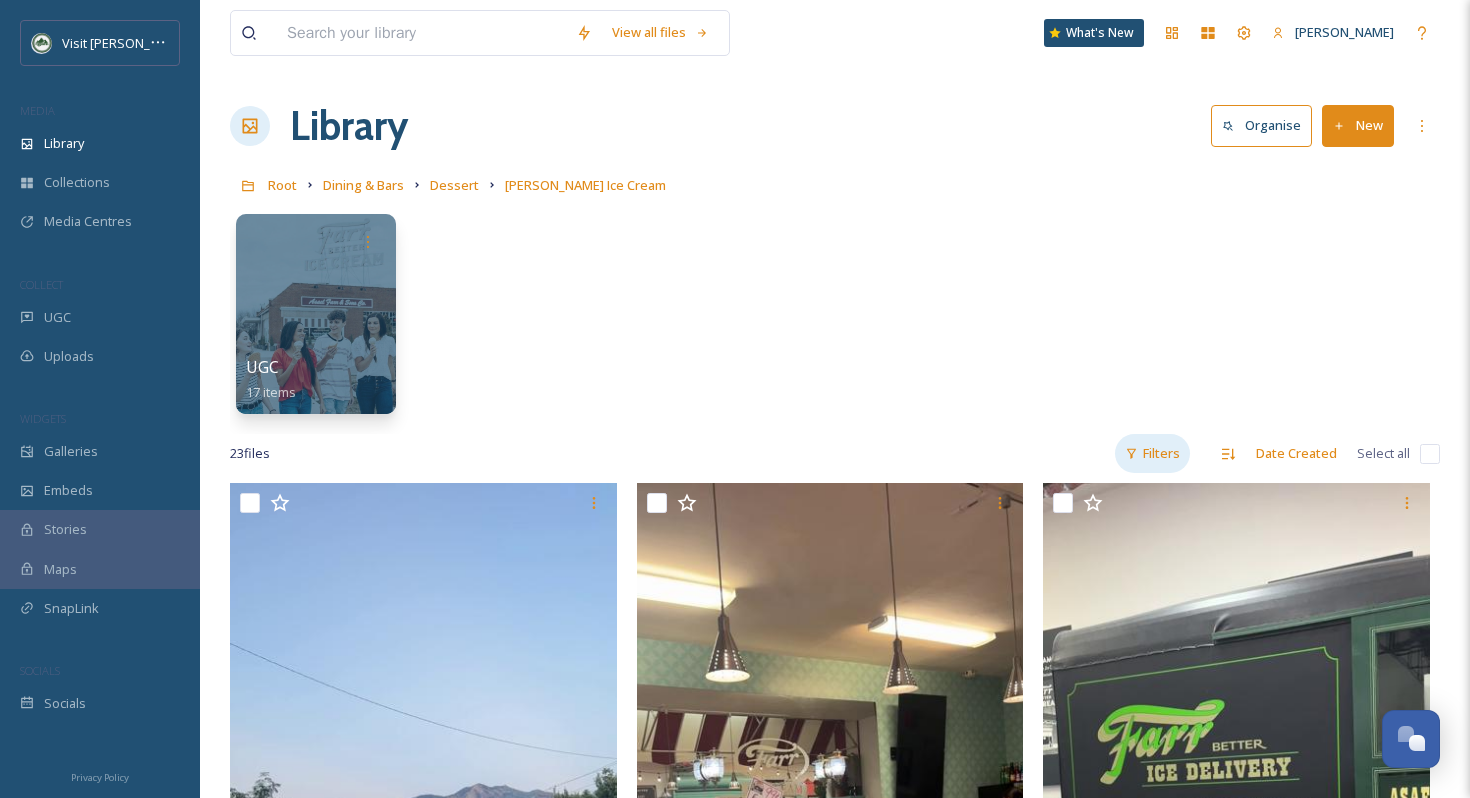 click on "Filters" at bounding box center [1152, 453] 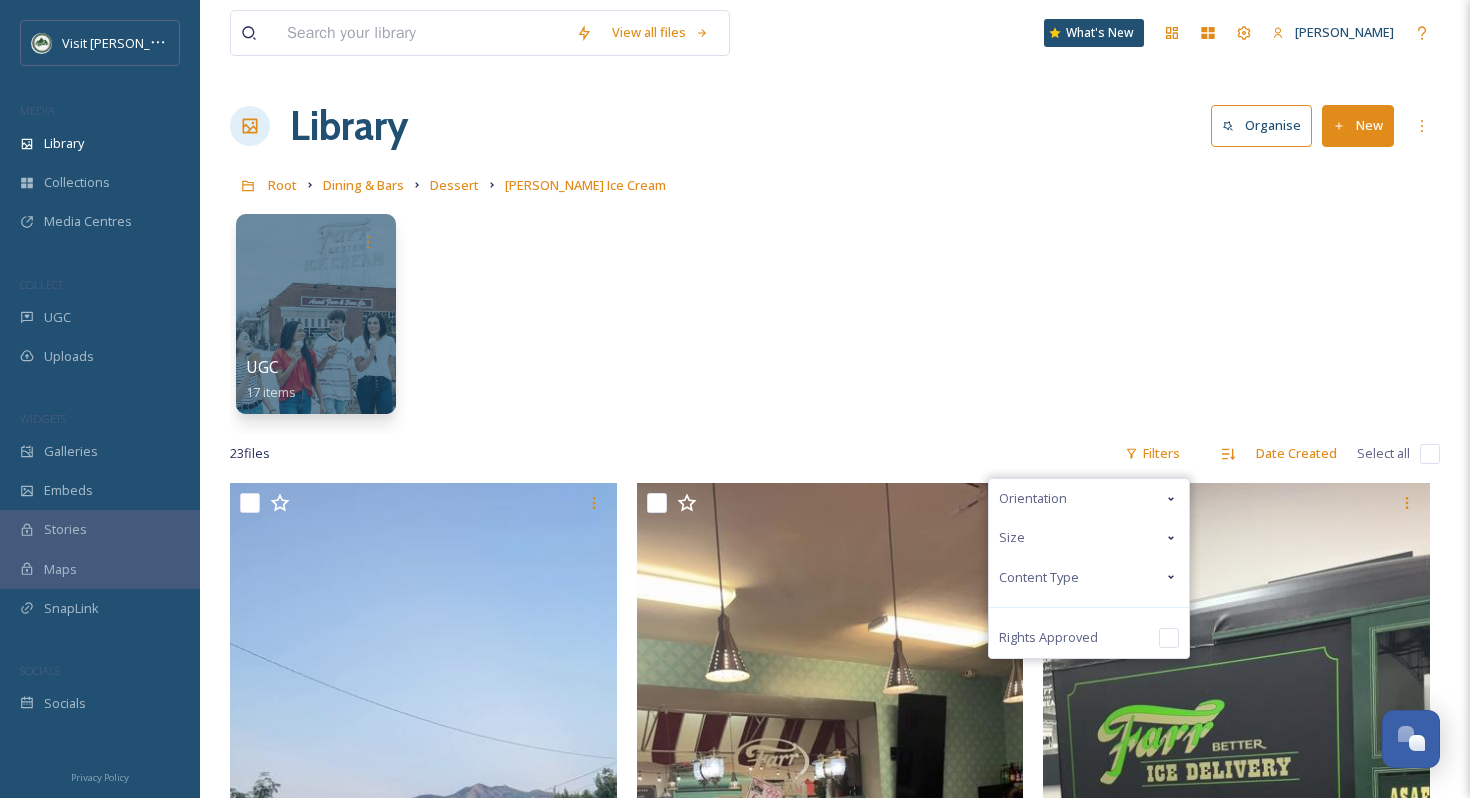 click on "Content Type" at bounding box center (1089, 577) 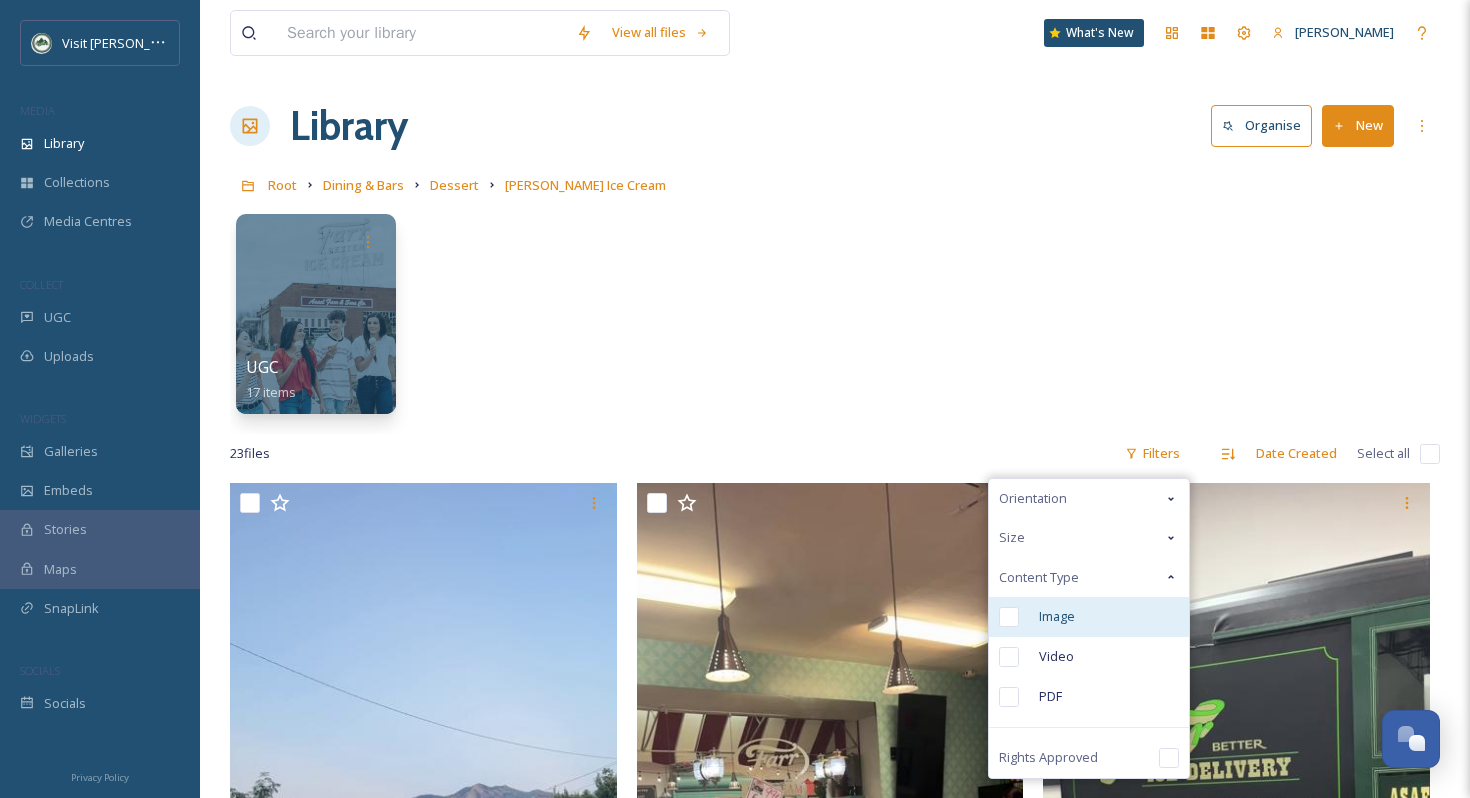 click on "Image" at bounding box center (1057, 616) 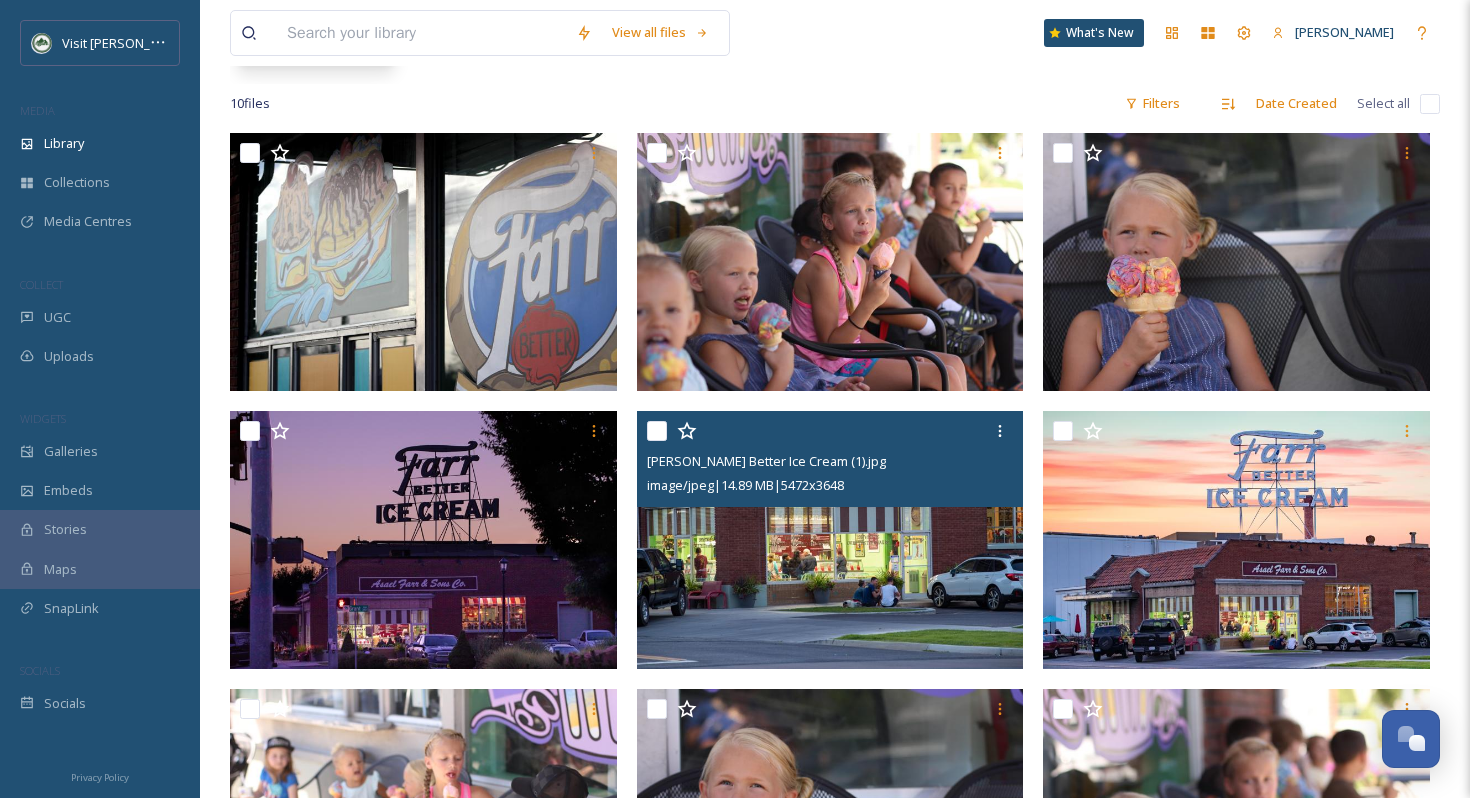 scroll, scrollTop: 352, scrollLeft: 0, axis: vertical 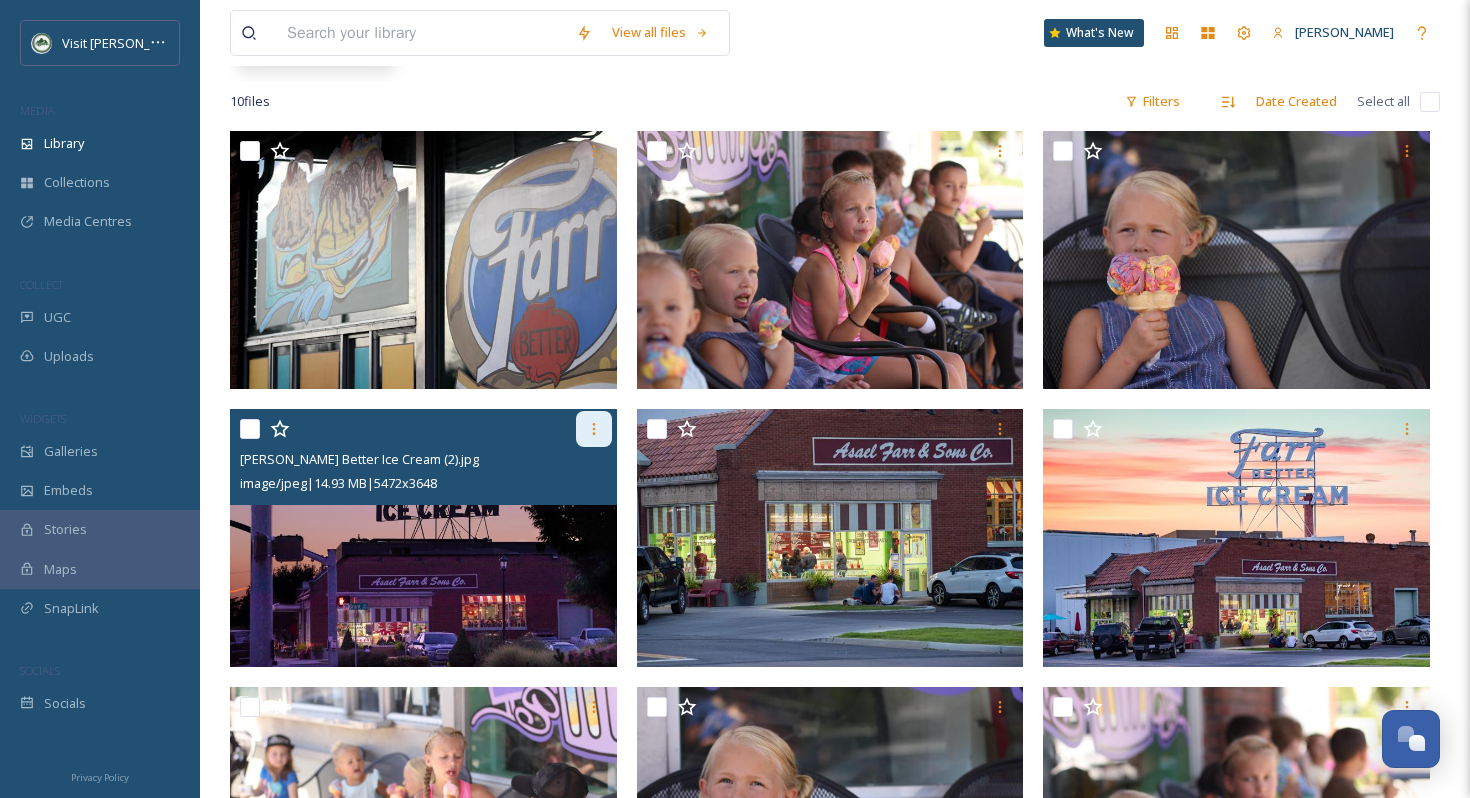 click 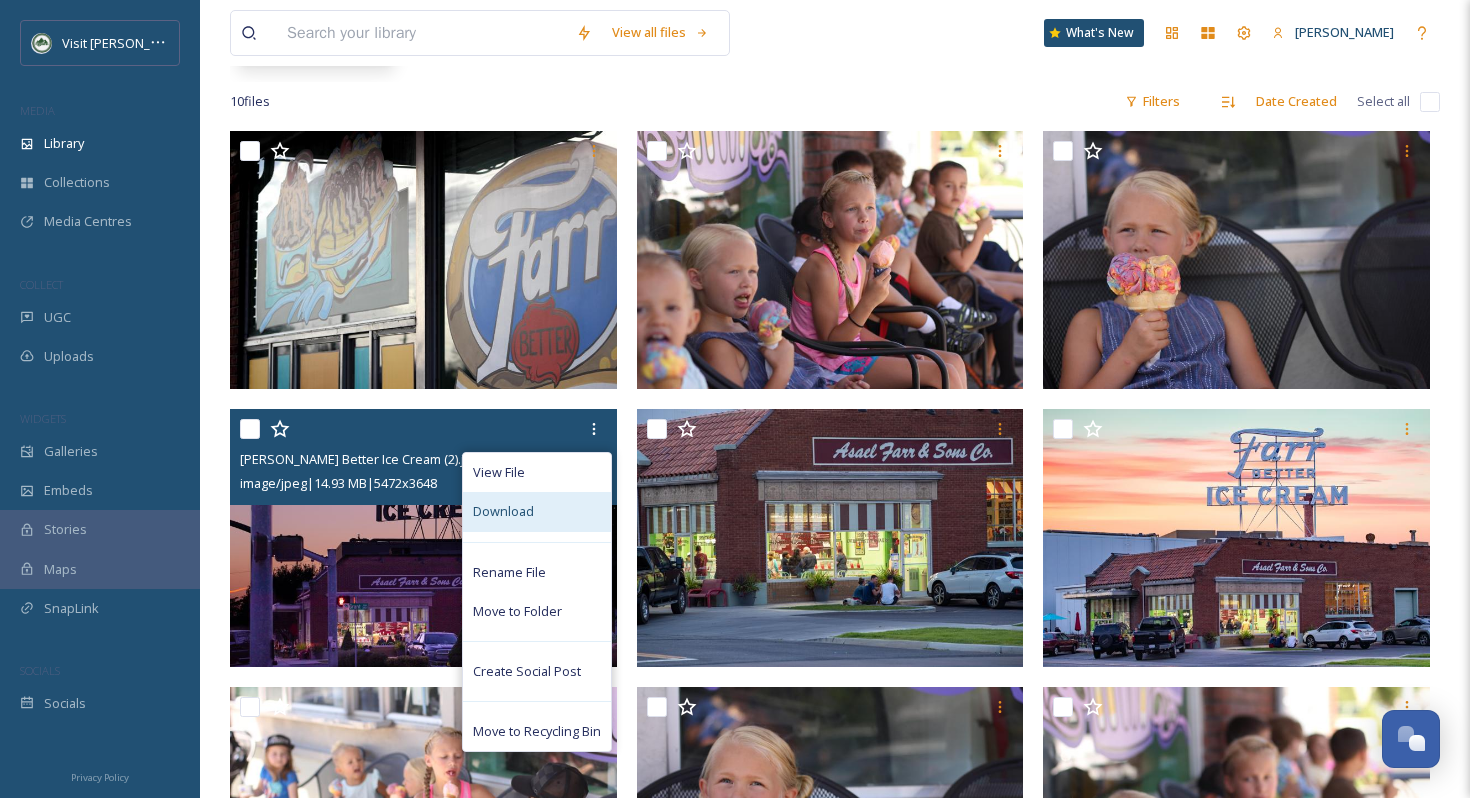 click on "Download" at bounding box center (537, 511) 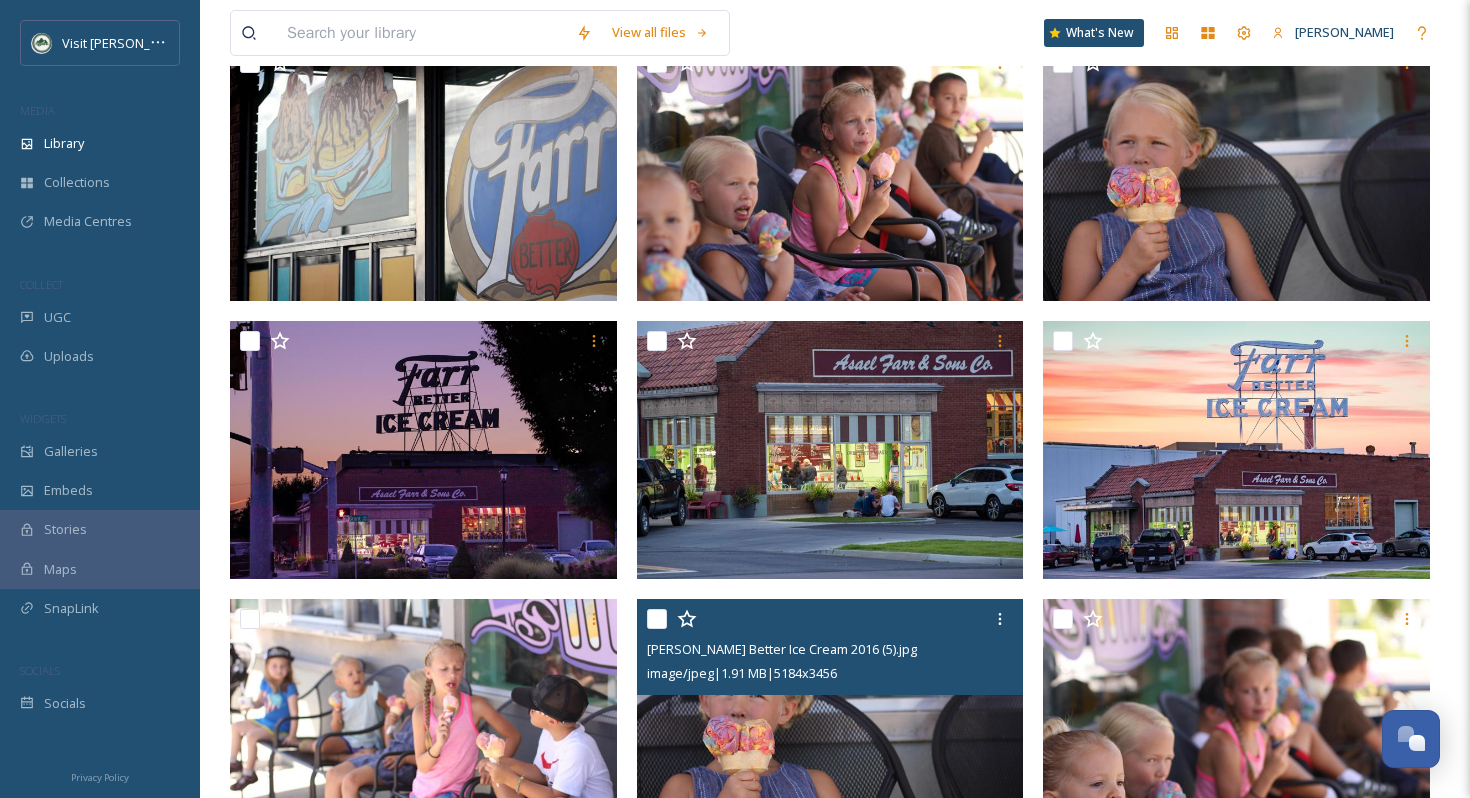 scroll, scrollTop: 0, scrollLeft: 0, axis: both 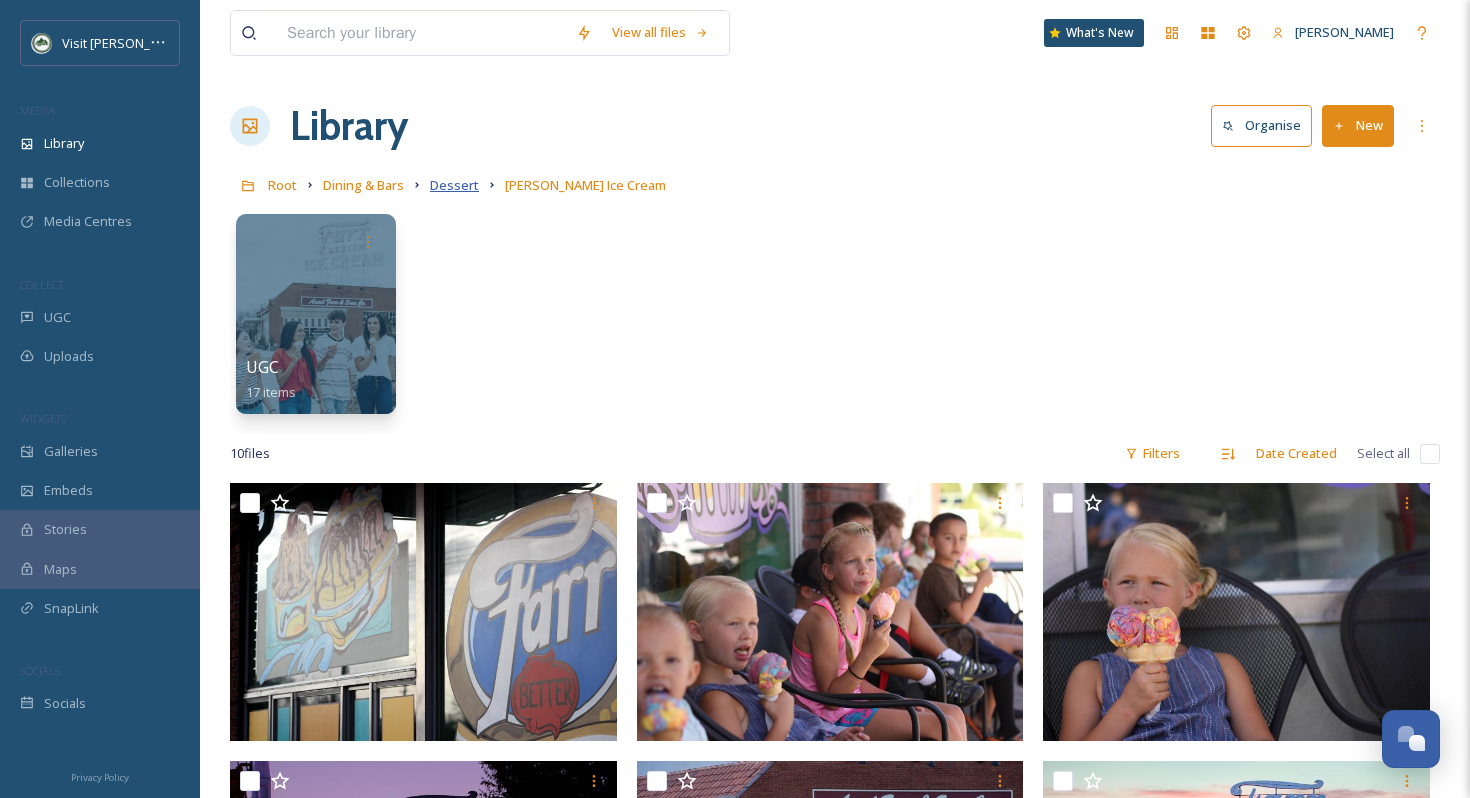 click on "Dessert" at bounding box center (454, 185) 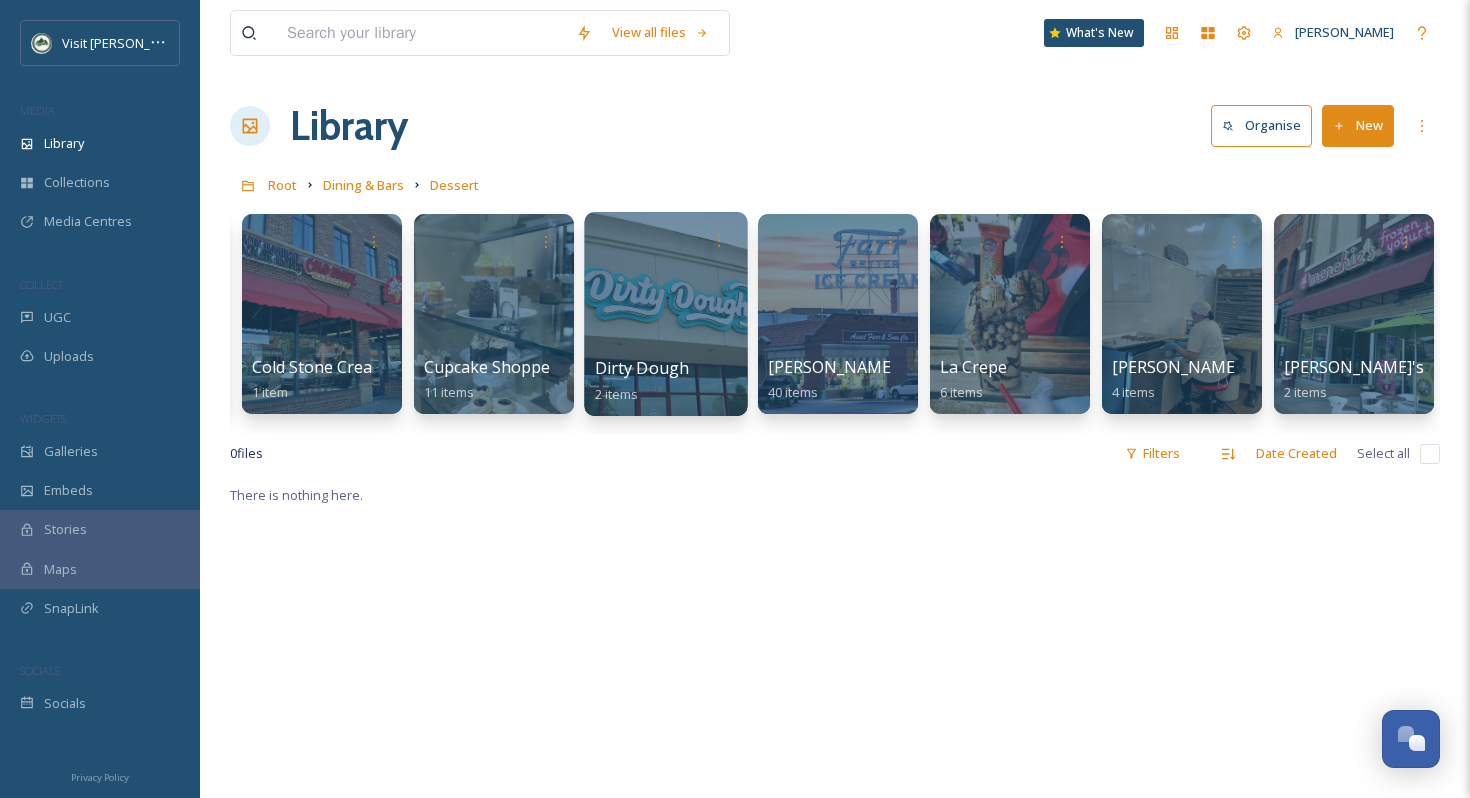 scroll, scrollTop: 0, scrollLeft: 0, axis: both 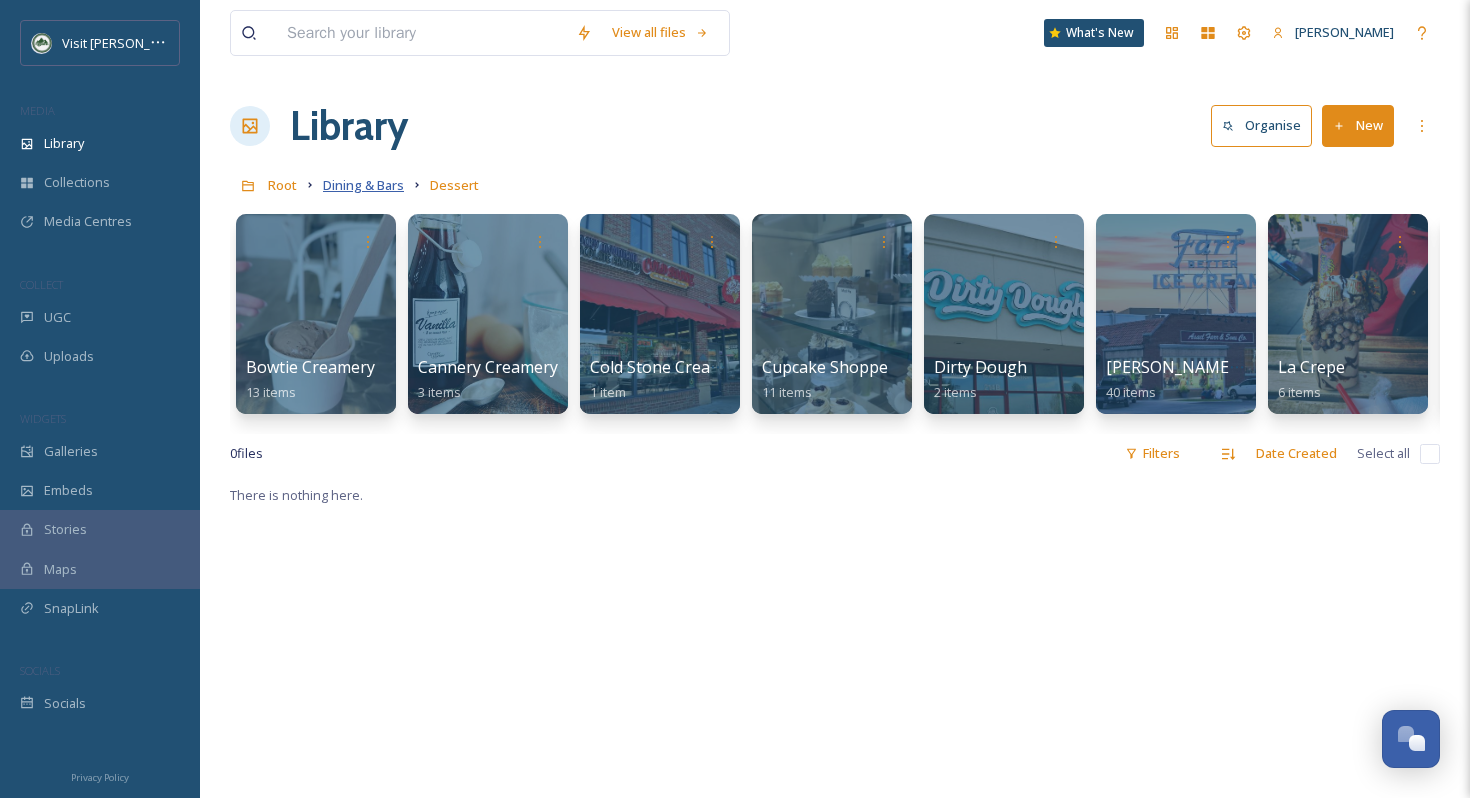 click on "Dining & Bars" at bounding box center (363, 185) 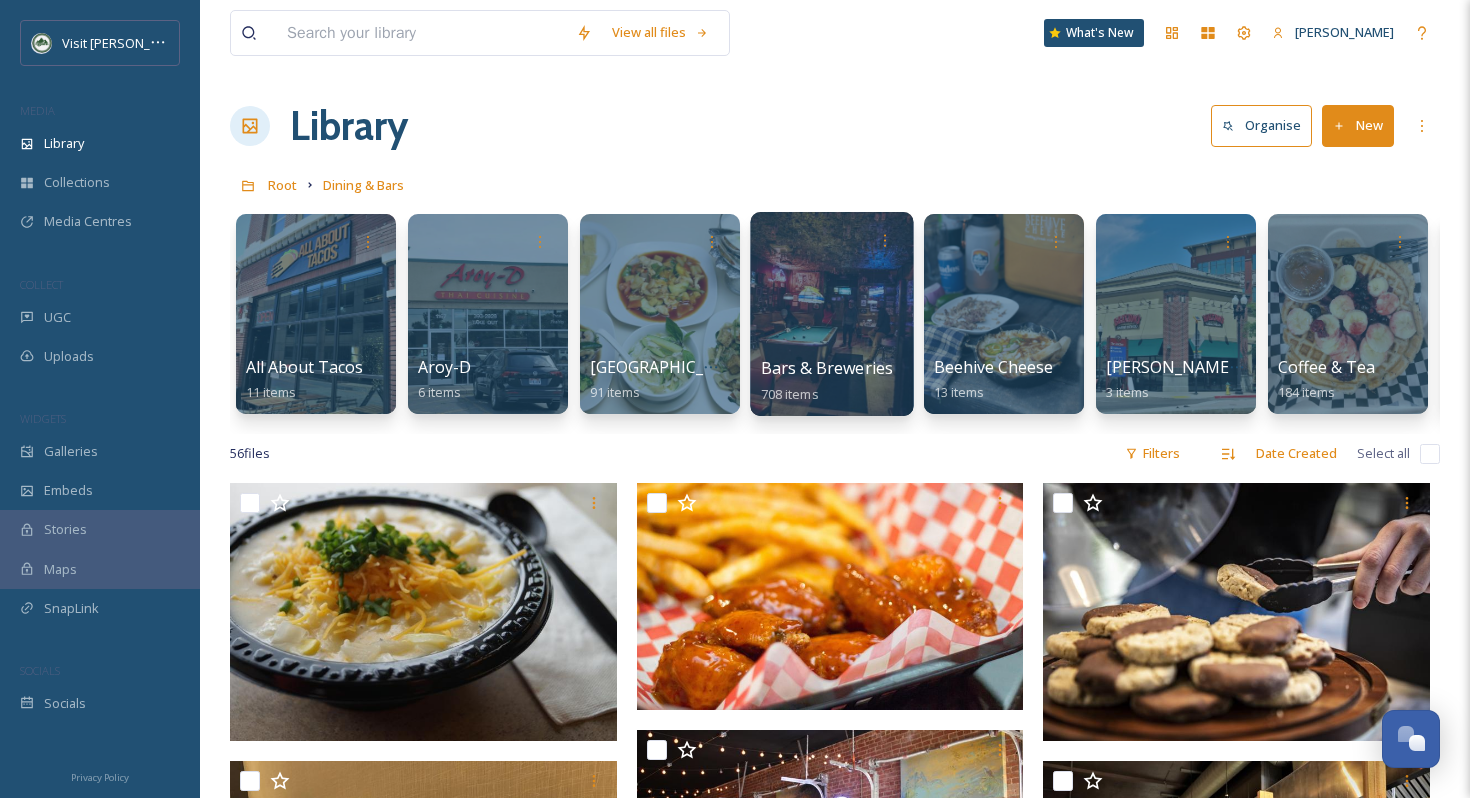 click at bounding box center (831, 314) 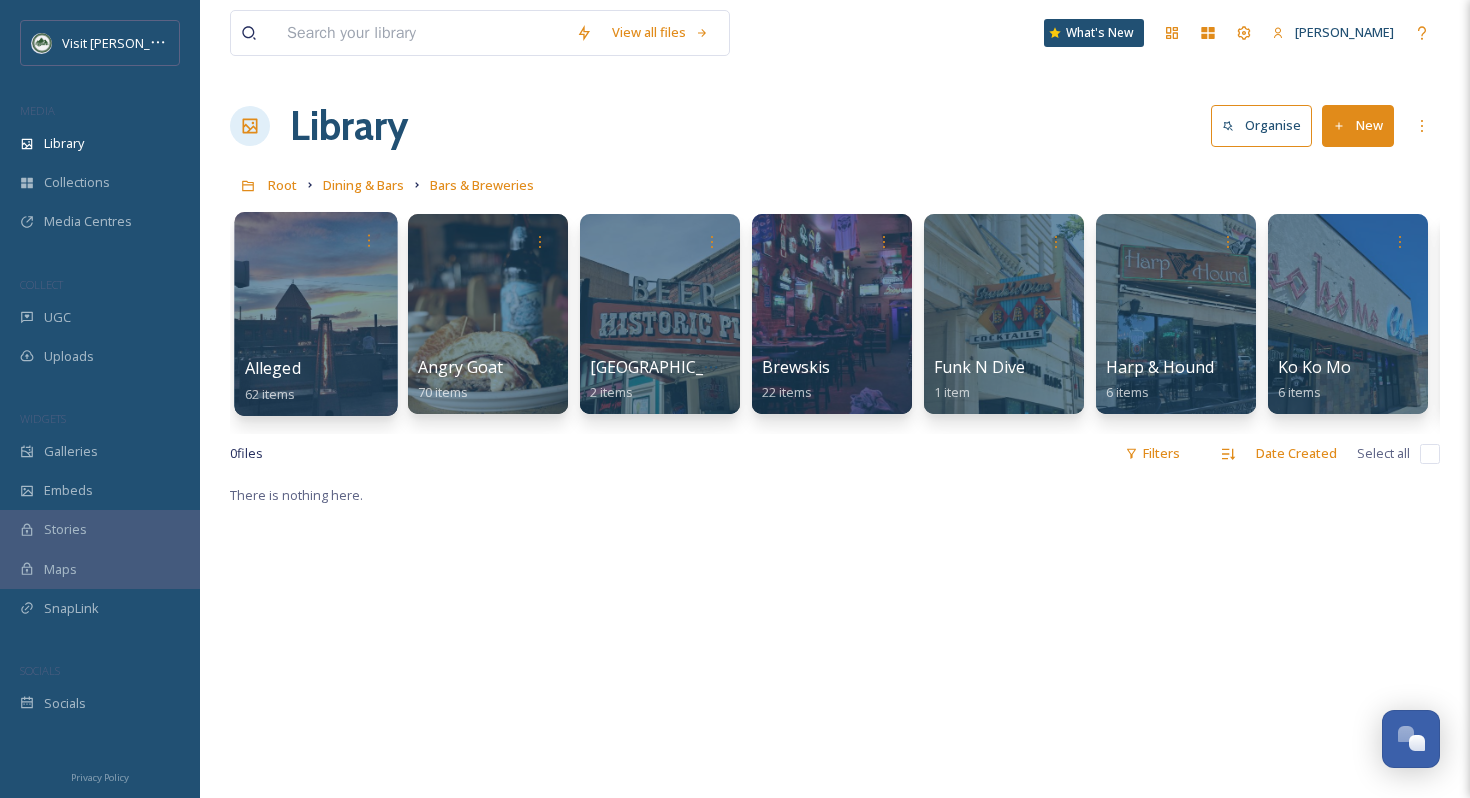 click at bounding box center [315, 314] 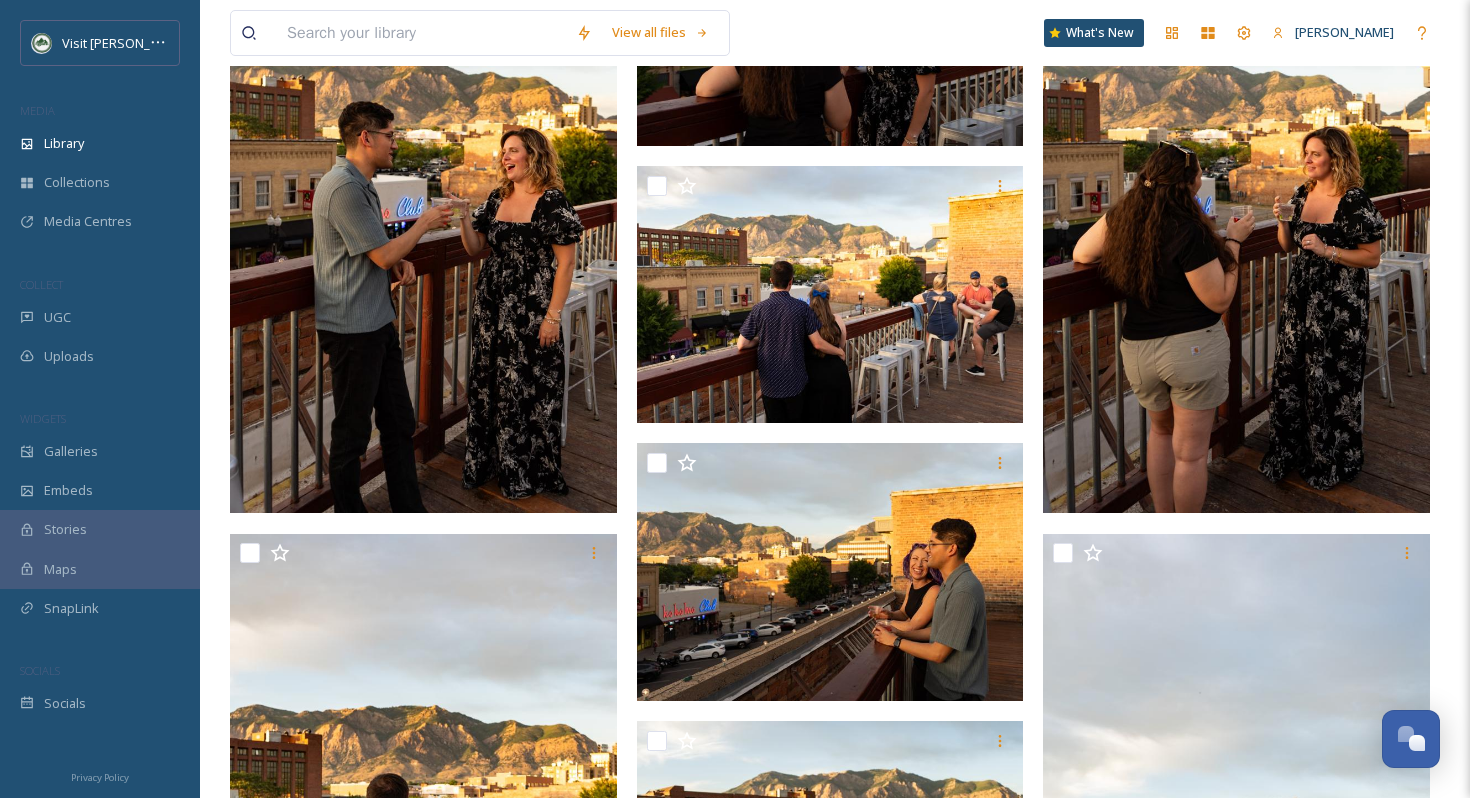 scroll, scrollTop: 0, scrollLeft: 0, axis: both 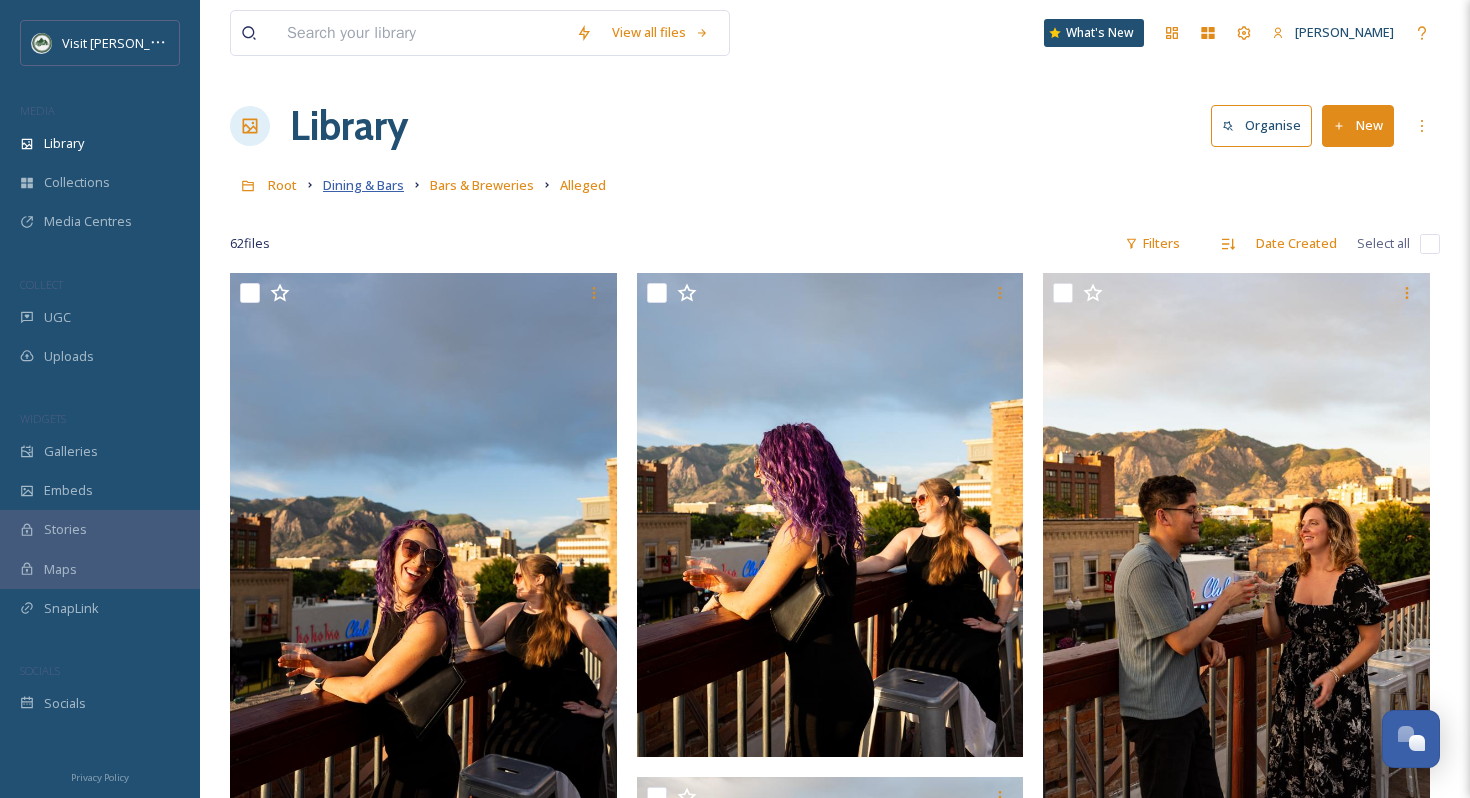 click on "Dining & Bars" at bounding box center (363, 185) 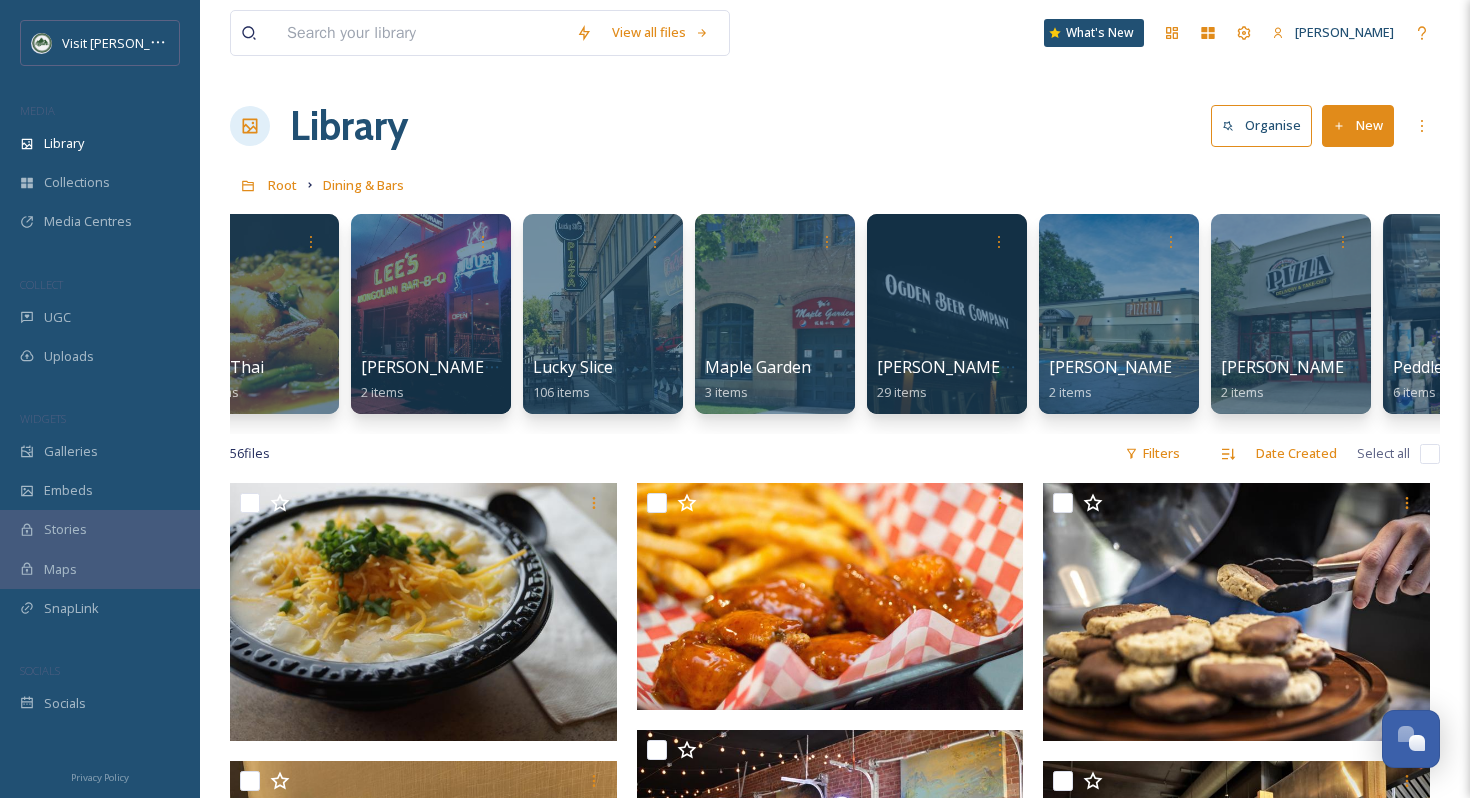 scroll, scrollTop: 0, scrollLeft: 3155, axis: horizontal 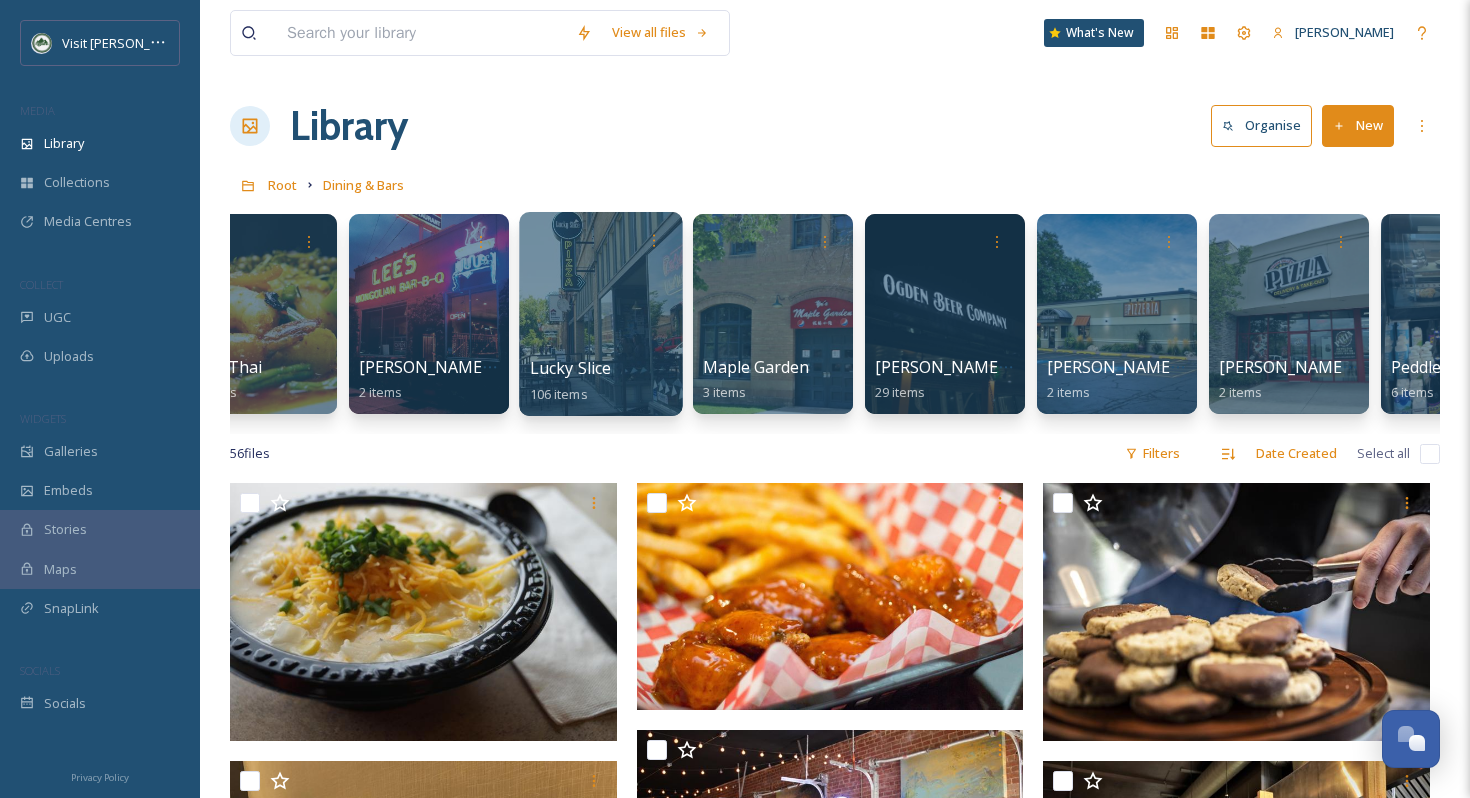 click at bounding box center (600, 314) 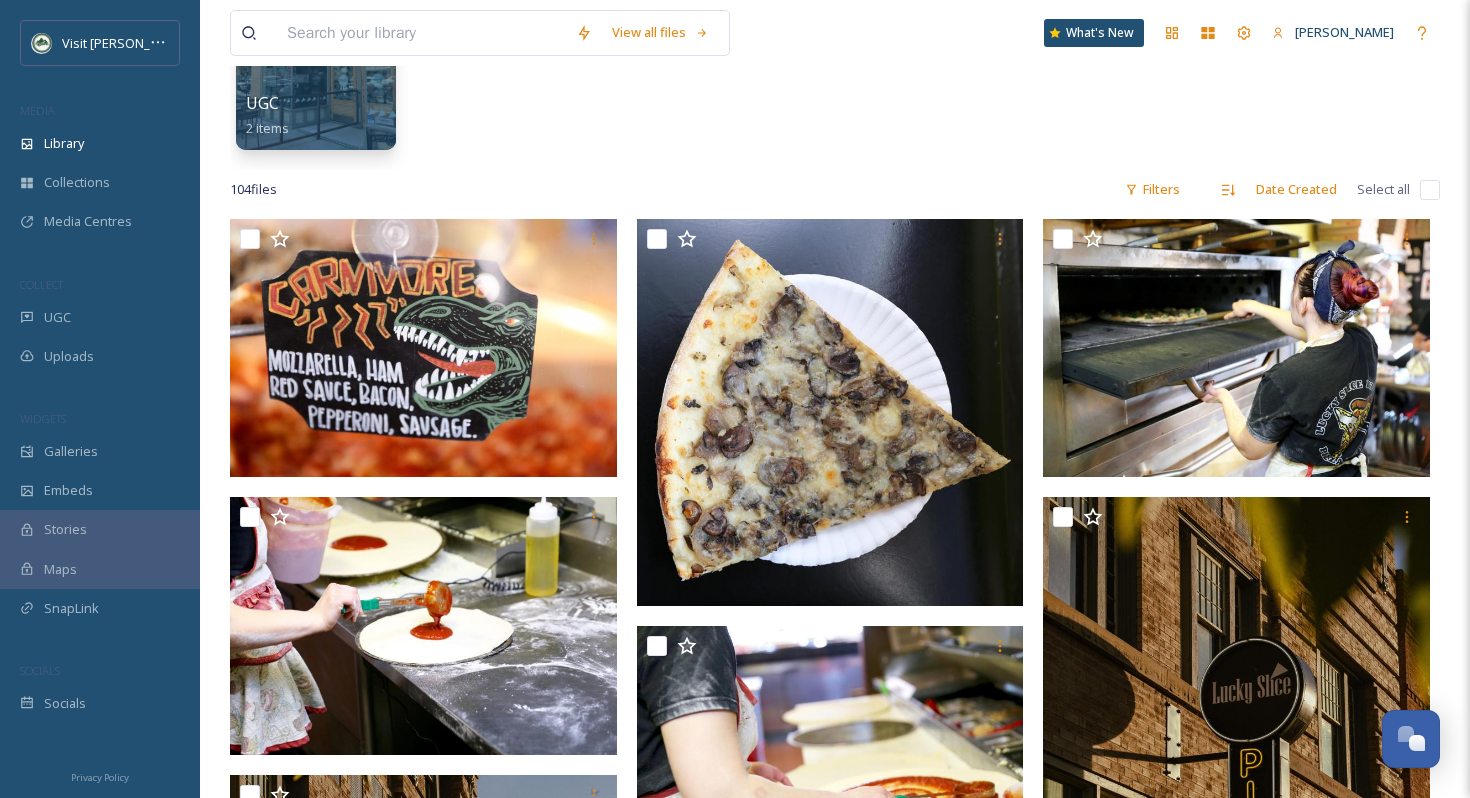 scroll, scrollTop: 0, scrollLeft: 0, axis: both 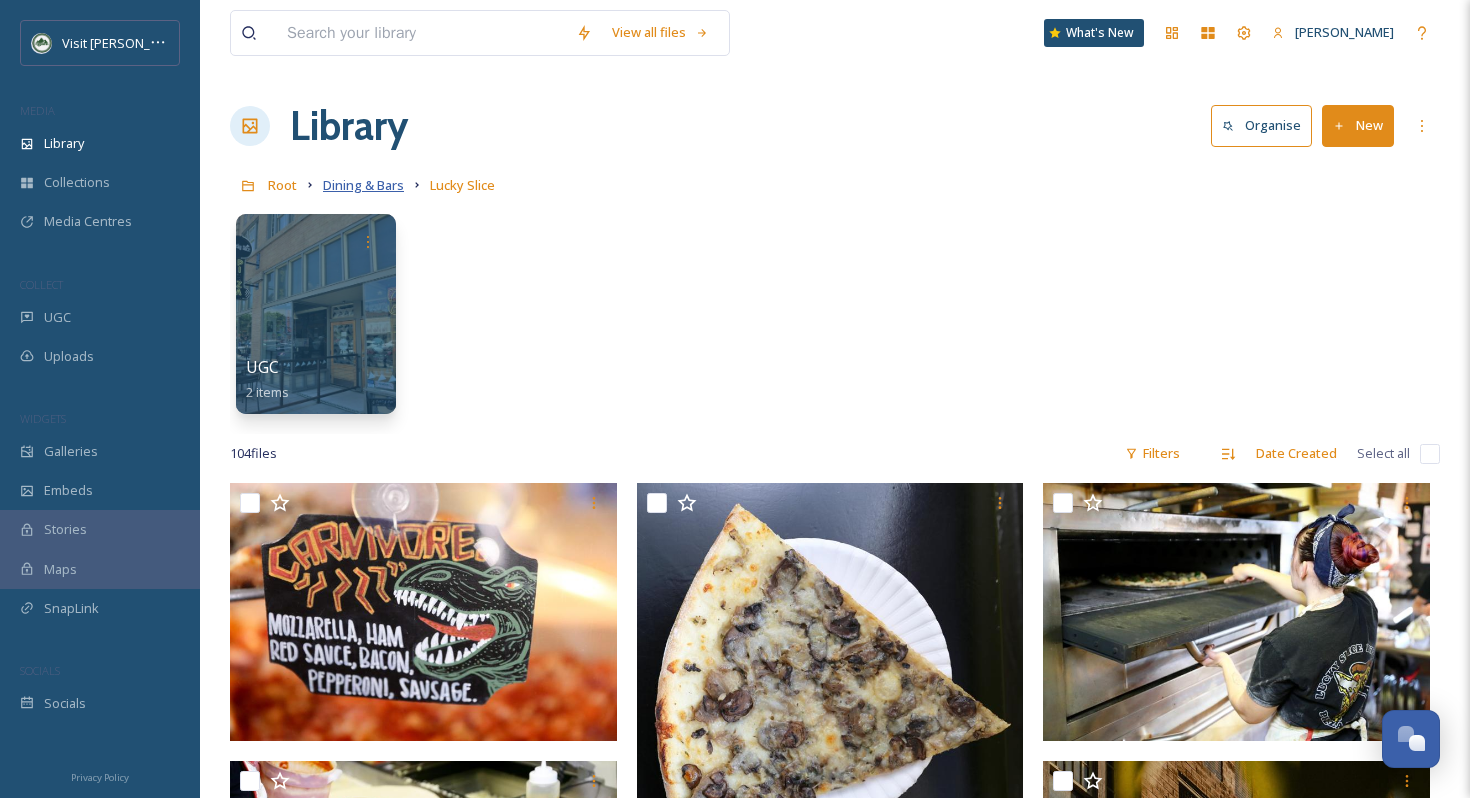 click on "Dining & Bars" at bounding box center (363, 185) 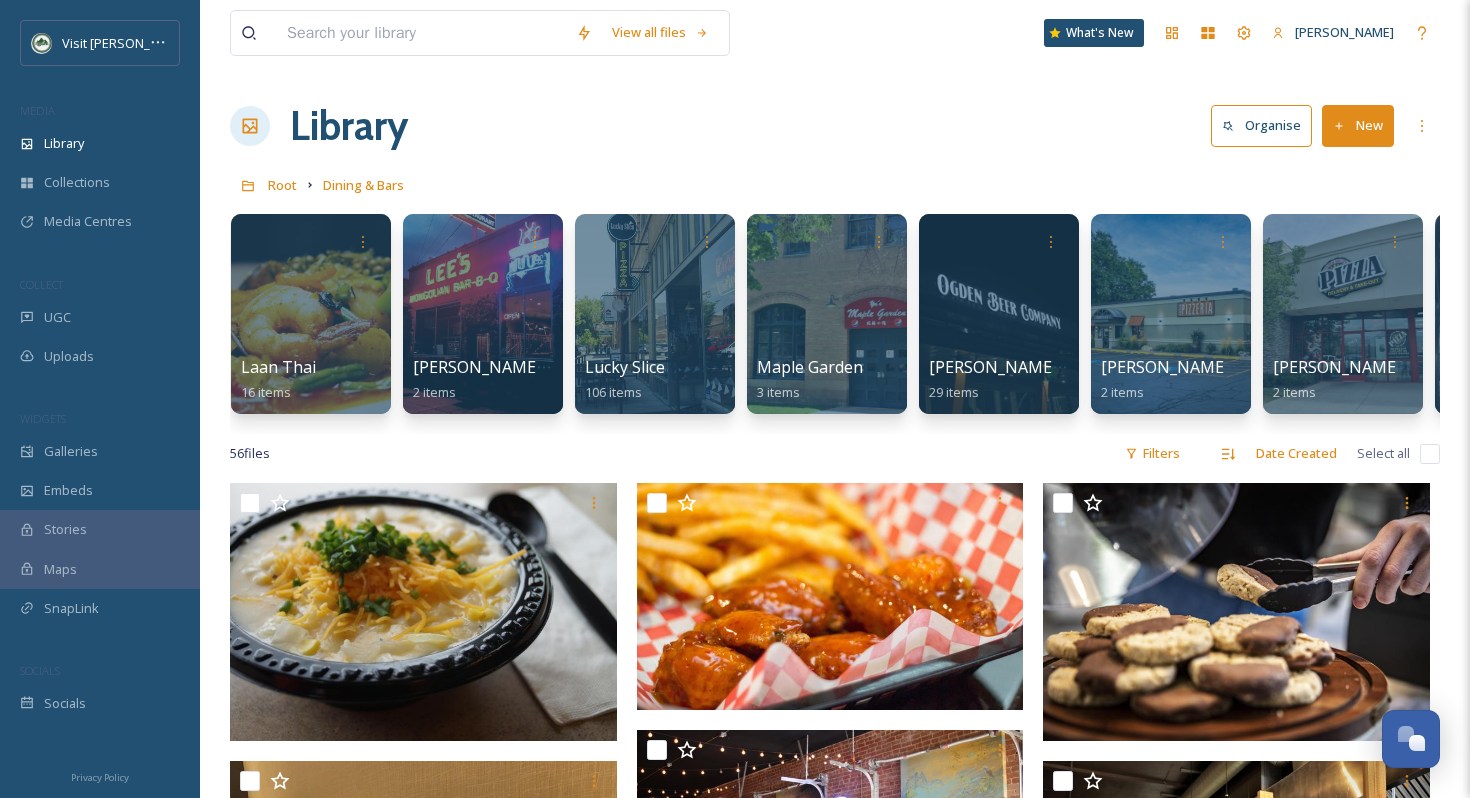scroll, scrollTop: 0, scrollLeft: 3191, axis: horizontal 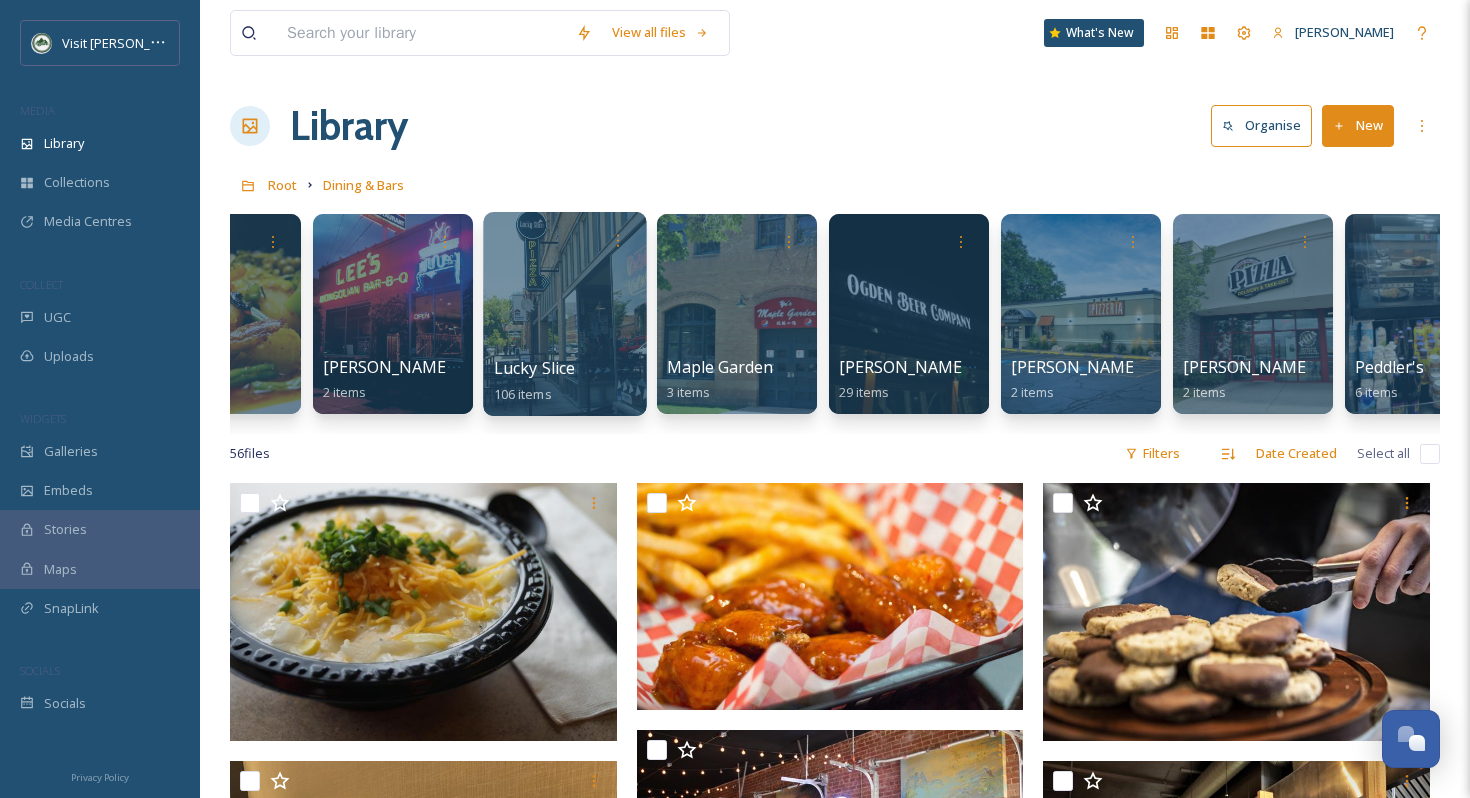 click at bounding box center (564, 314) 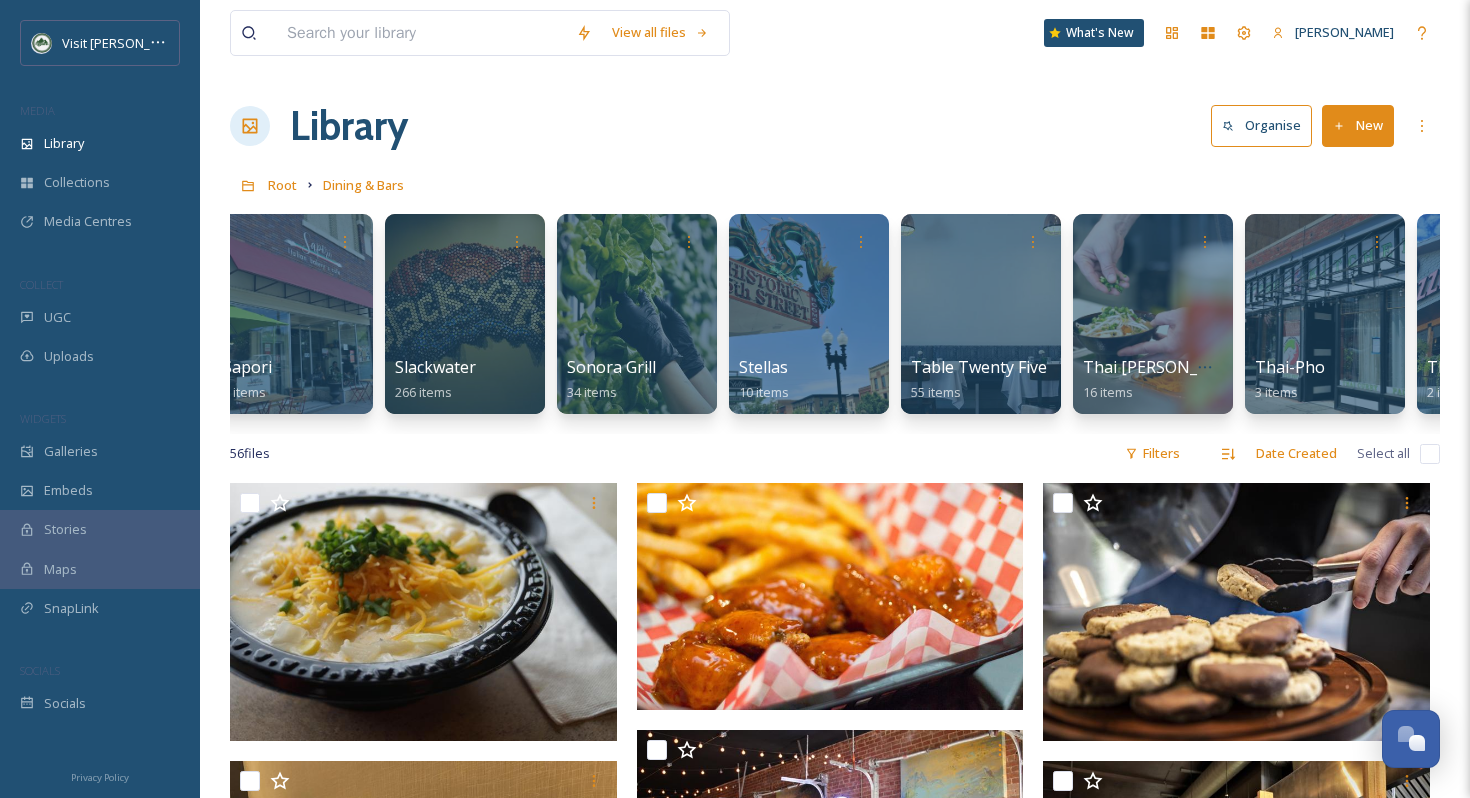 scroll, scrollTop: 0, scrollLeft: 5528, axis: horizontal 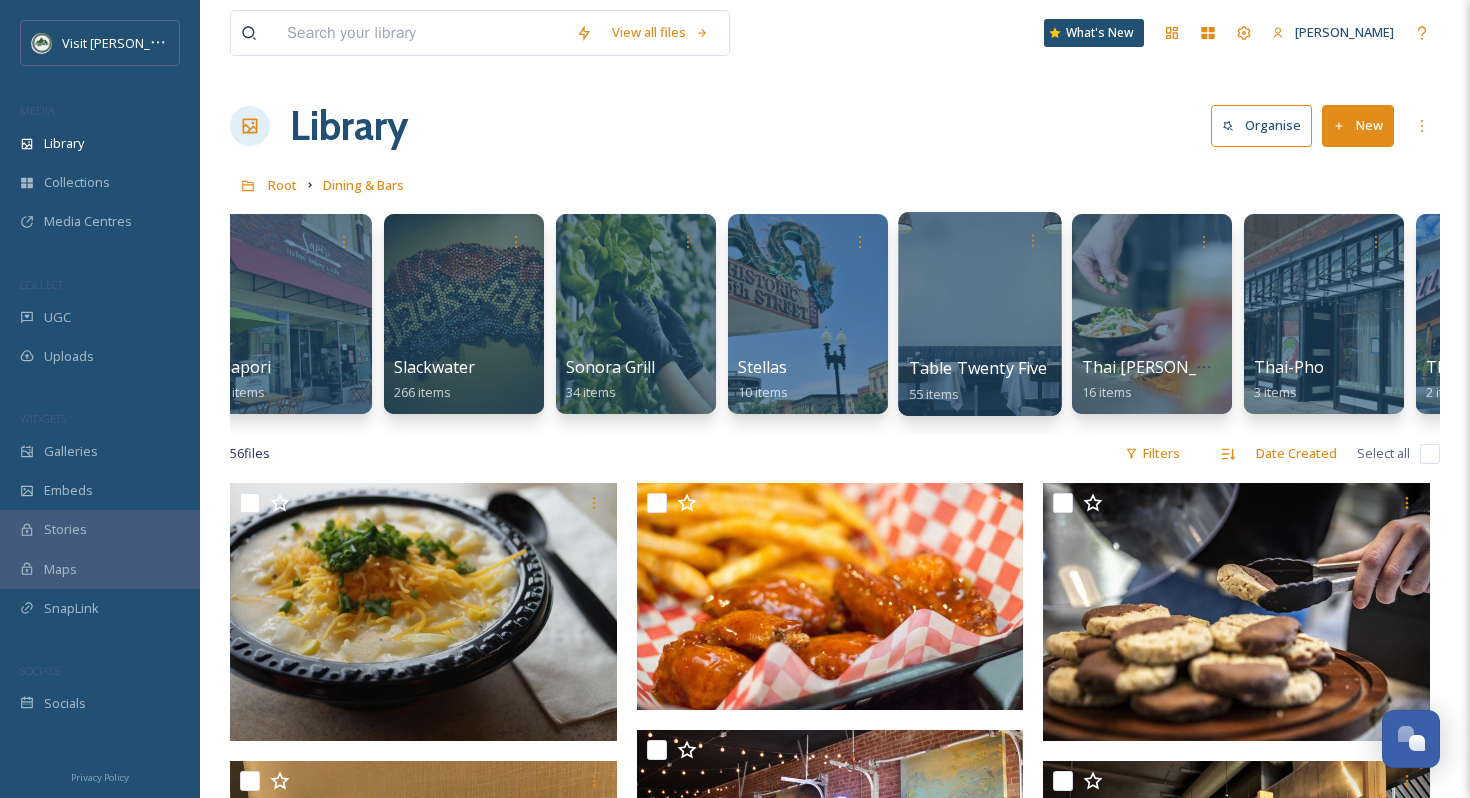 click at bounding box center [979, 314] 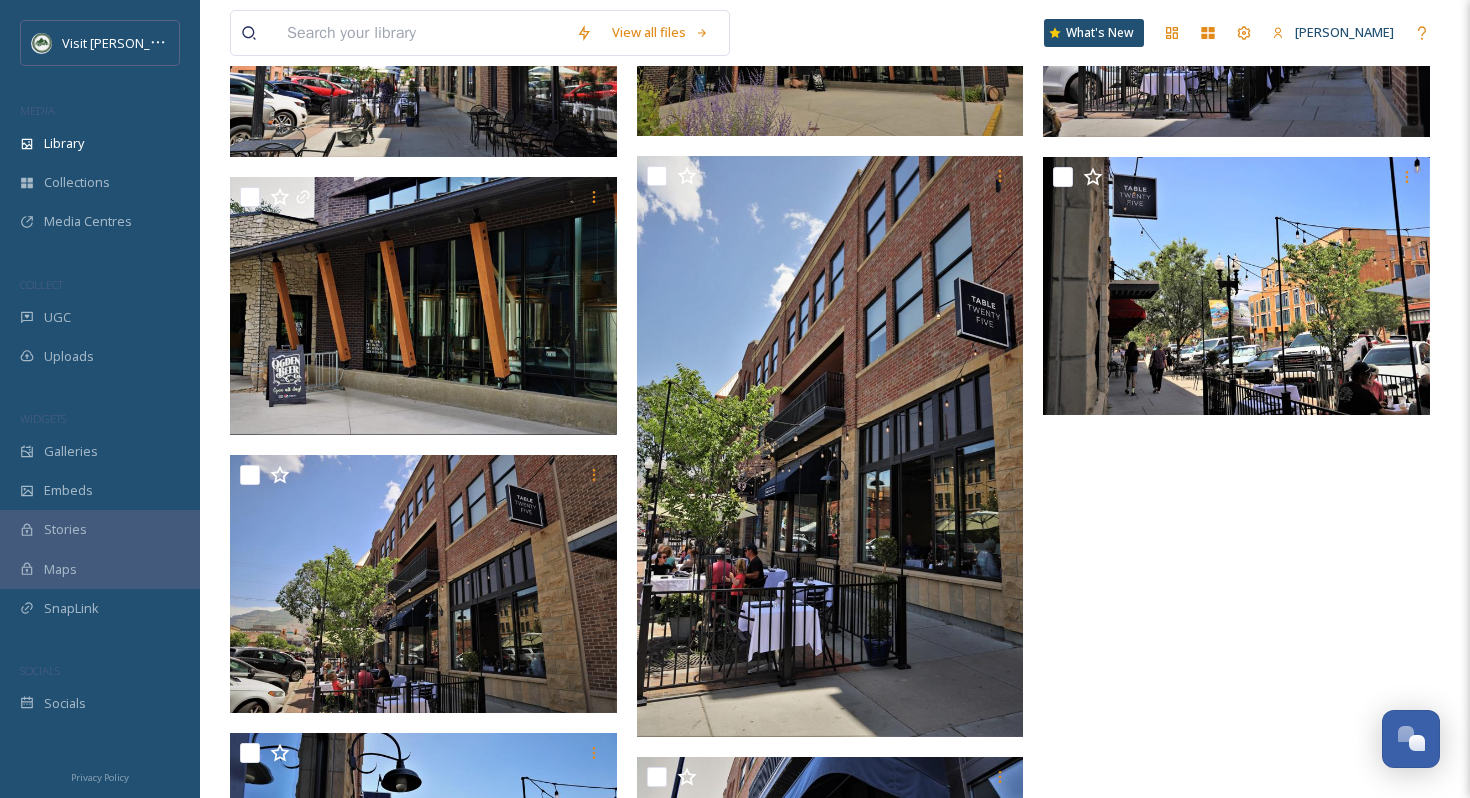 scroll, scrollTop: 3010, scrollLeft: 0, axis: vertical 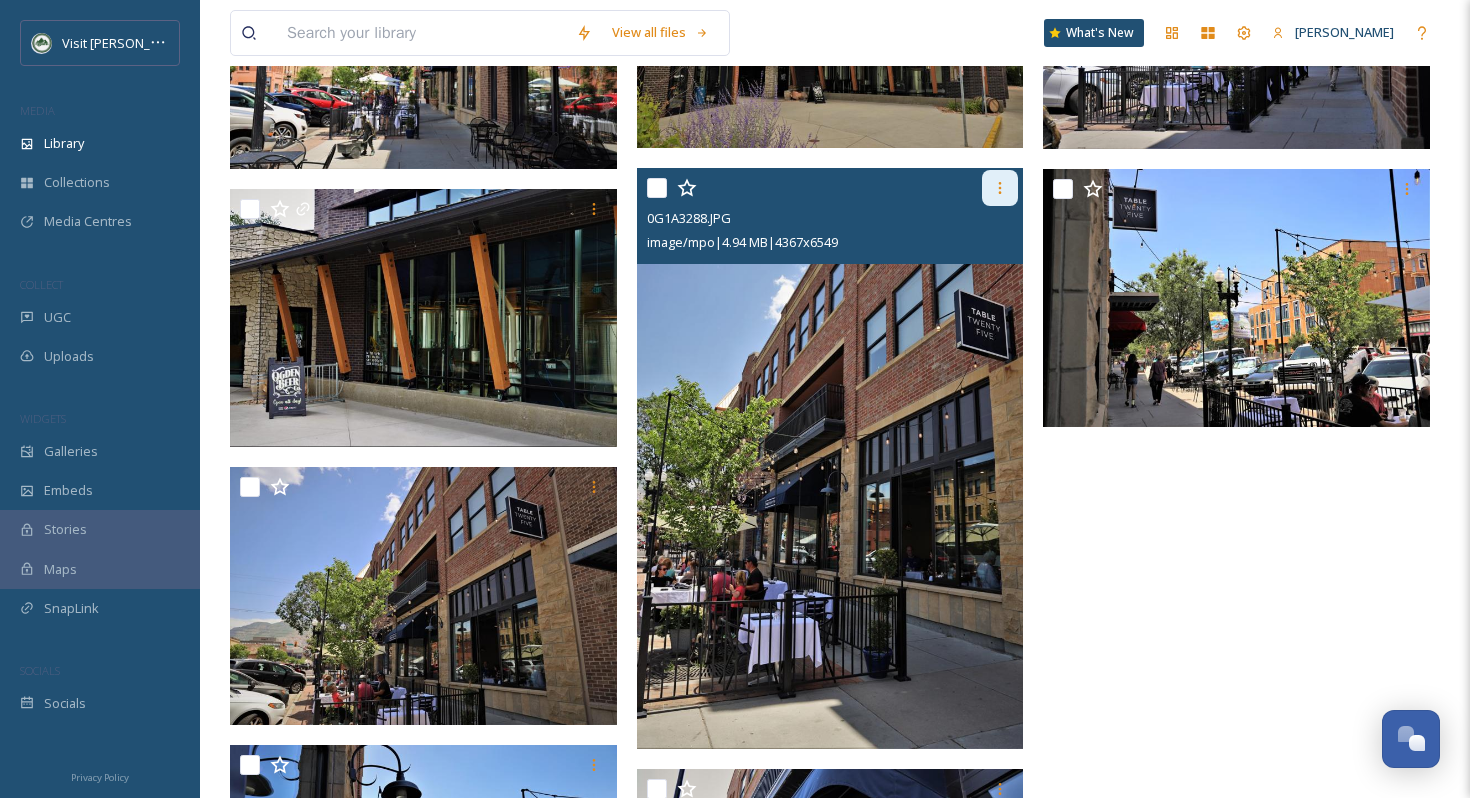 click 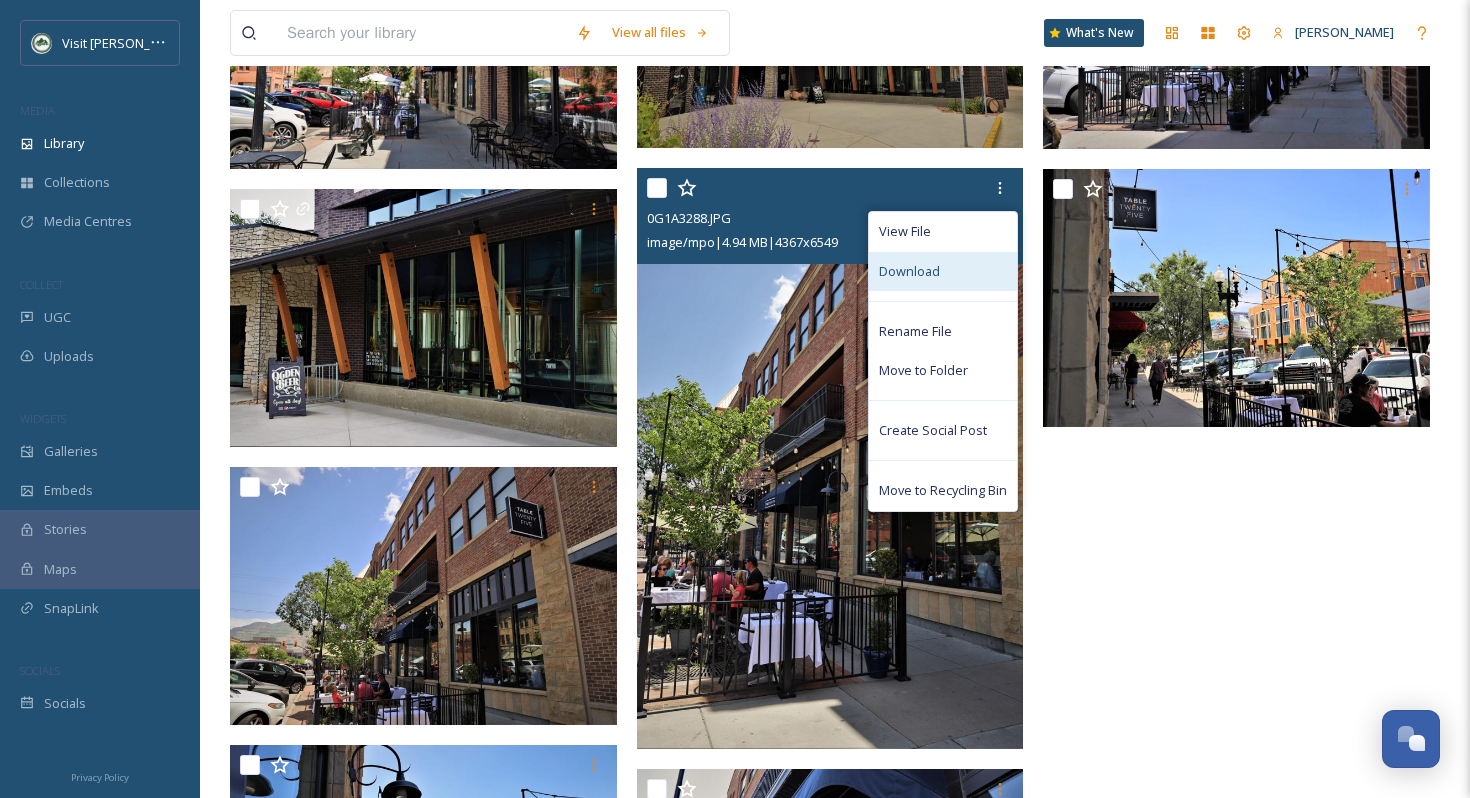 click on "Download" at bounding box center [943, 271] 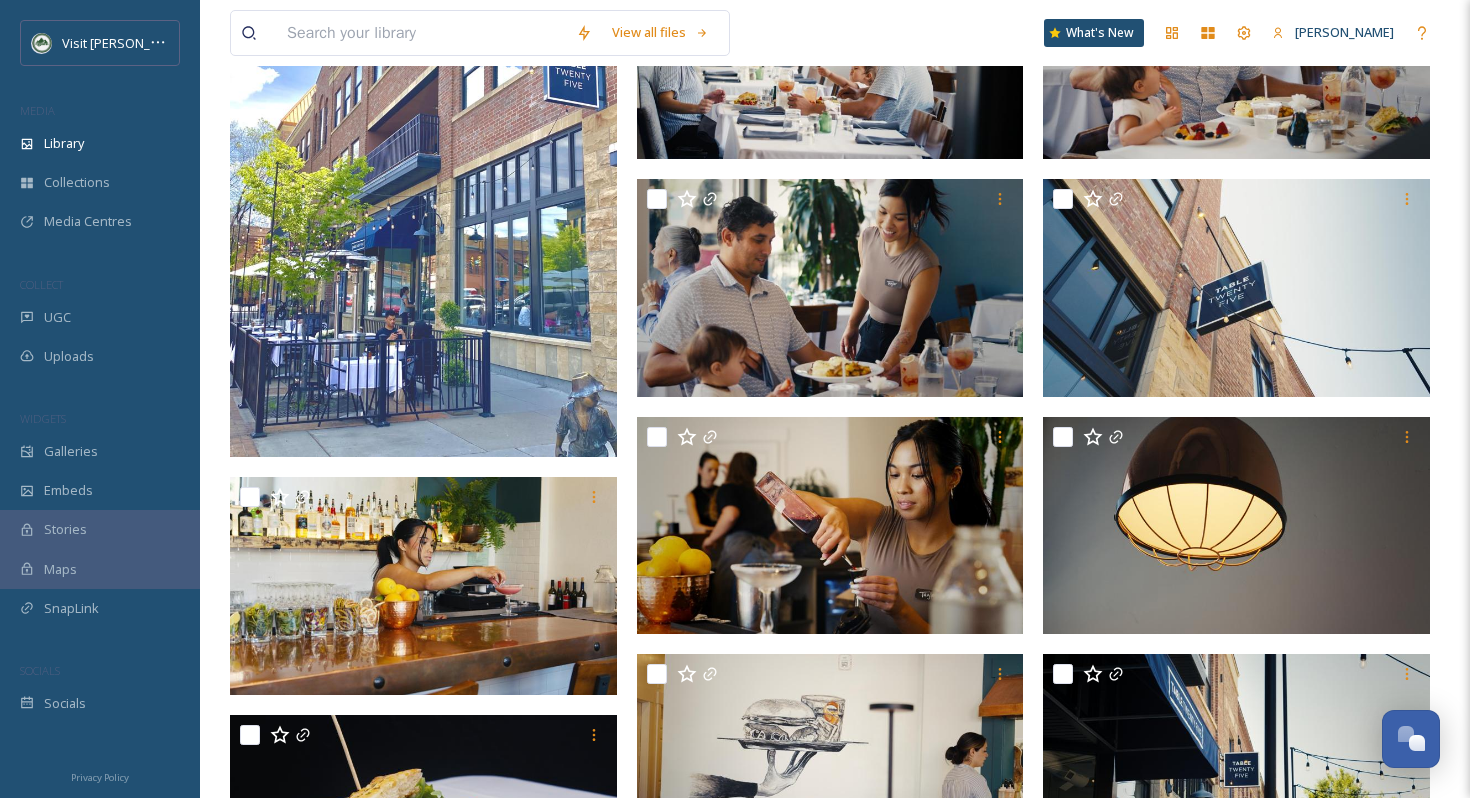scroll, scrollTop: 0, scrollLeft: 0, axis: both 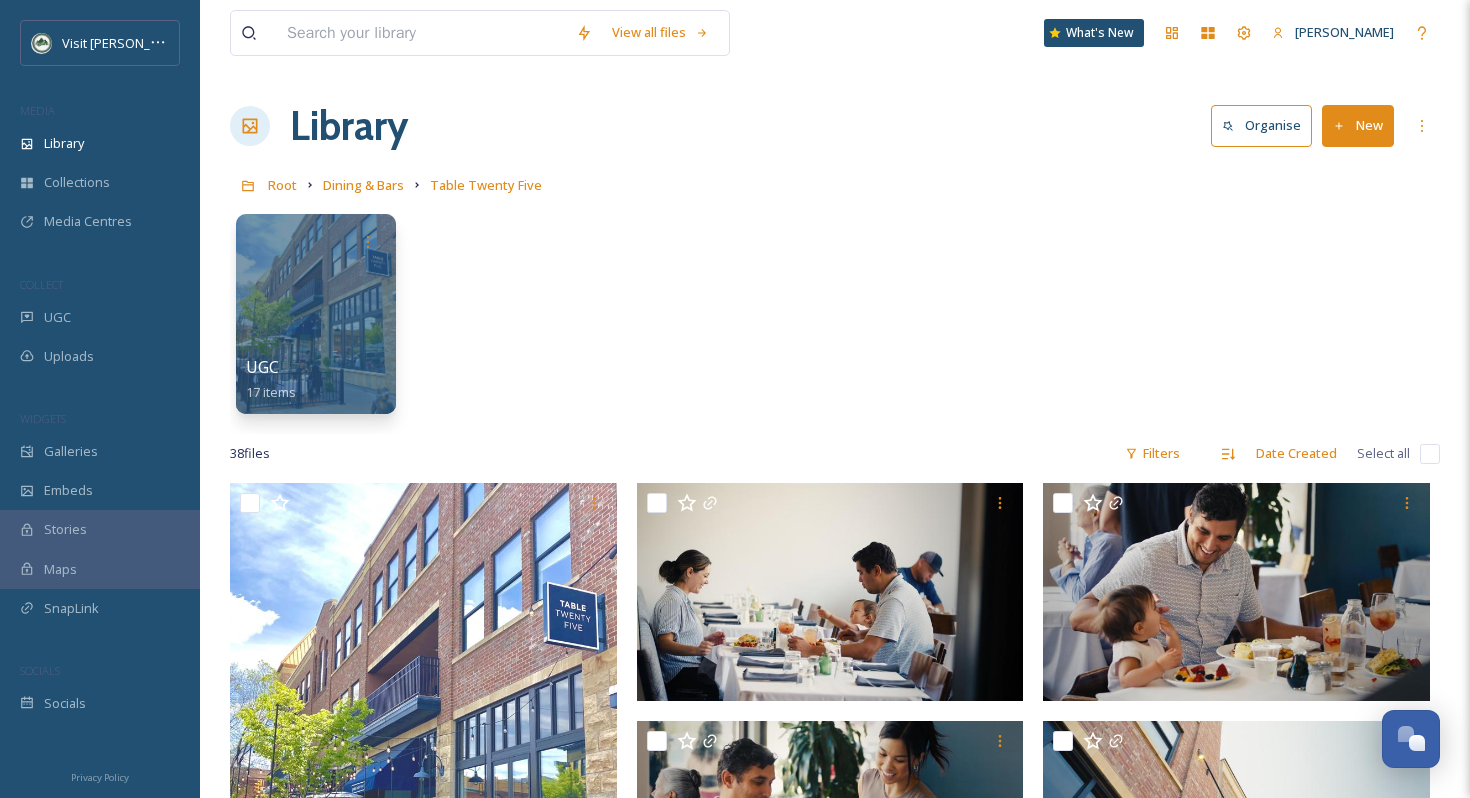 click on "38  file s Filters Date Created Select all" at bounding box center [835, 453] 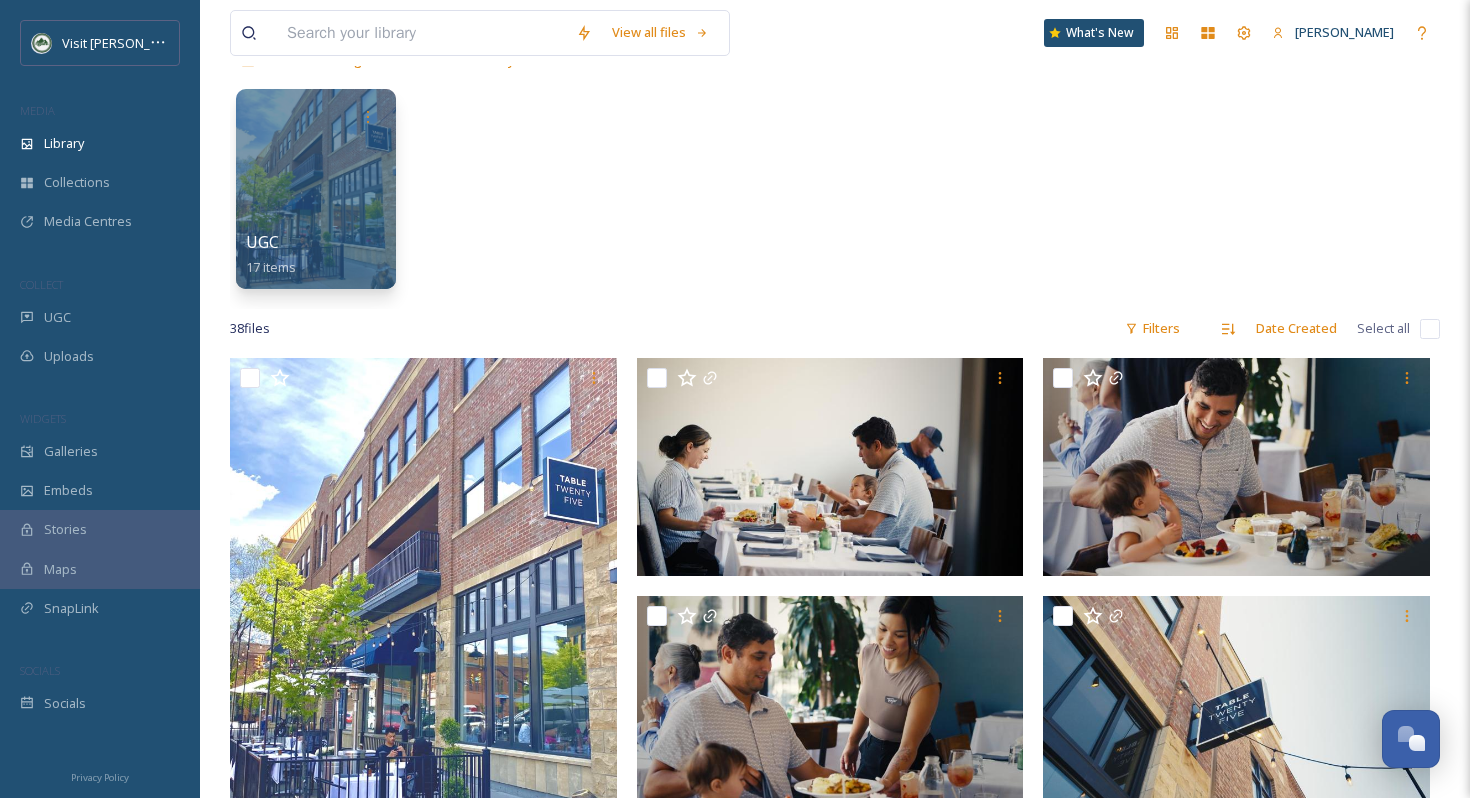 scroll, scrollTop: 0, scrollLeft: 0, axis: both 